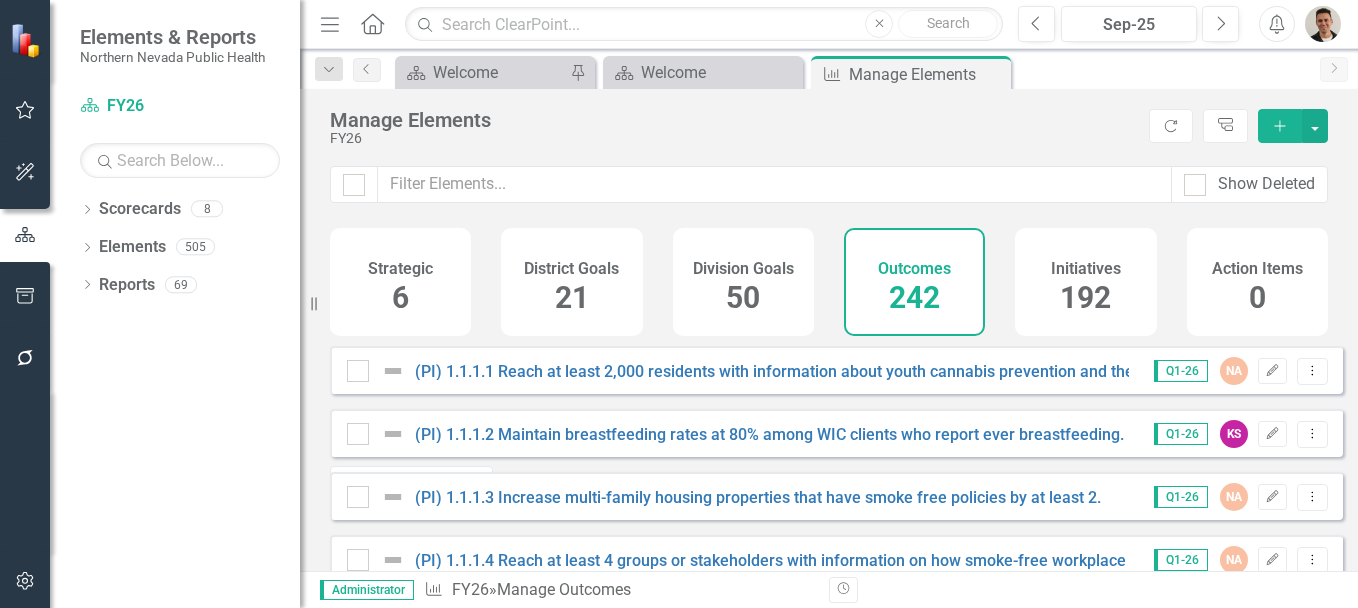 scroll, scrollTop: 0, scrollLeft: 0, axis: both 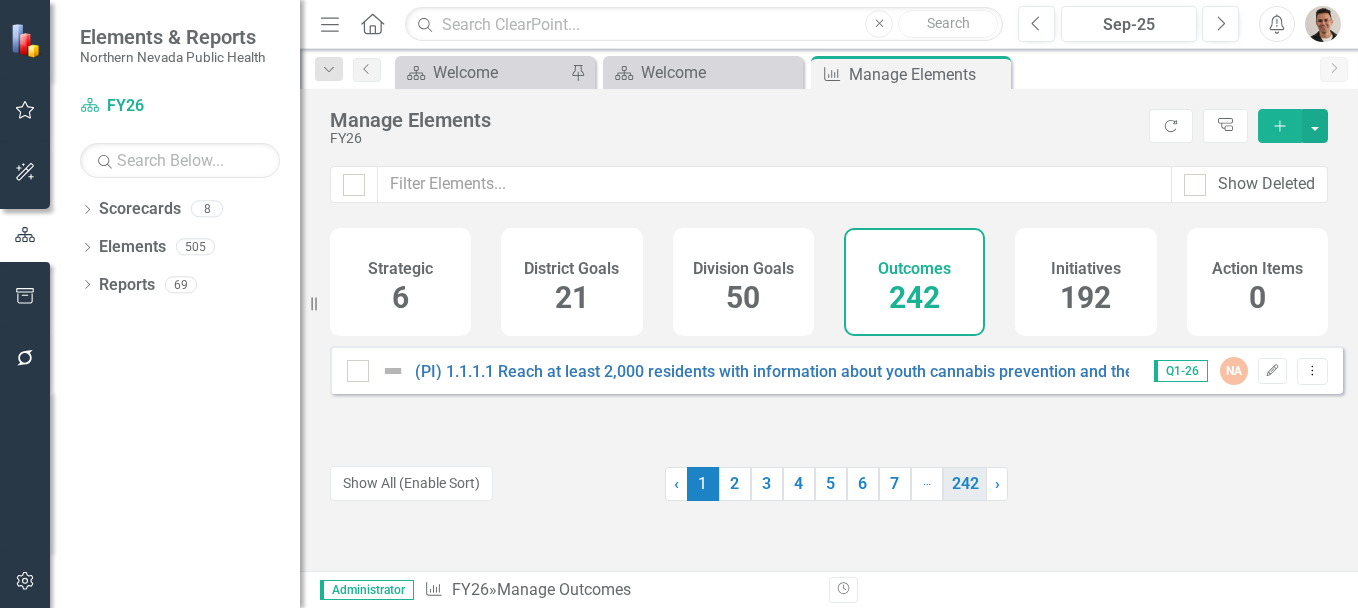 click on "242" at bounding box center (965, 484) 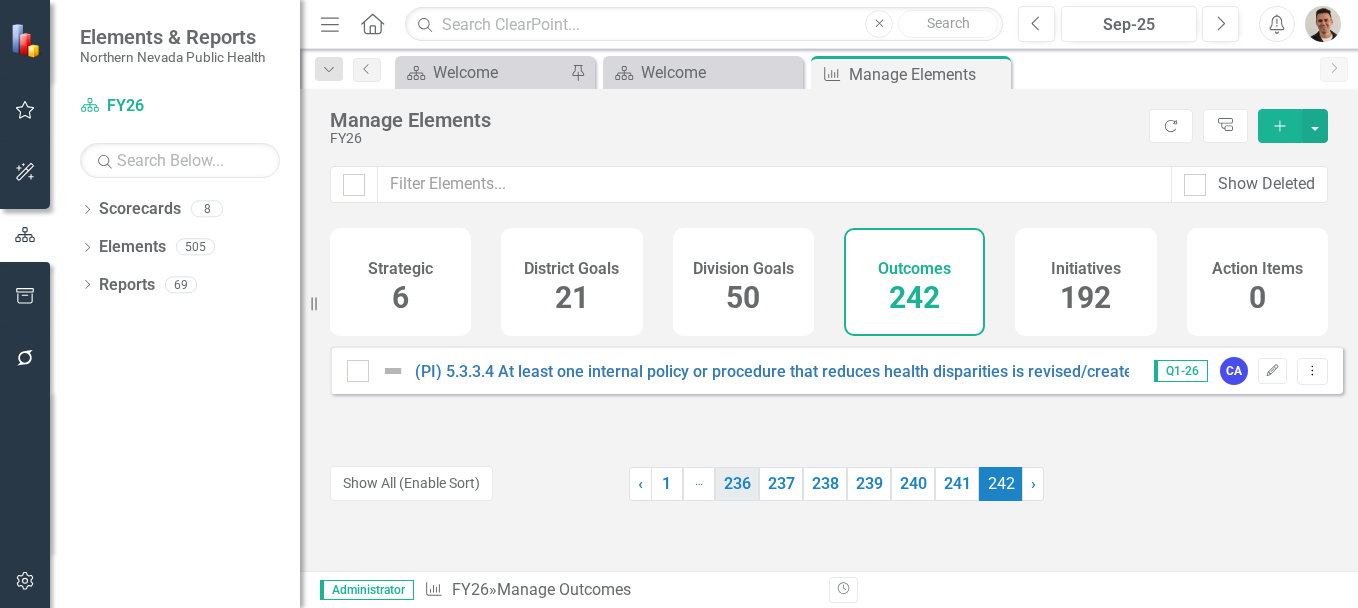 click on "236" at bounding box center [737, 484] 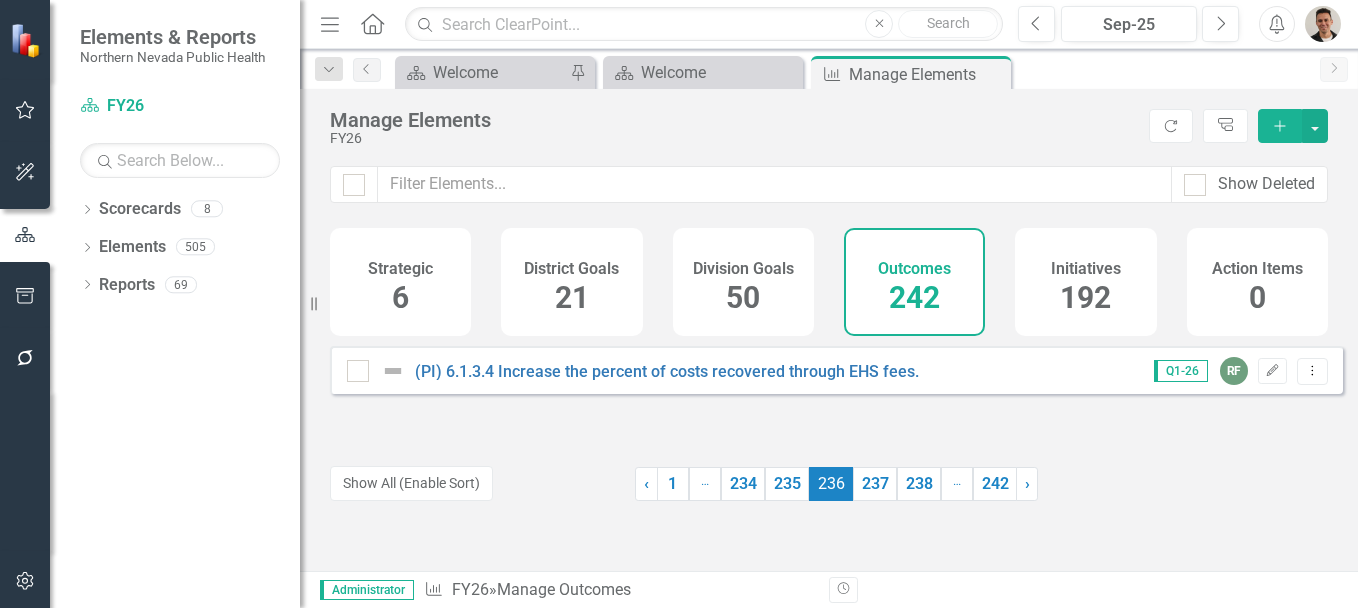 click on "234" at bounding box center (743, 484) 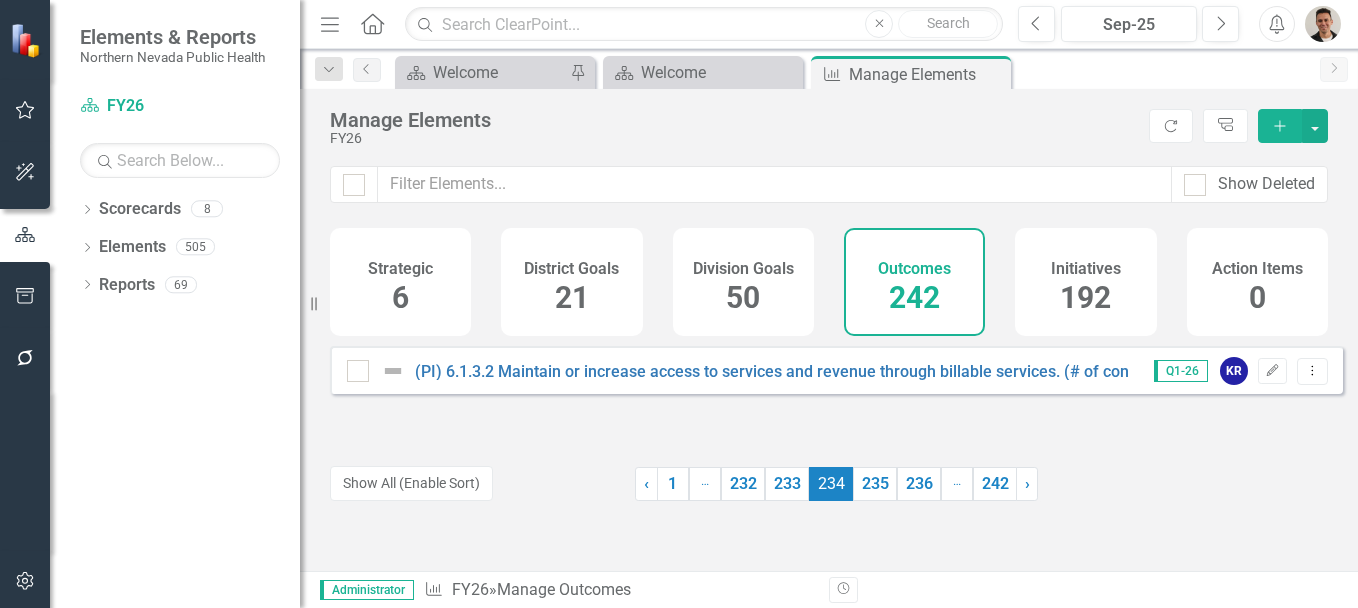 click on "232" at bounding box center (743, 484) 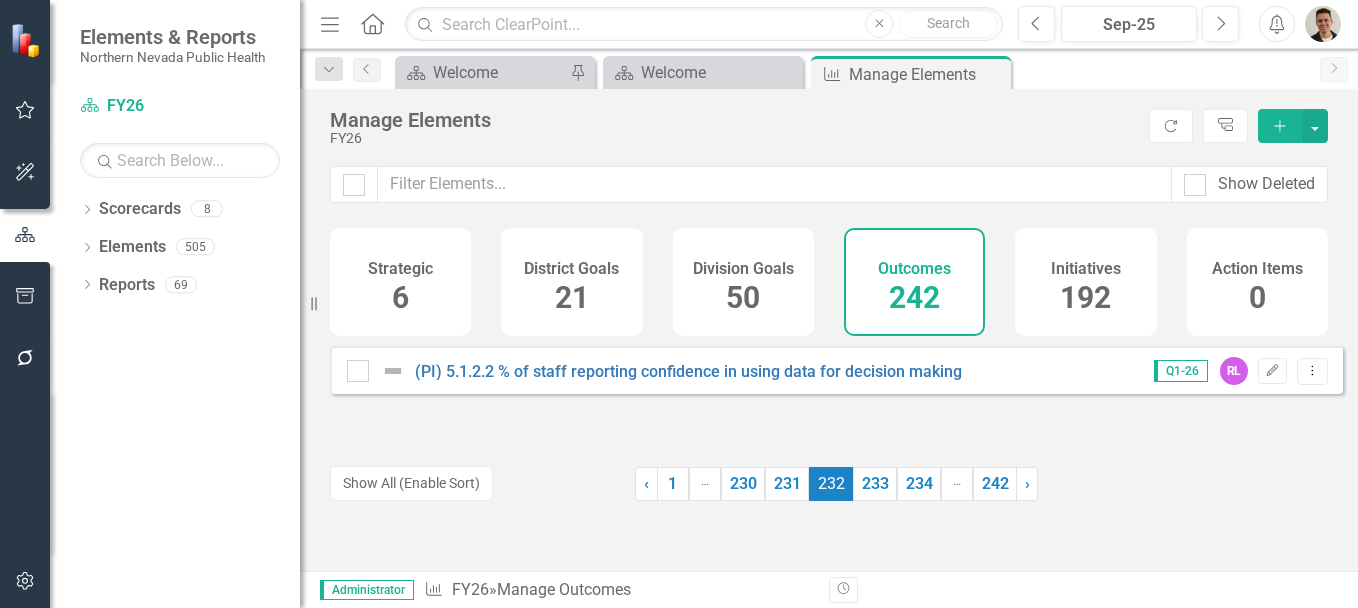 click on "230" at bounding box center (743, 484) 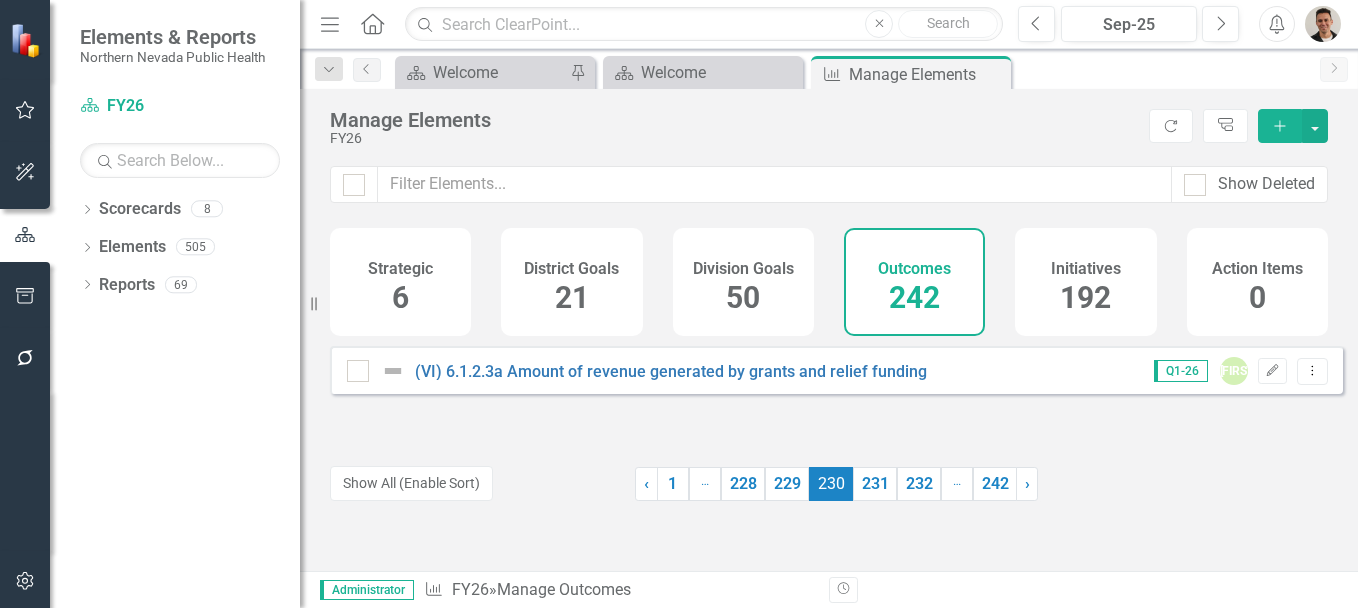 click on "228" at bounding box center (743, 484) 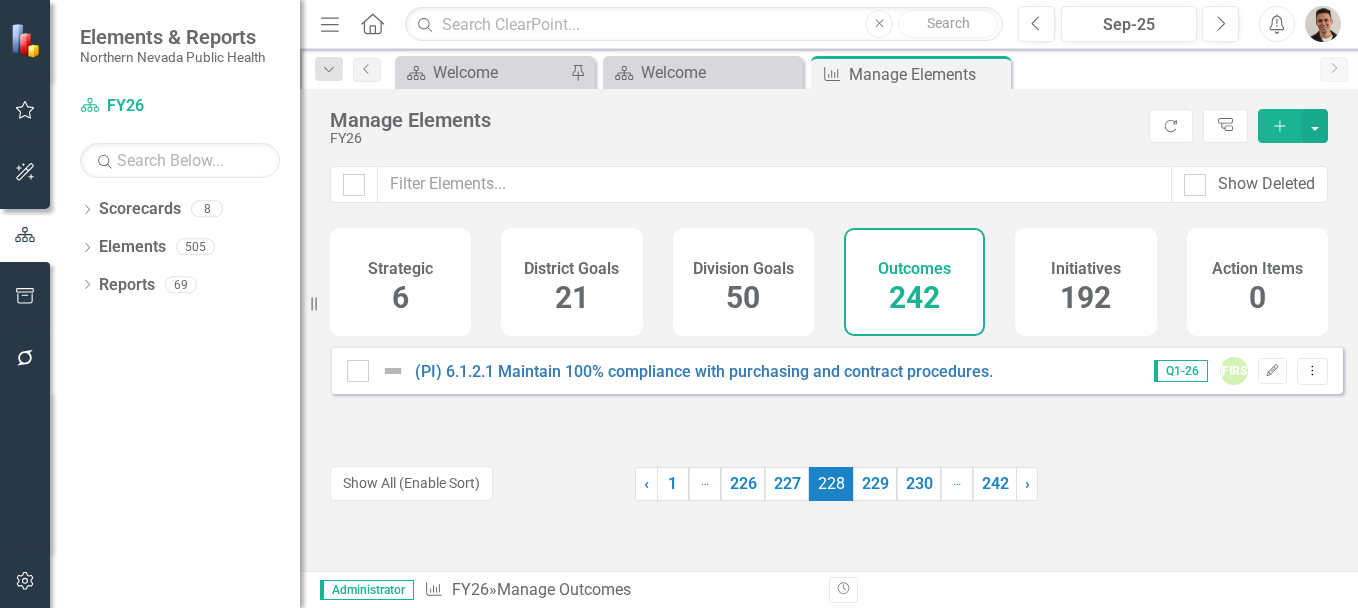 click on "226" at bounding box center [743, 484] 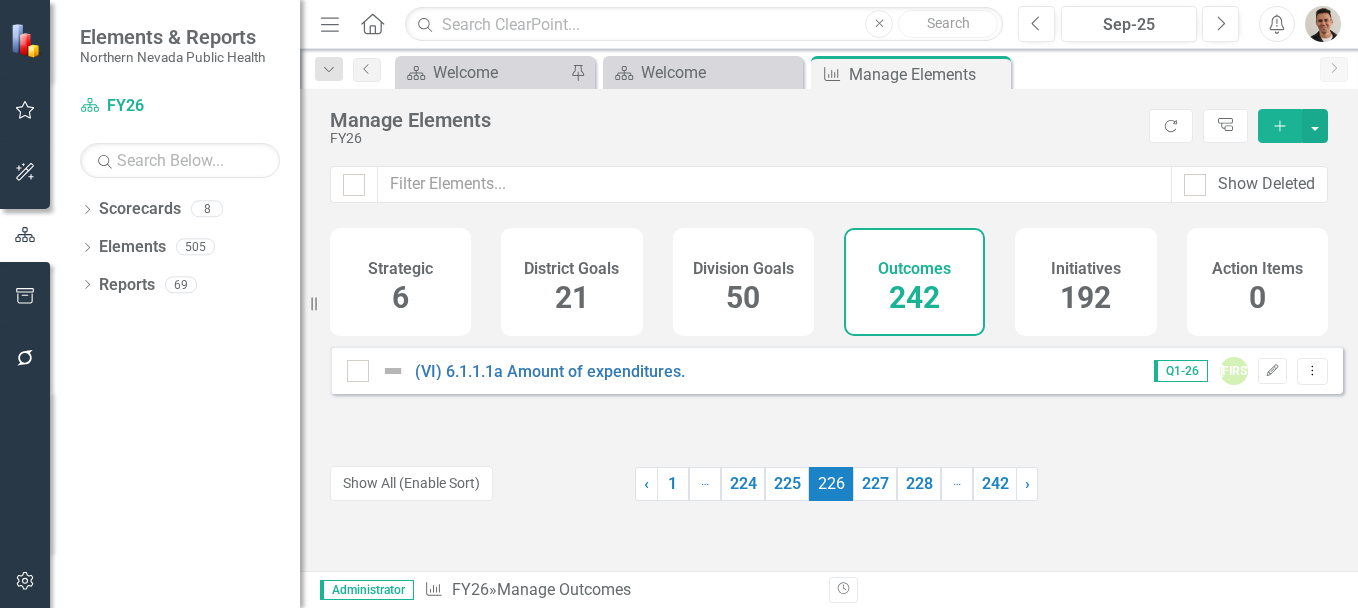 click on "224" at bounding box center (743, 484) 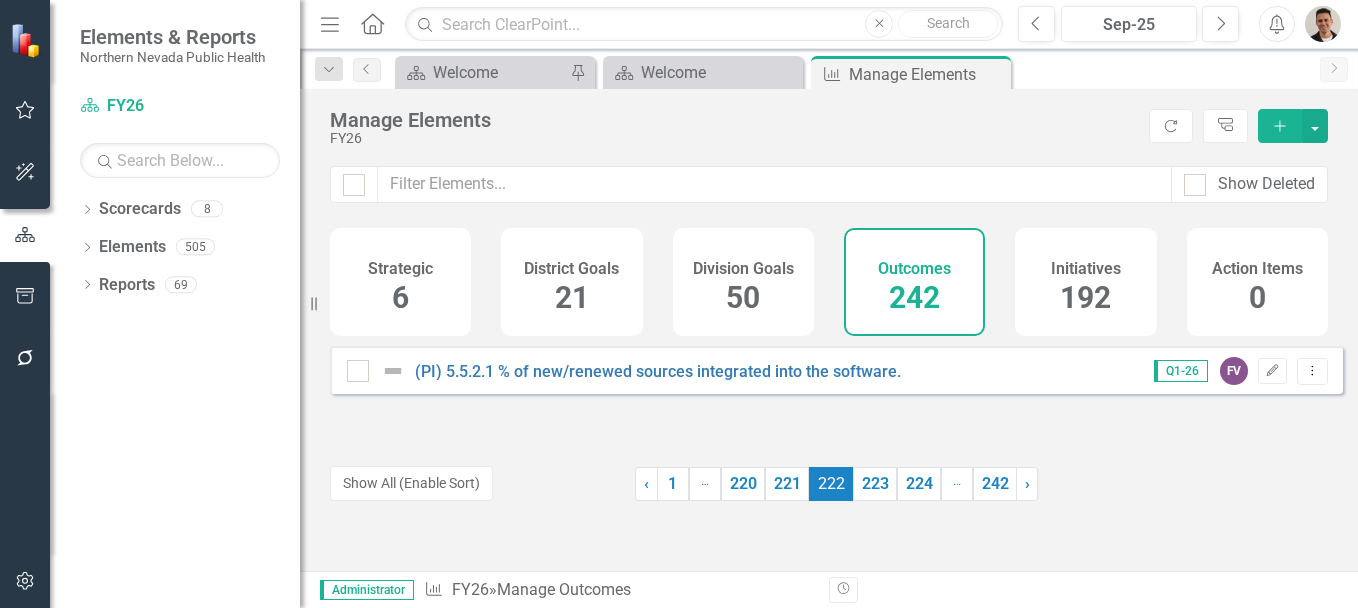 click on "220" at bounding box center (743, 484) 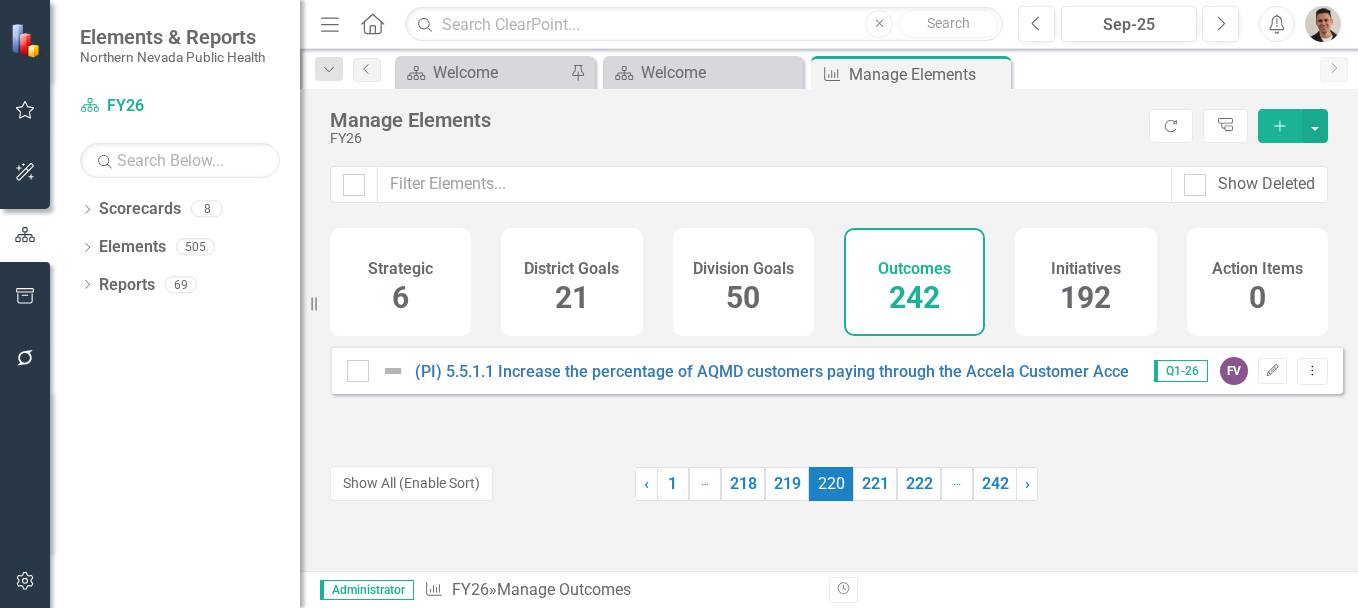 click on "218" at bounding box center (743, 484) 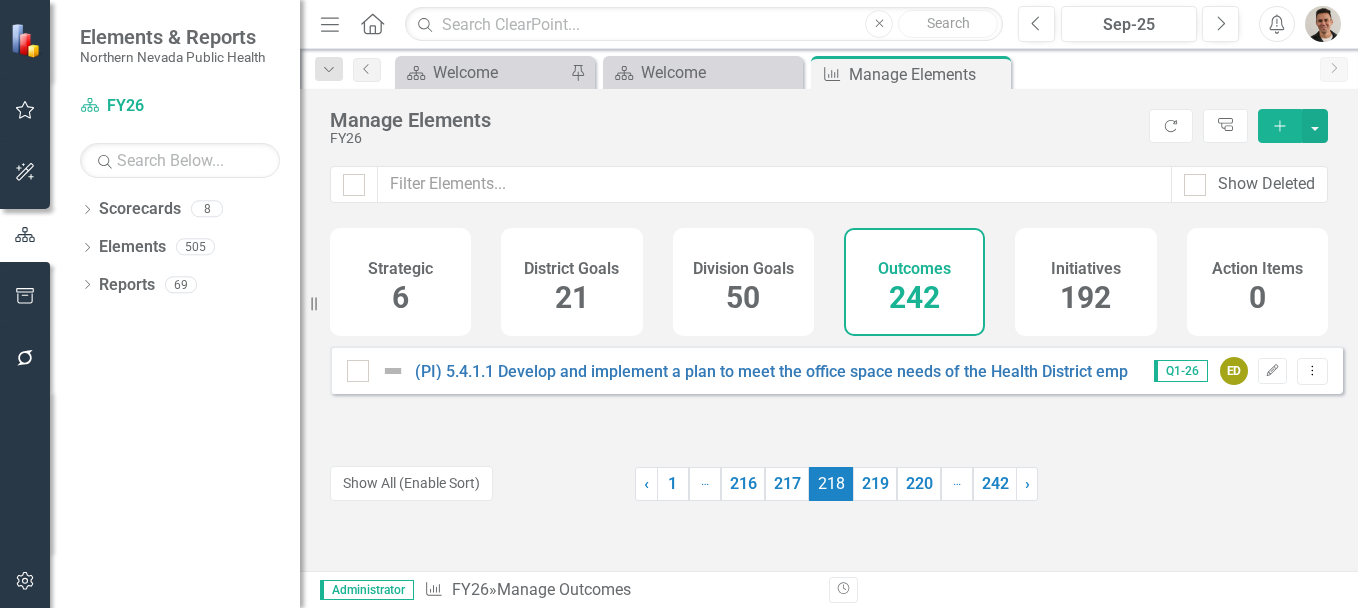 click on "216" at bounding box center [743, 484] 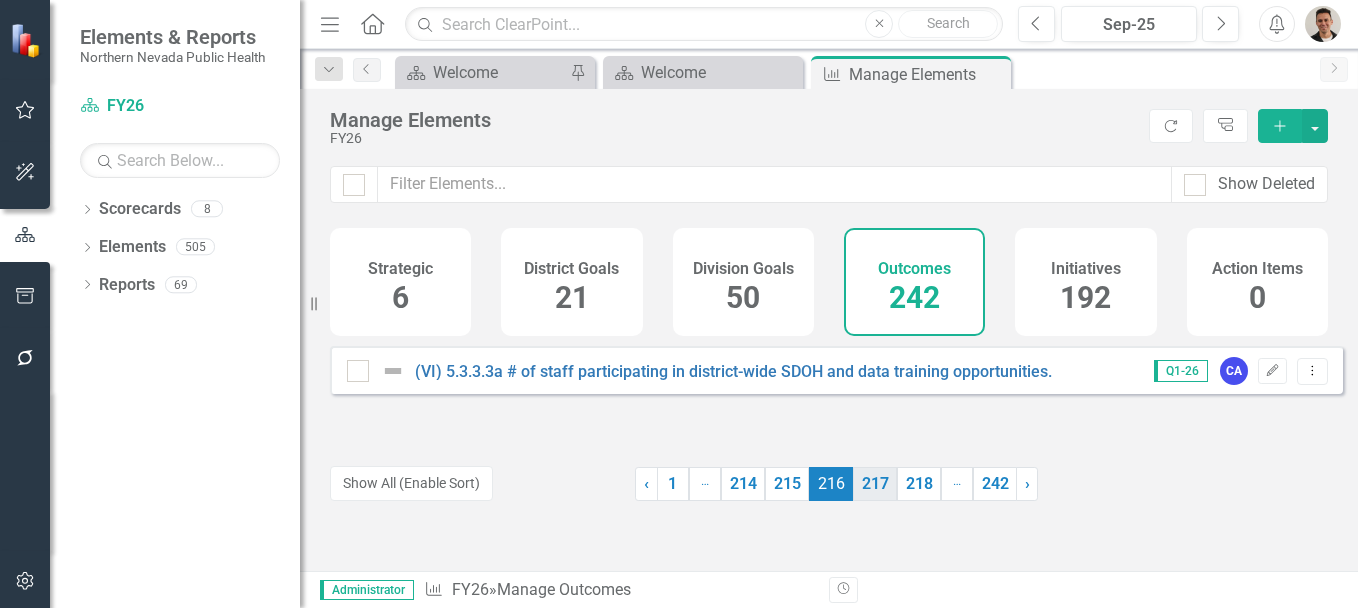 click on "217" at bounding box center [875, 484] 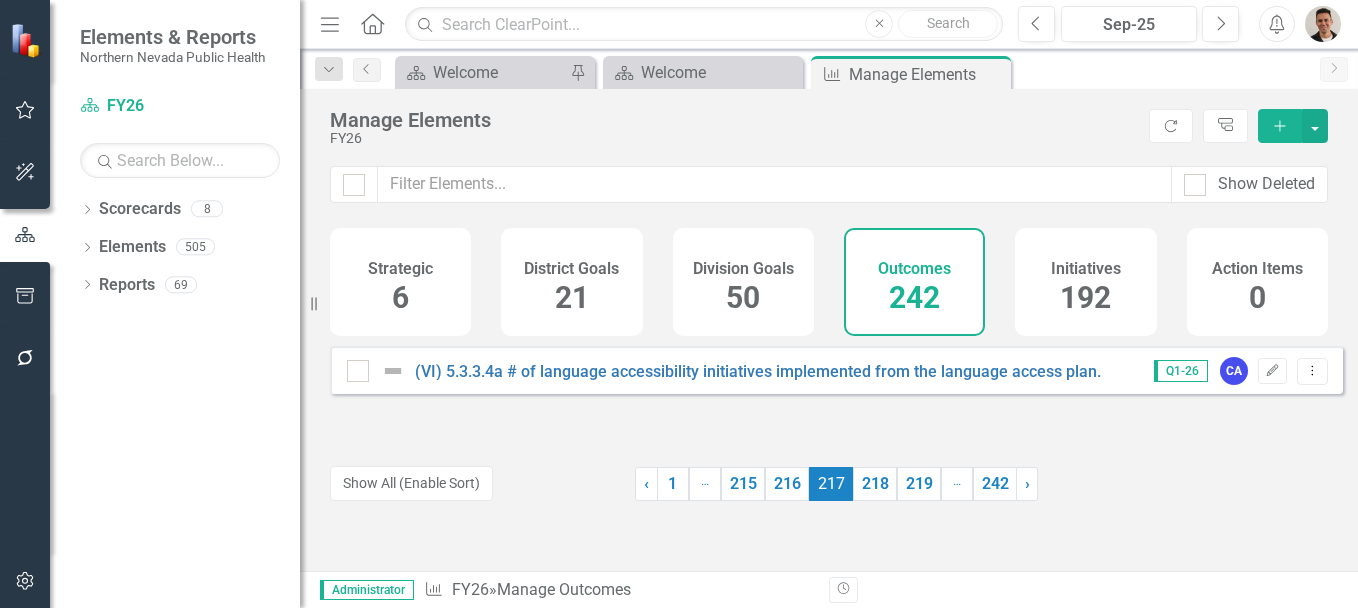 click on "218" at bounding box center (875, 484) 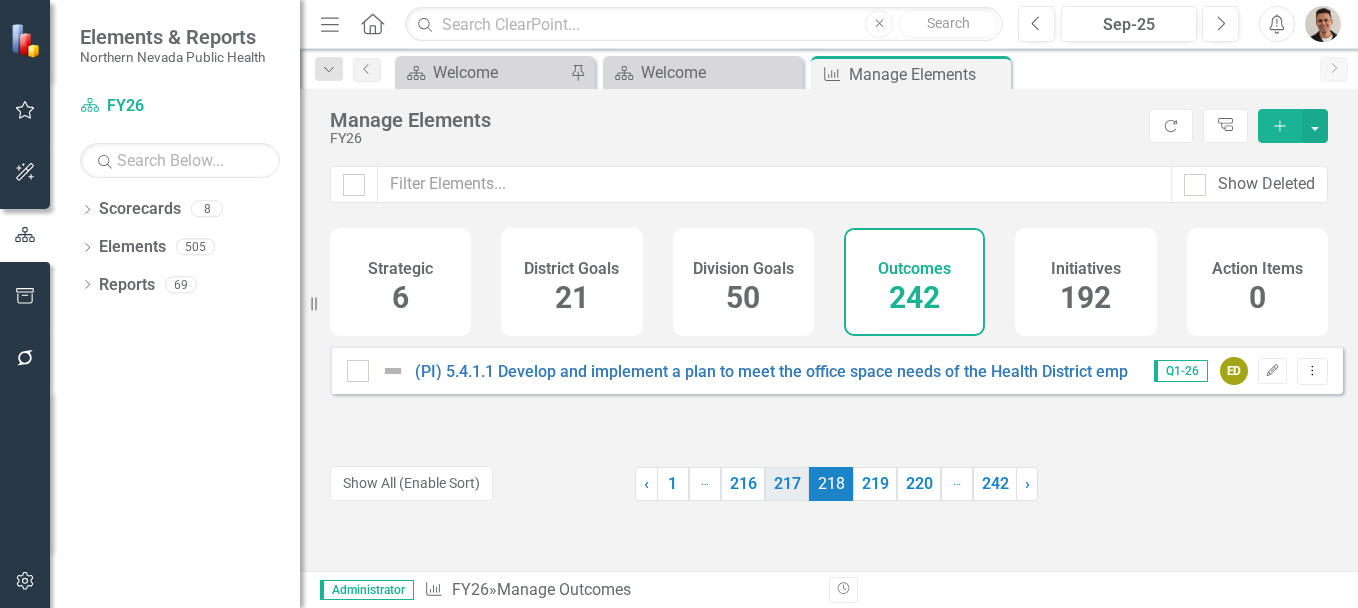 click on "217" at bounding box center [787, 484] 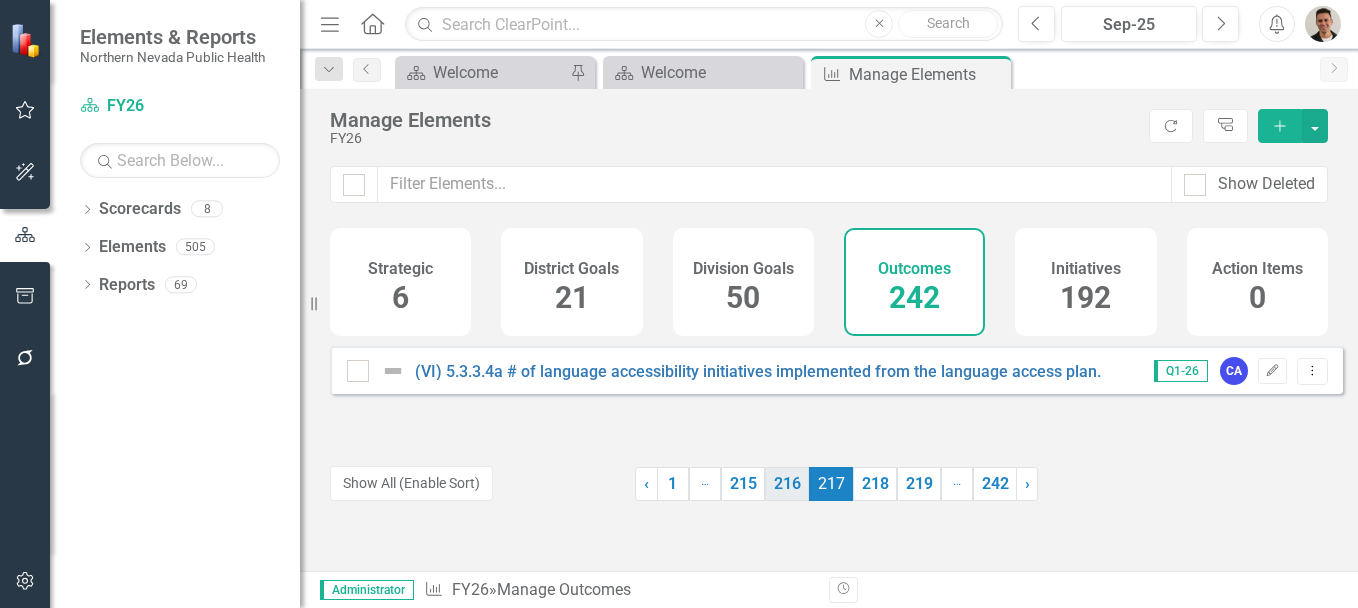 click on "216" at bounding box center (787, 484) 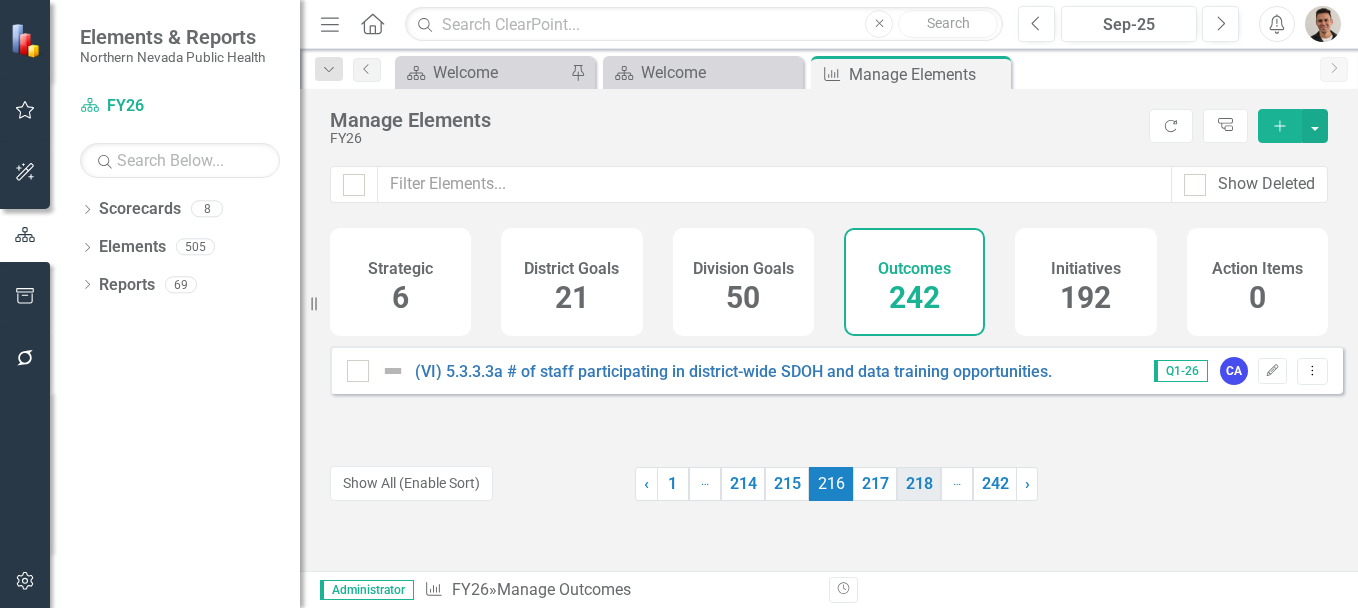 click on "217" at bounding box center [875, 484] 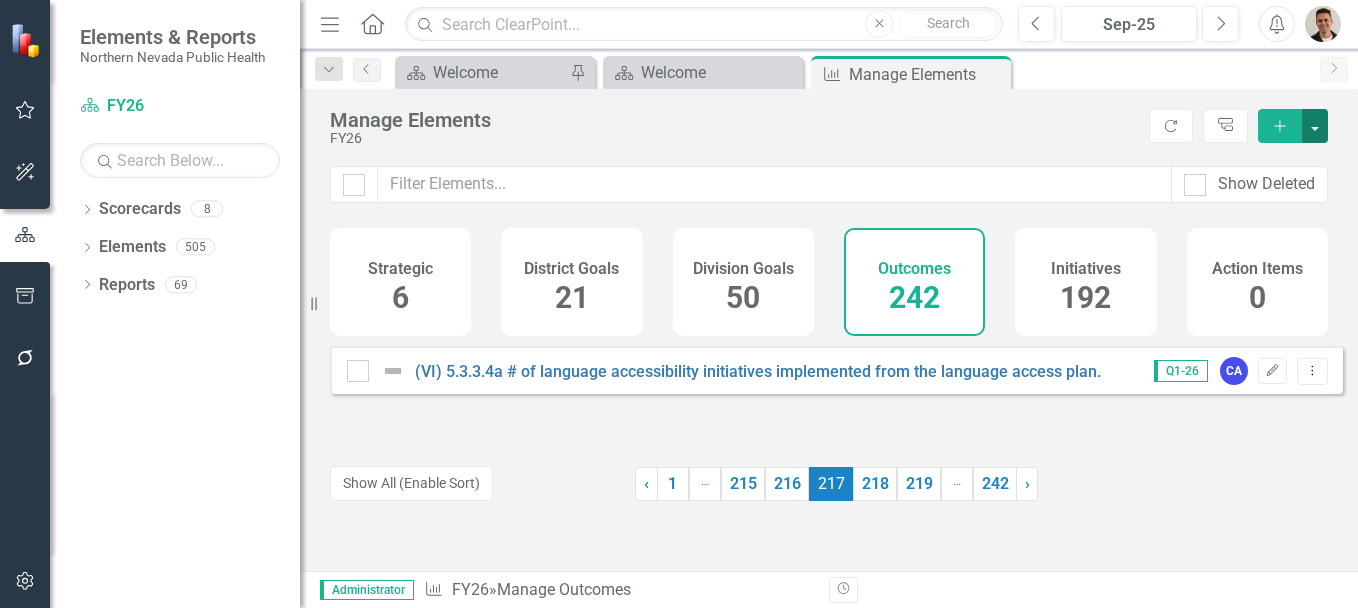 click at bounding box center [1315, 126] 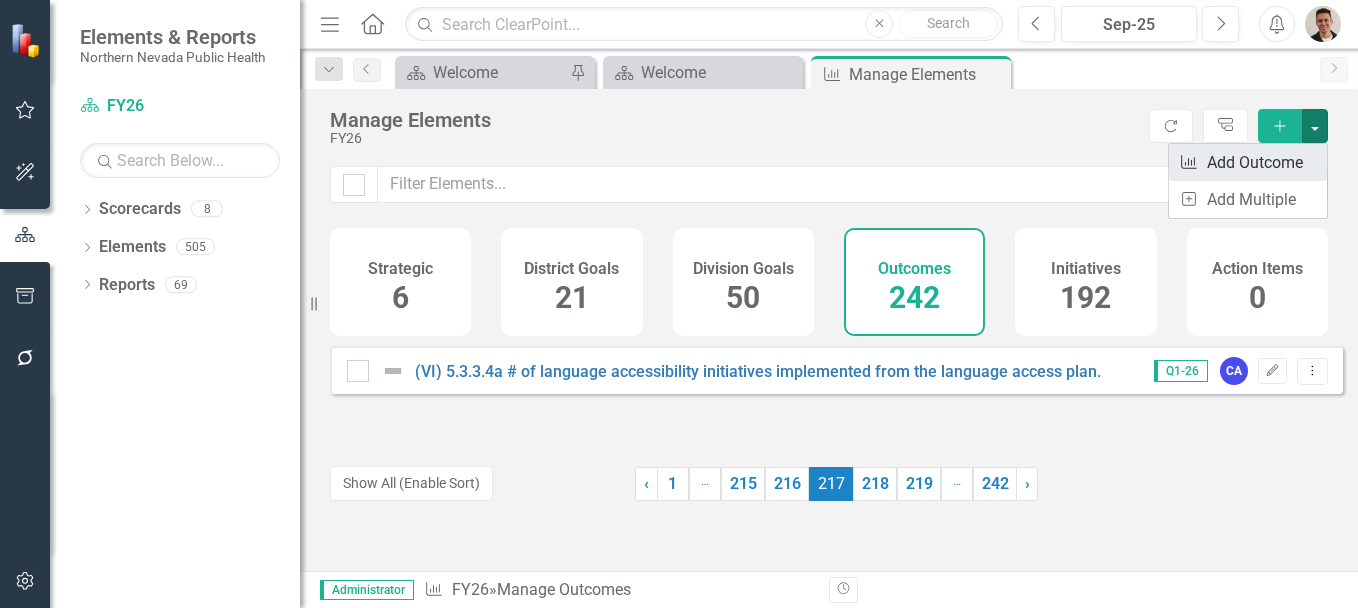 click on "Outcome Add   Outcome" at bounding box center (1248, 162) 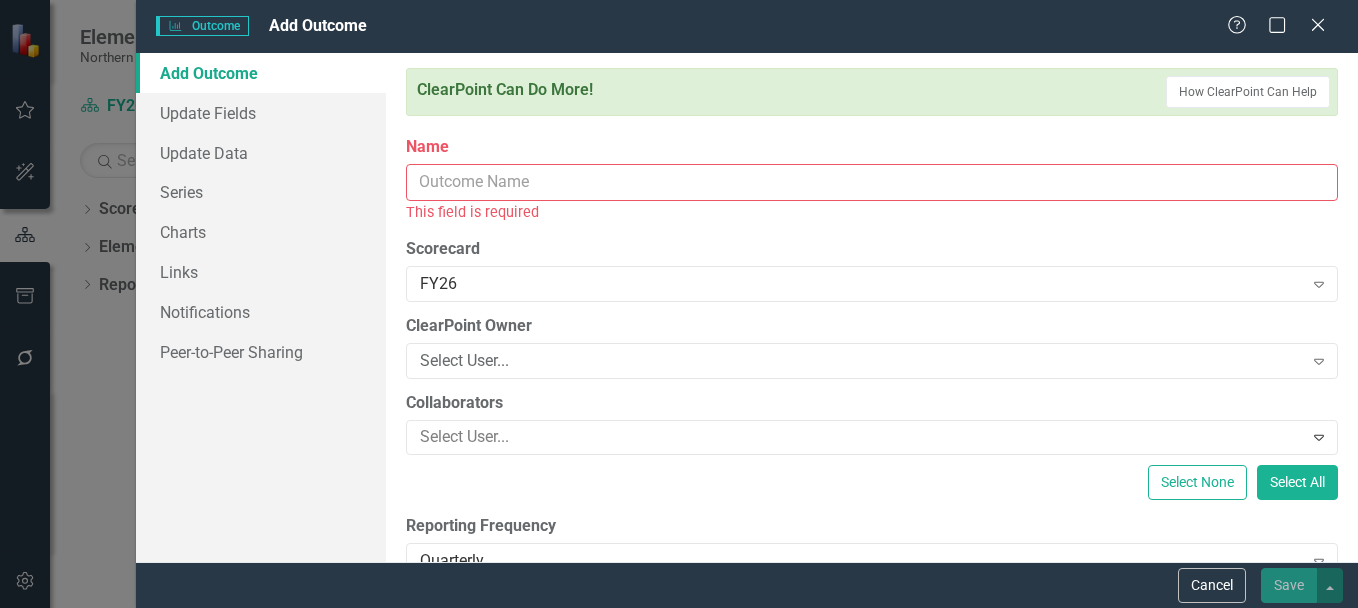 click on "Name" at bounding box center (872, 182) 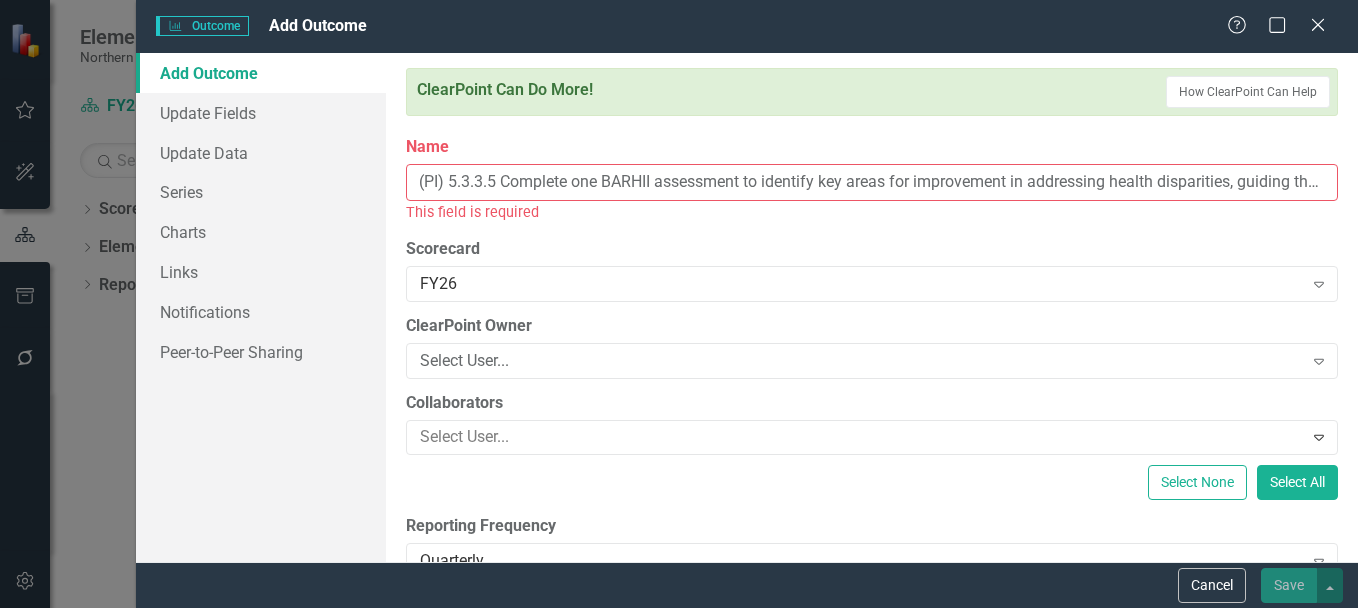 scroll, scrollTop: 0, scrollLeft: 293, axis: horizontal 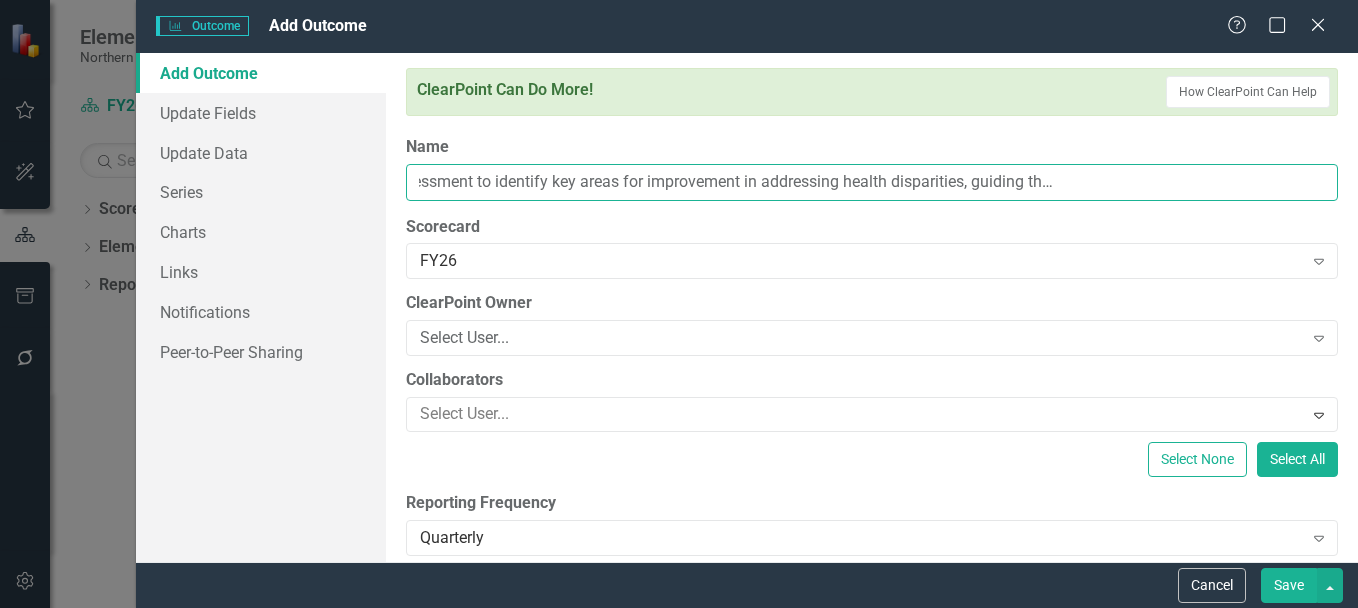 click on "(PI) 5.3.3.5 Complete one BARHII assessment to identify key areas for improvement in addressing health disparities, guiding the development of targeted interventions." at bounding box center [872, 182] 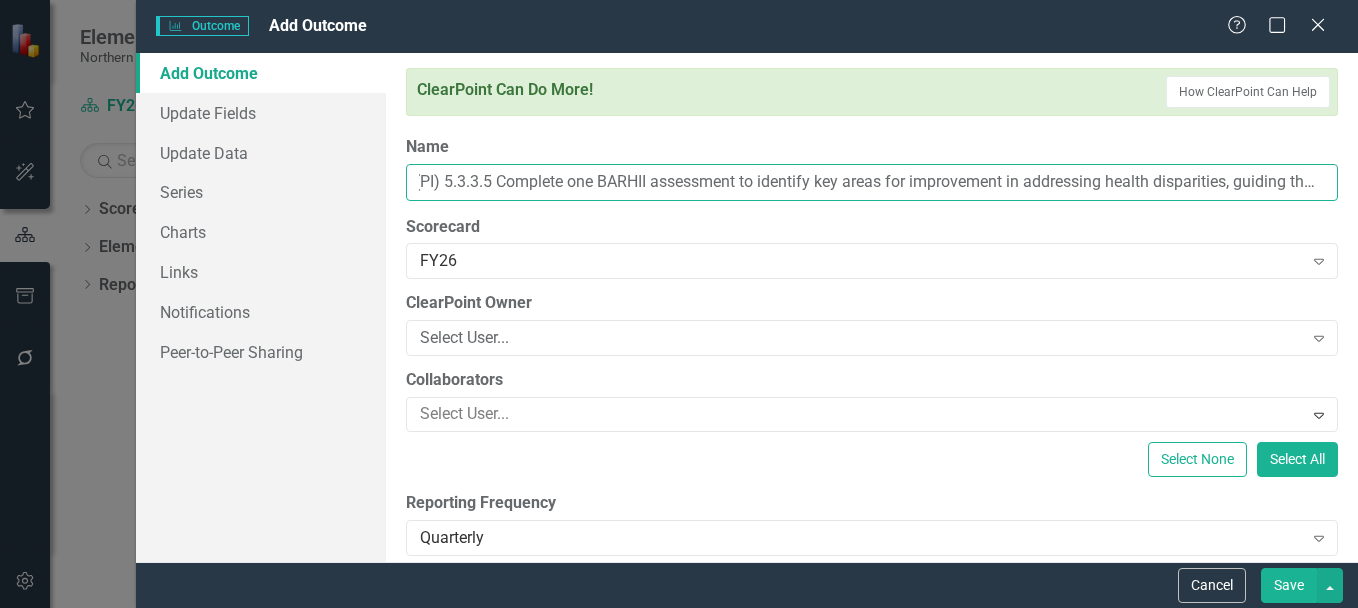 scroll, scrollTop: 0, scrollLeft: 0, axis: both 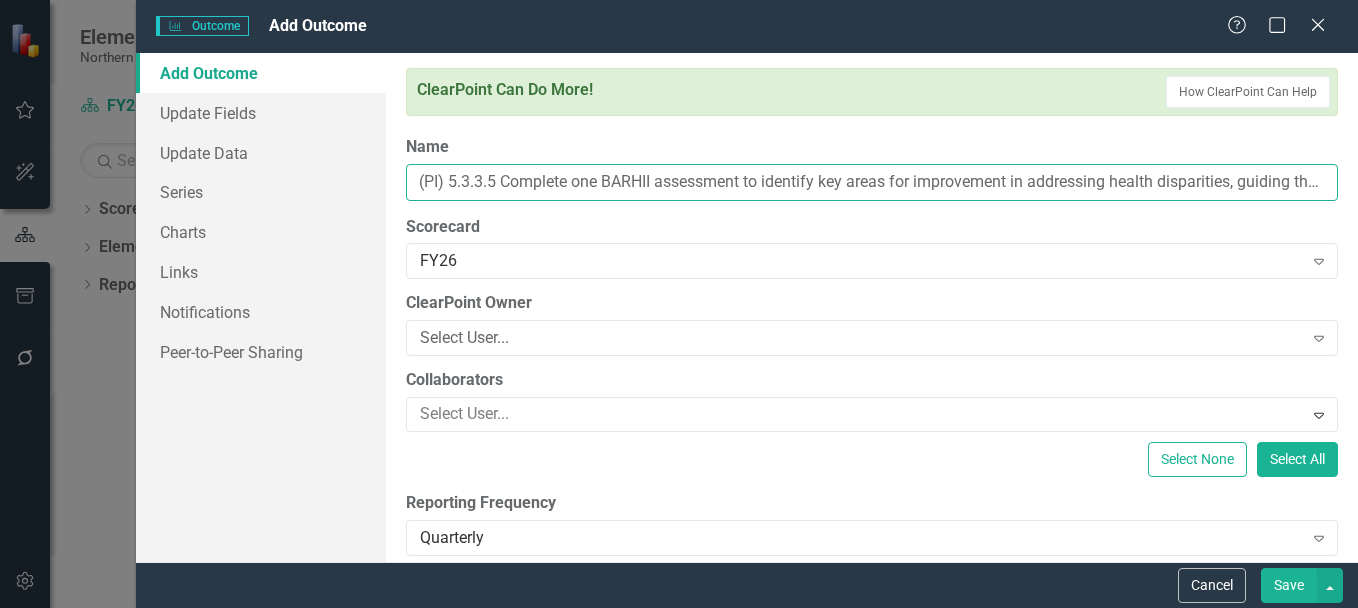 type on "(PI) 5.3.3.5 Complete one BARHII assessment to identify key areas for improvement in addressing health disparities, guiding the development of targeted interventions." 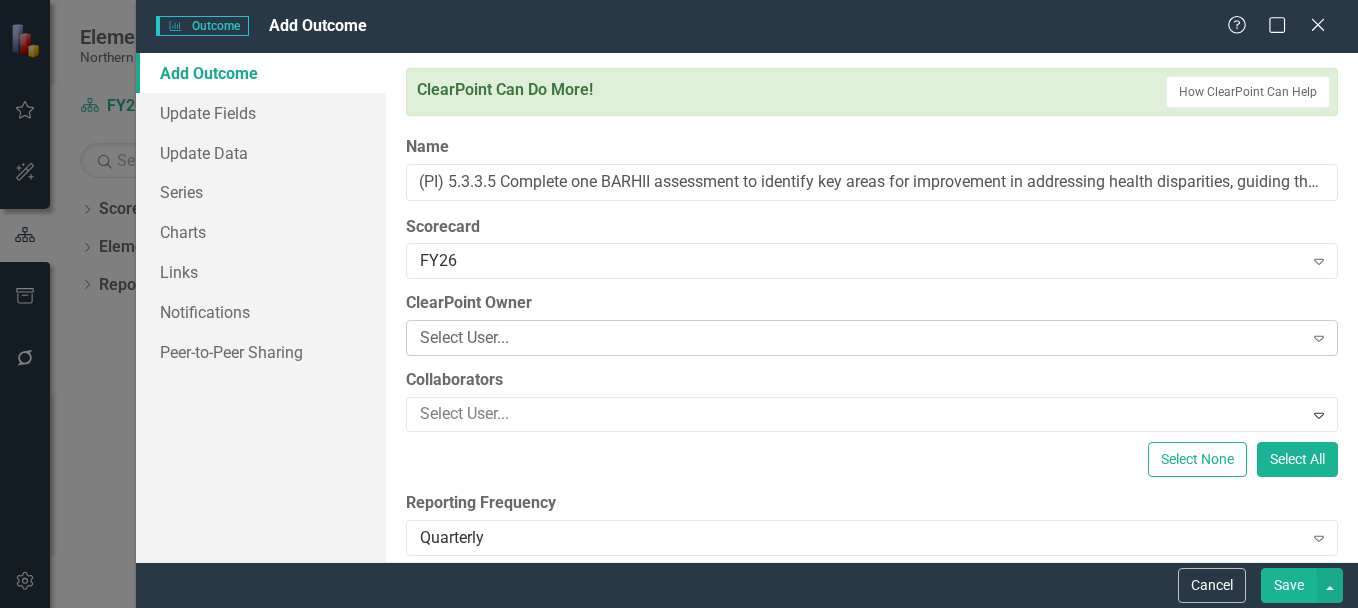 click on "Select User..." at bounding box center [861, 338] 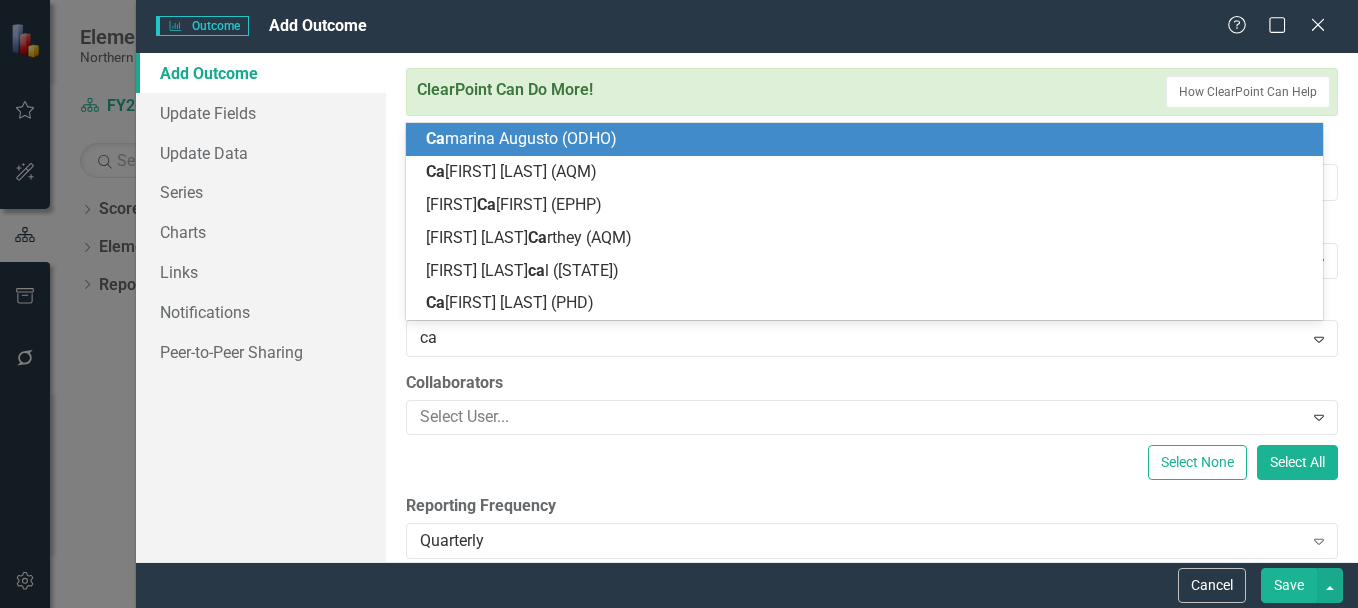 type on "cam" 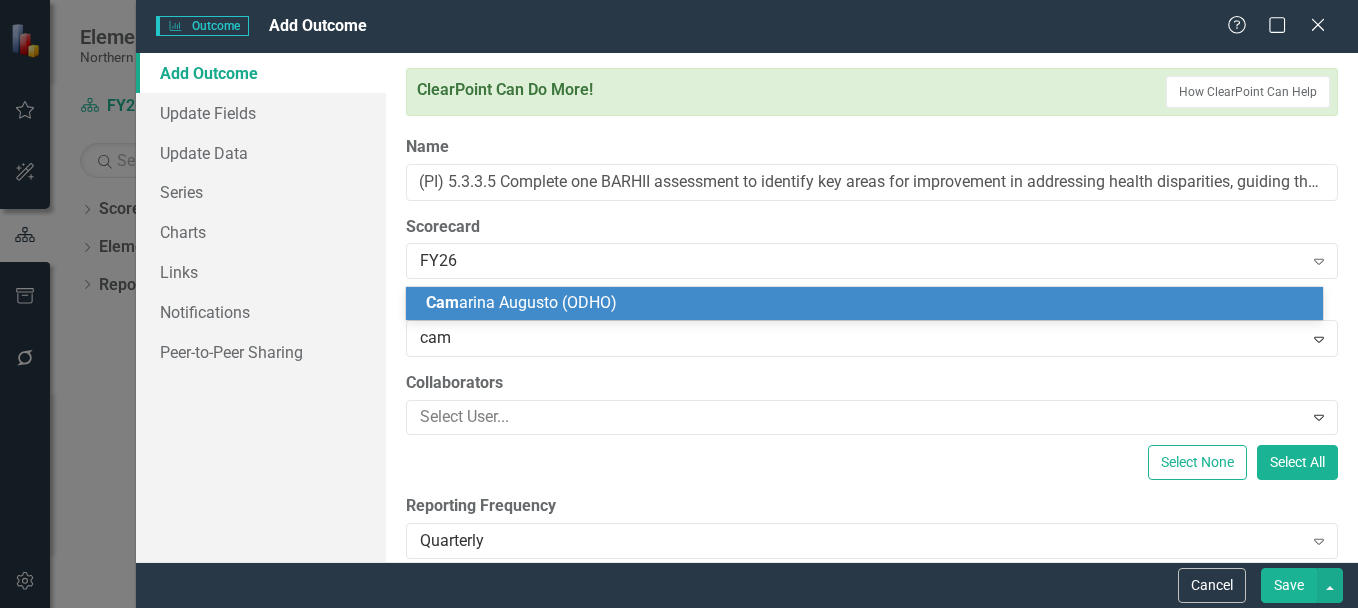 click on "[FIRST] [LAST] (ODHO)" at bounding box center [521, 302] 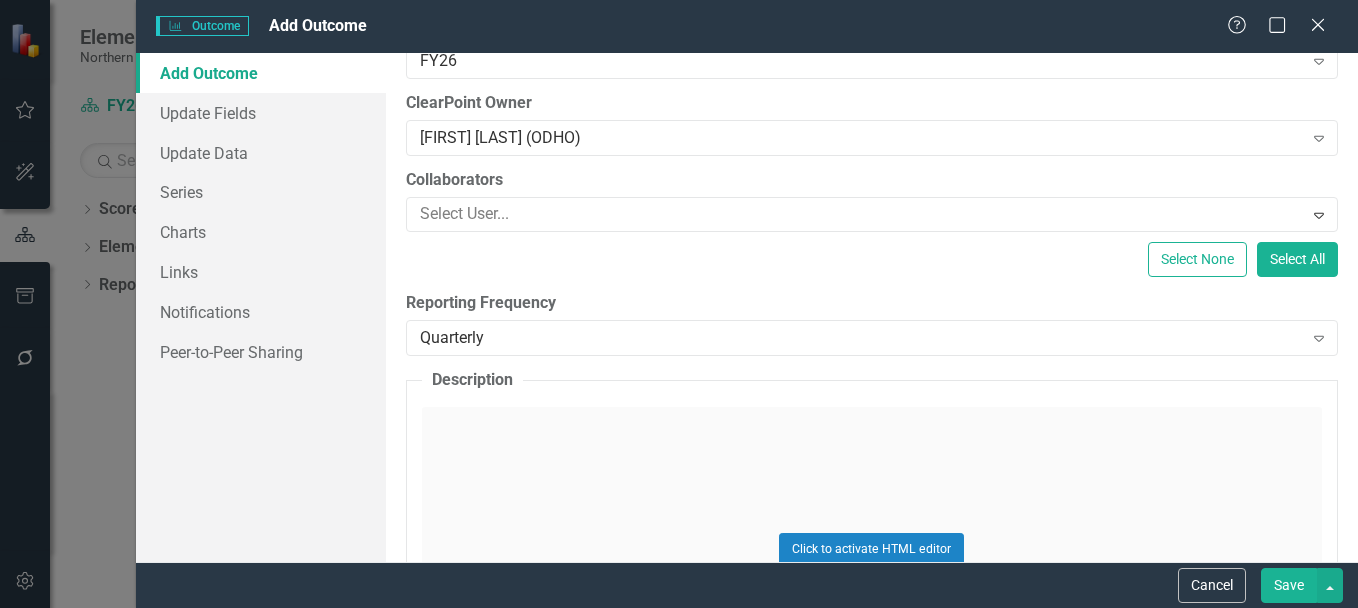 scroll, scrollTop: 300, scrollLeft: 0, axis: vertical 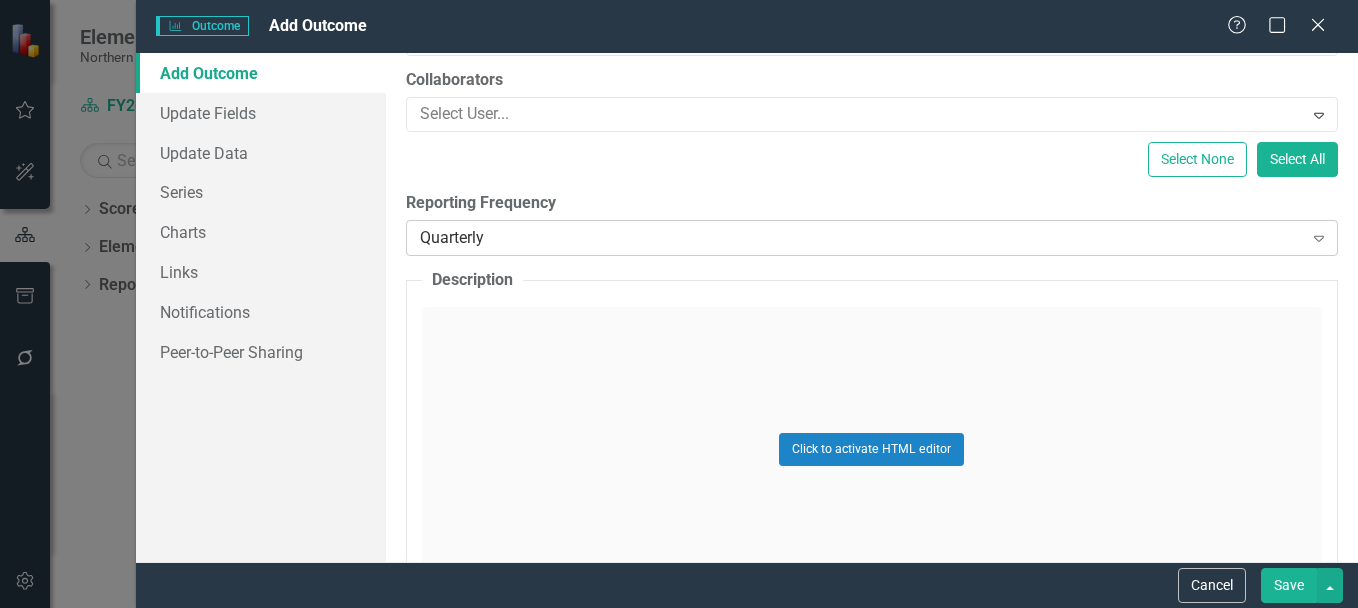 click on "Quarterly" at bounding box center [861, 238] 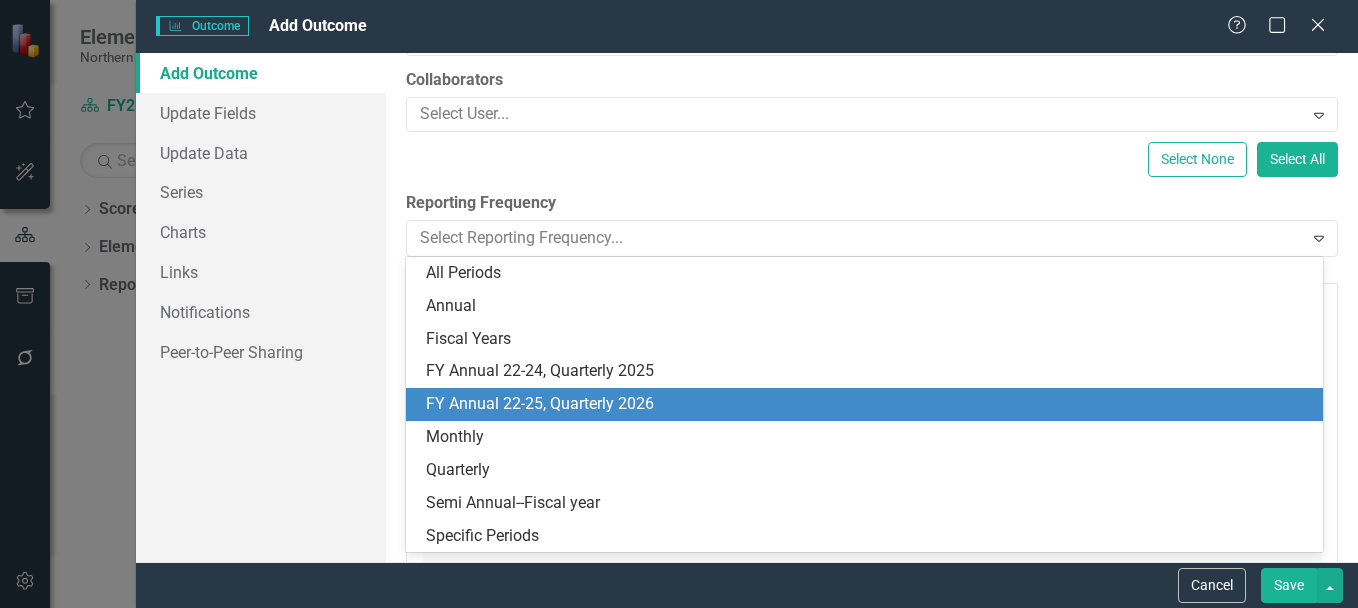 click on "FY Annual 22-25, Quarterly 2026" at bounding box center (868, 404) 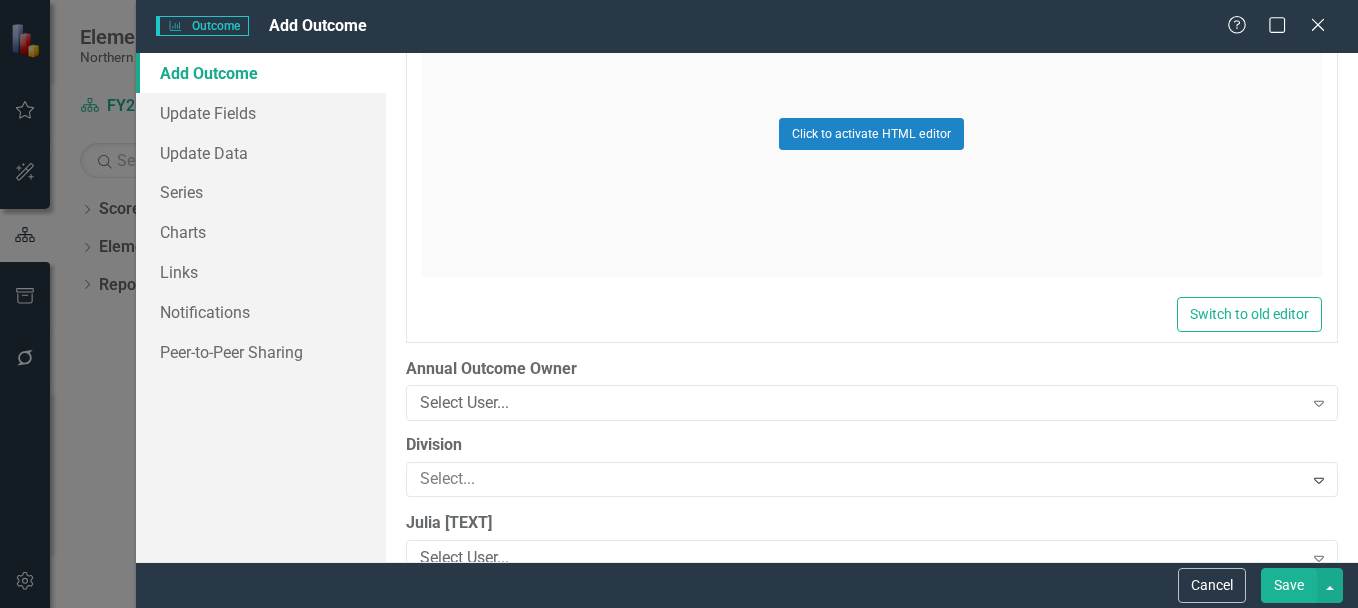 scroll, scrollTop: 1600, scrollLeft: 0, axis: vertical 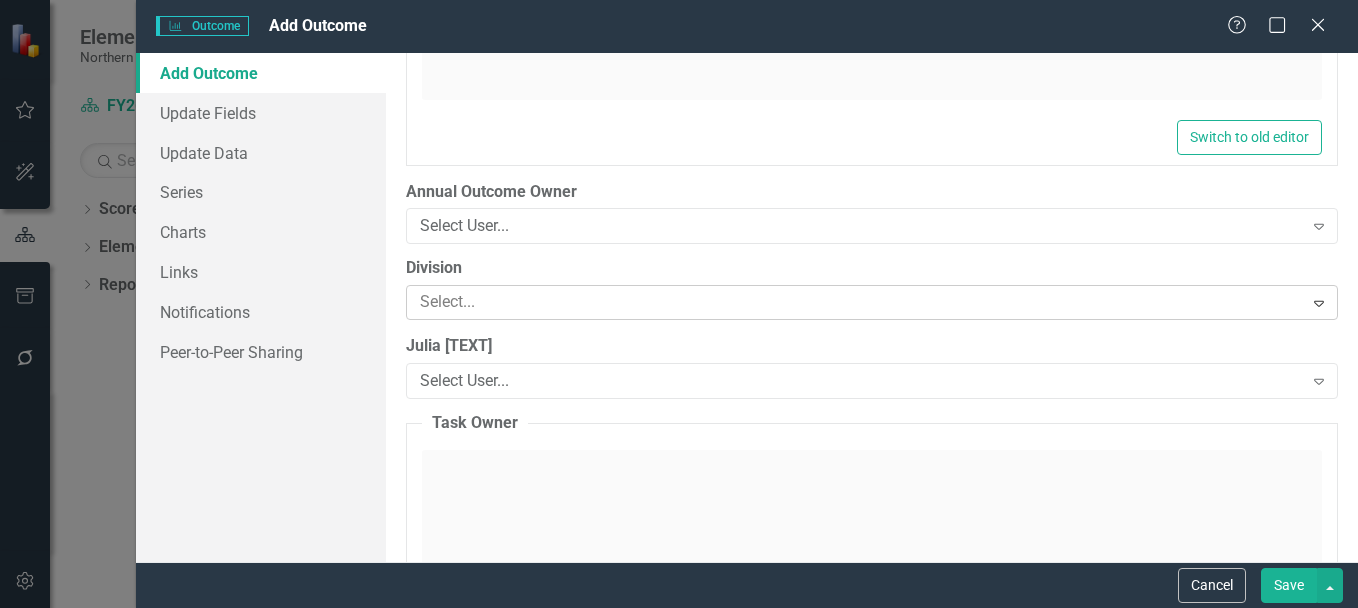 click at bounding box center (857, 302) 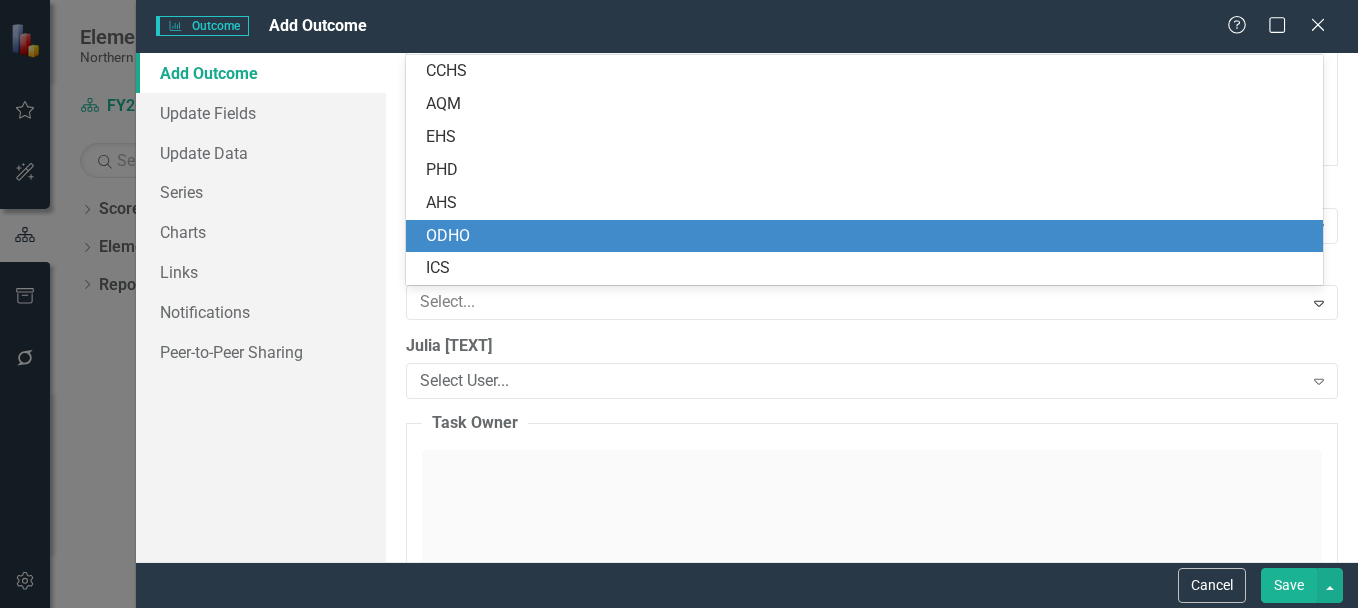 click on "ODHO" at bounding box center (868, 236) 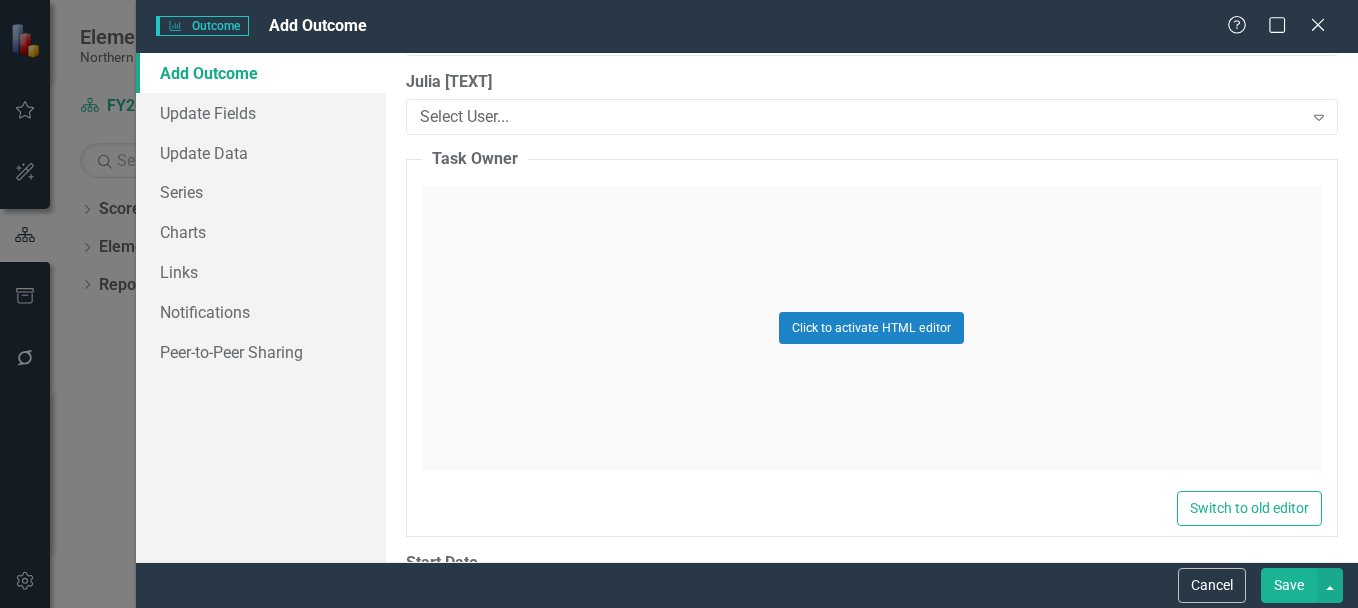 scroll, scrollTop: 1900, scrollLeft: 0, axis: vertical 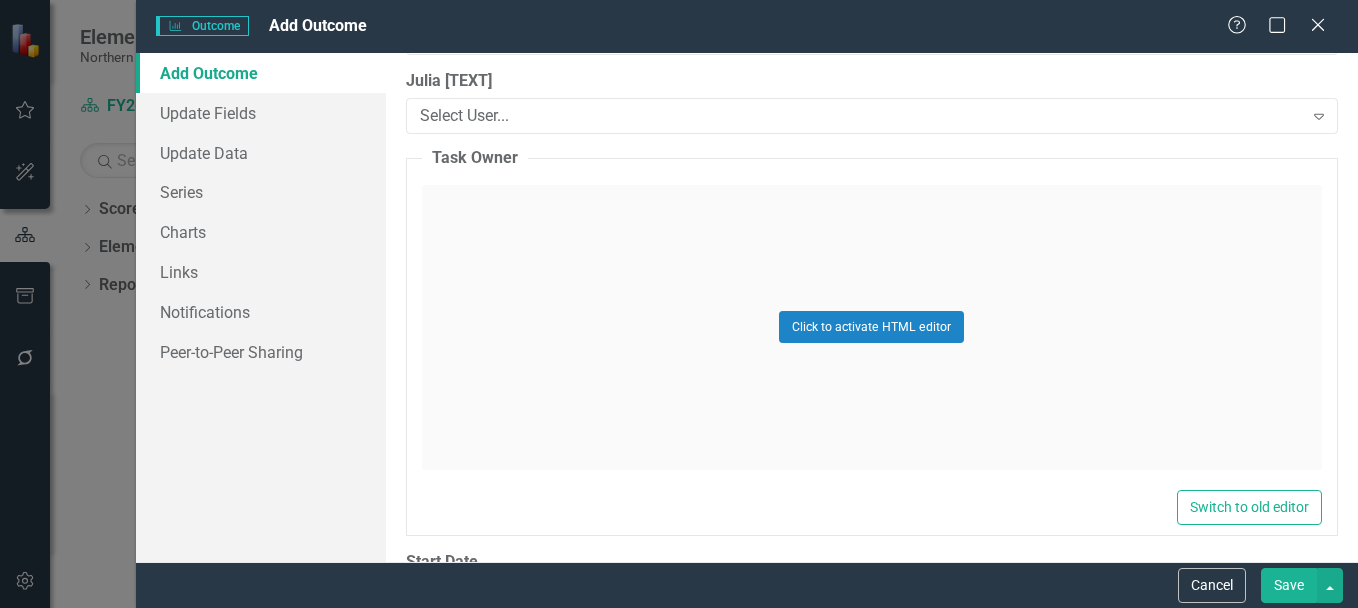 click on "Click to activate HTML editor" at bounding box center (872, 327) 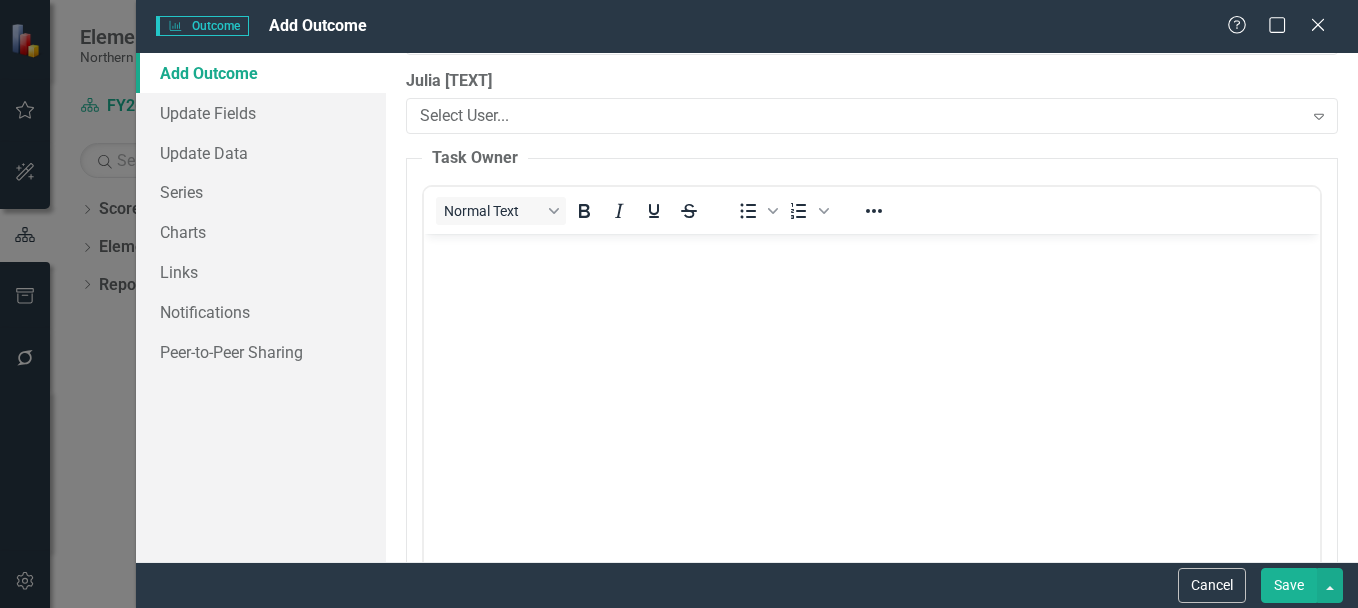 scroll, scrollTop: 0, scrollLeft: 0, axis: both 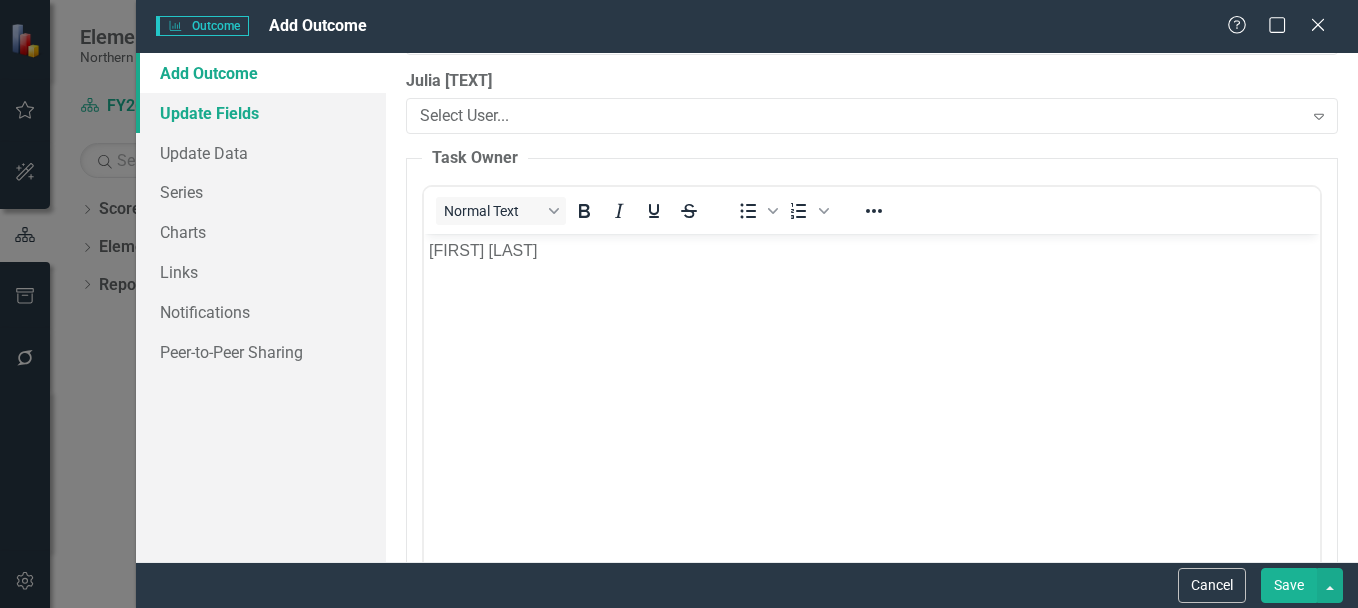 click on "Update Fields" at bounding box center [261, 113] 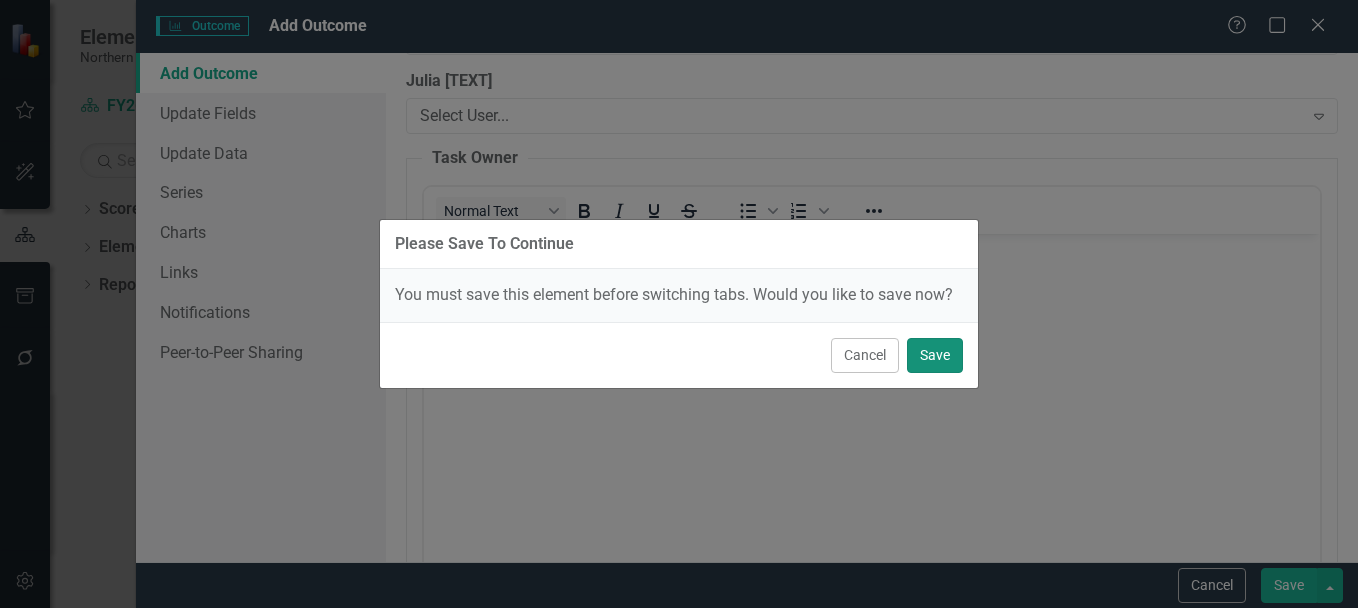 click on "Save" at bounding box center (935, 355) 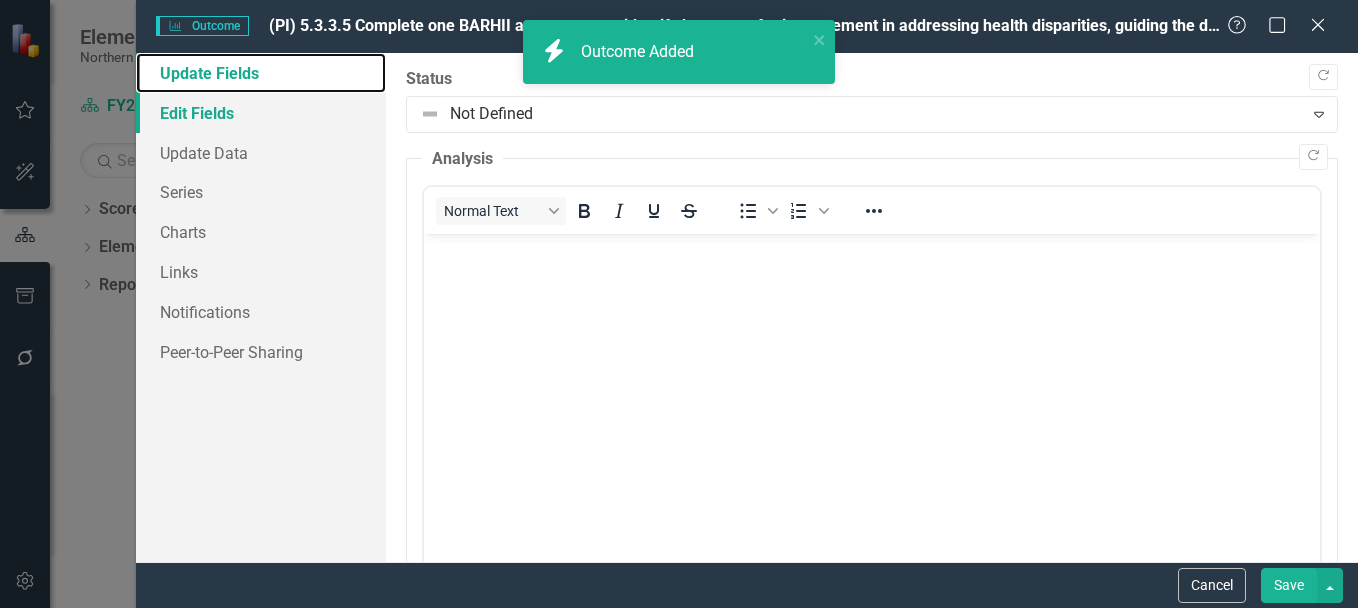 scroll, scrollTop: 0, scrollLeft: 0, axis: both 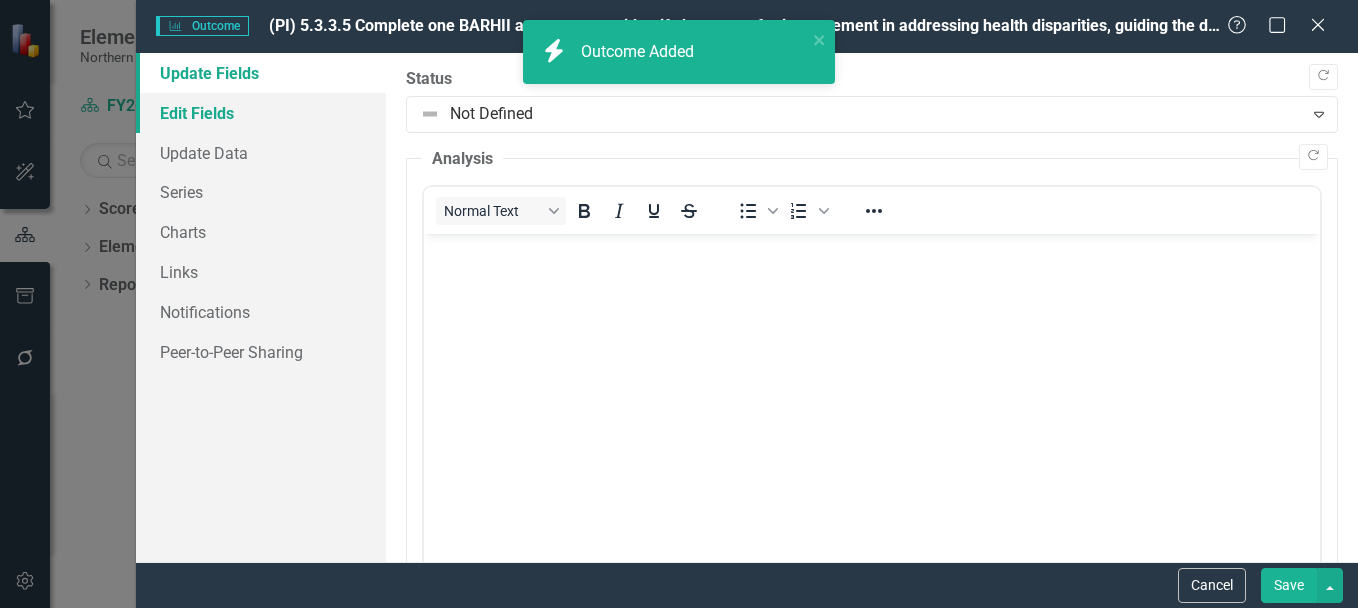 click on "Edit Fields" at bounding box center [261, 113] 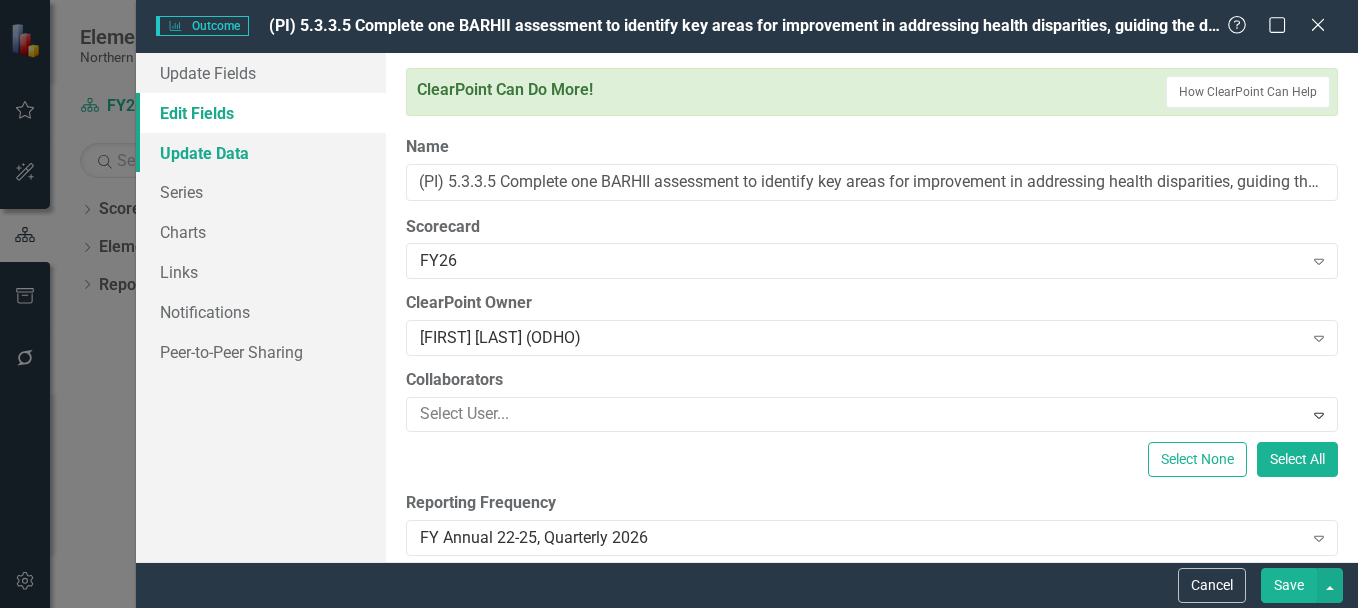 click on "Update  Data" at bounding box center [261, 153] 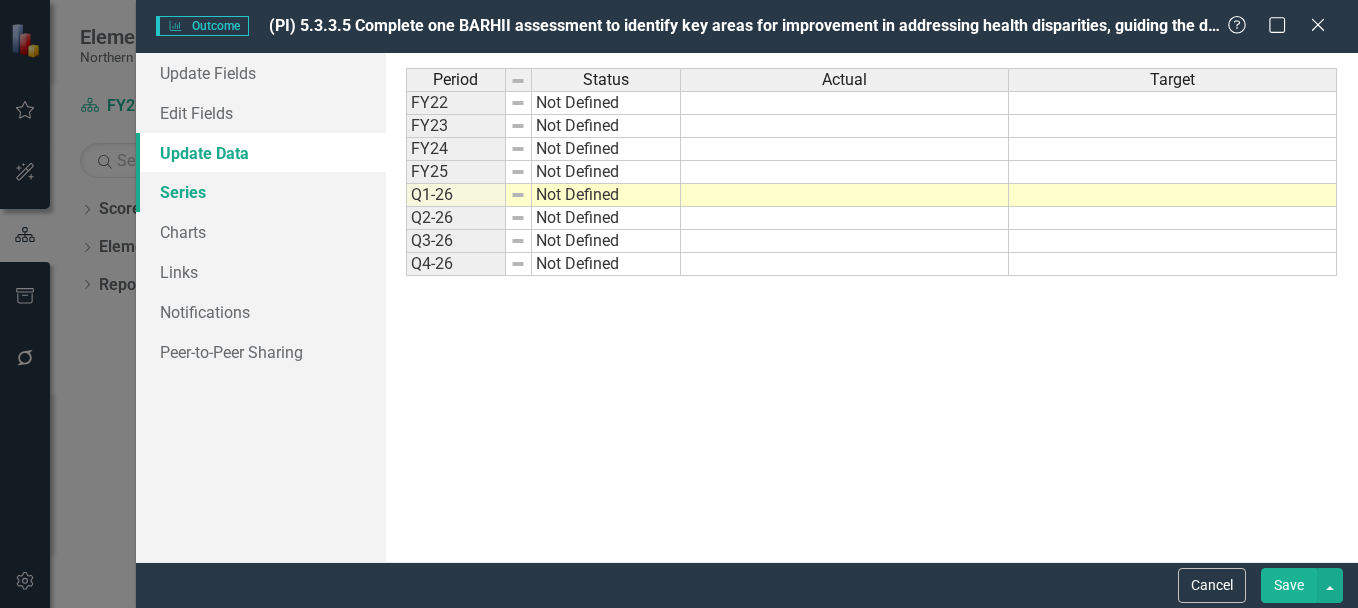 click on "Series" at bounding box center [261, 192] 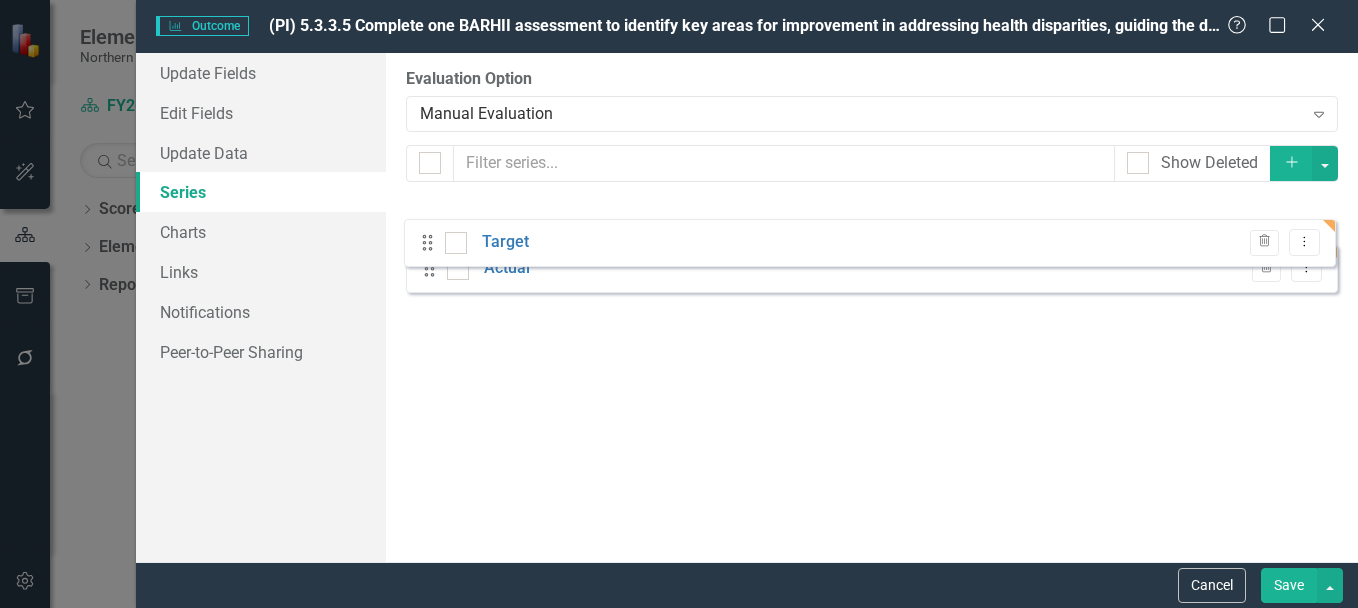 drag, startPoint x: 429, startPoint y: 281, endPoint x: 427, endPoint y: 215, distance: 66.0303 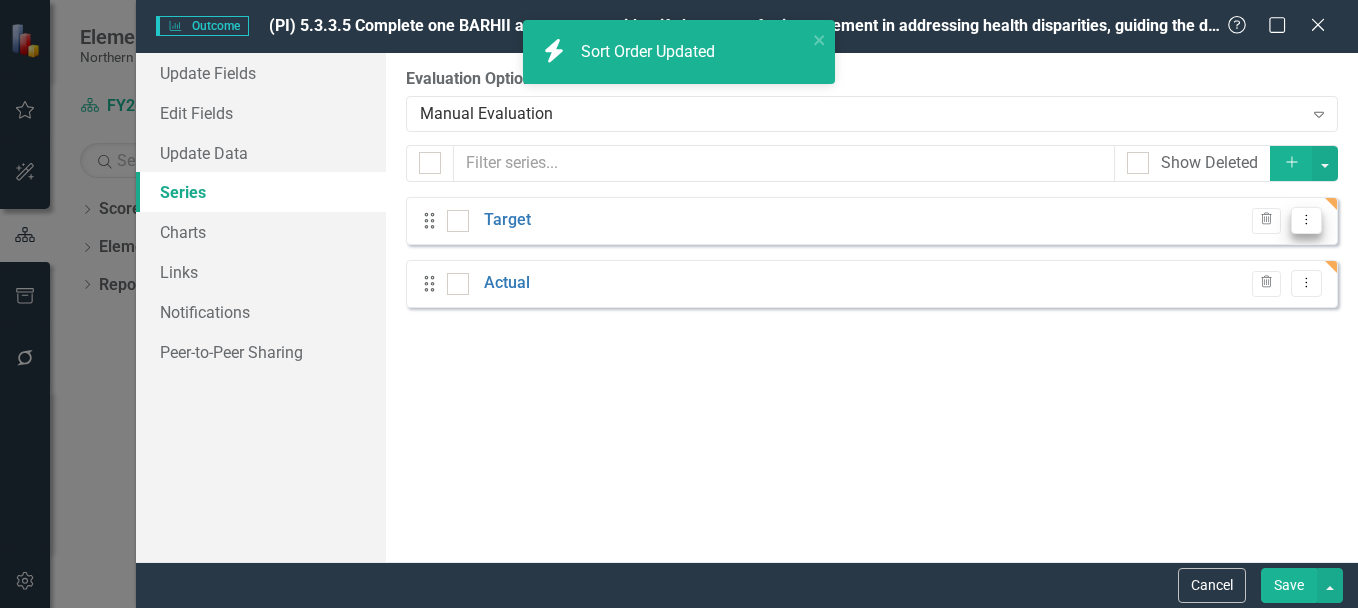 click on "Dropdown Menu" 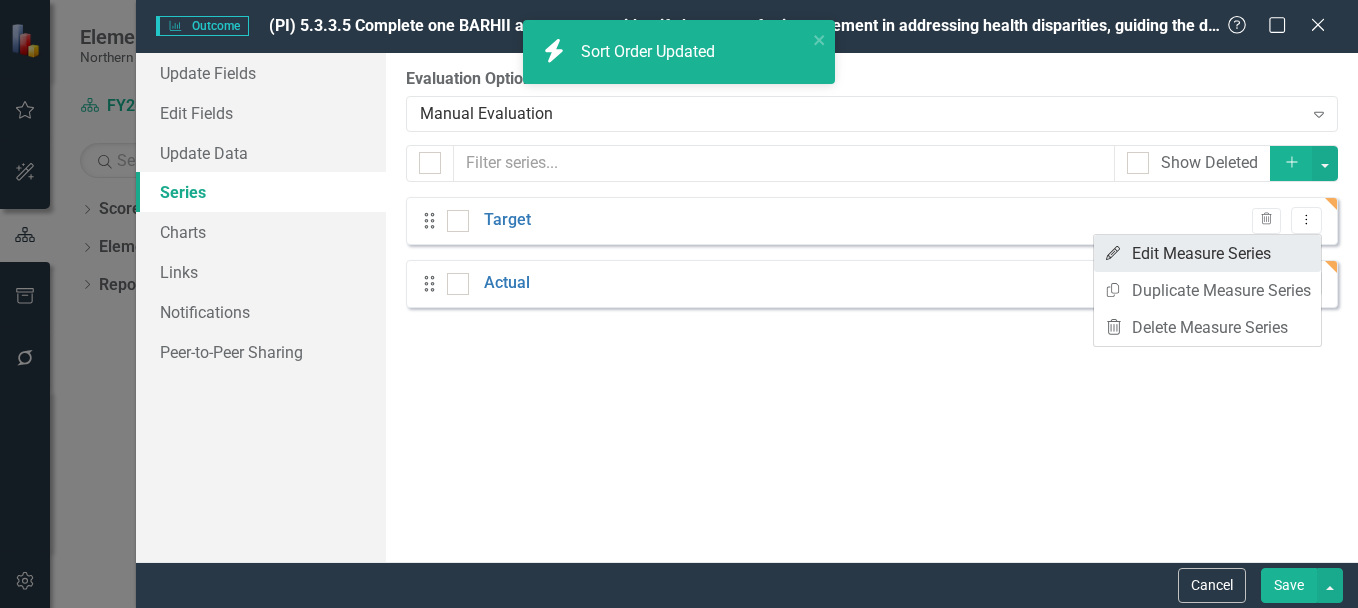 click on "Edit Edit Measure Series" at bounding box center (1207, 253) 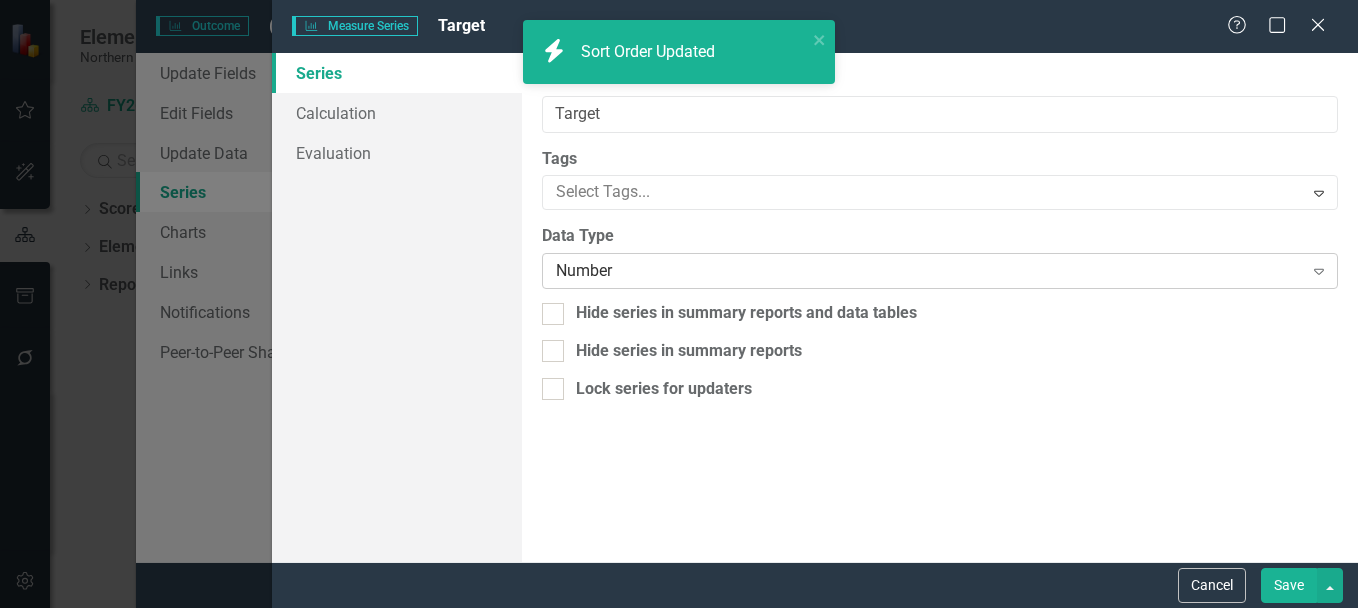 click on "Number" at bounding box center [929, 271] 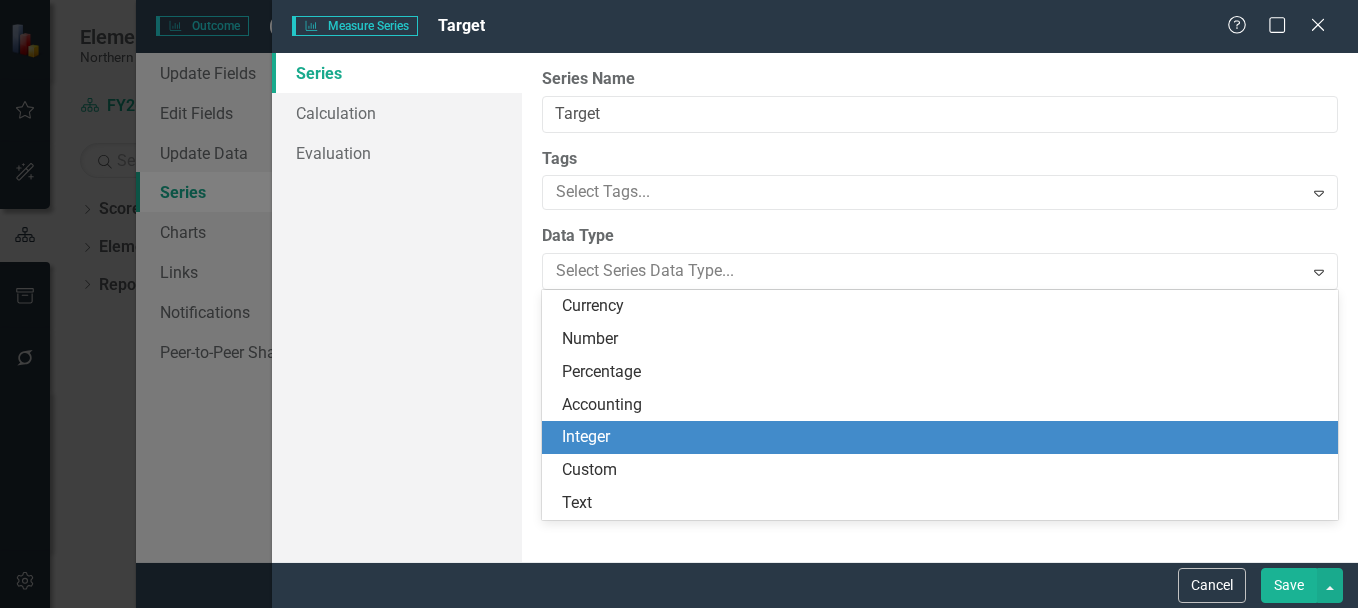 click on "Integer" at bounding box center [944, 437] 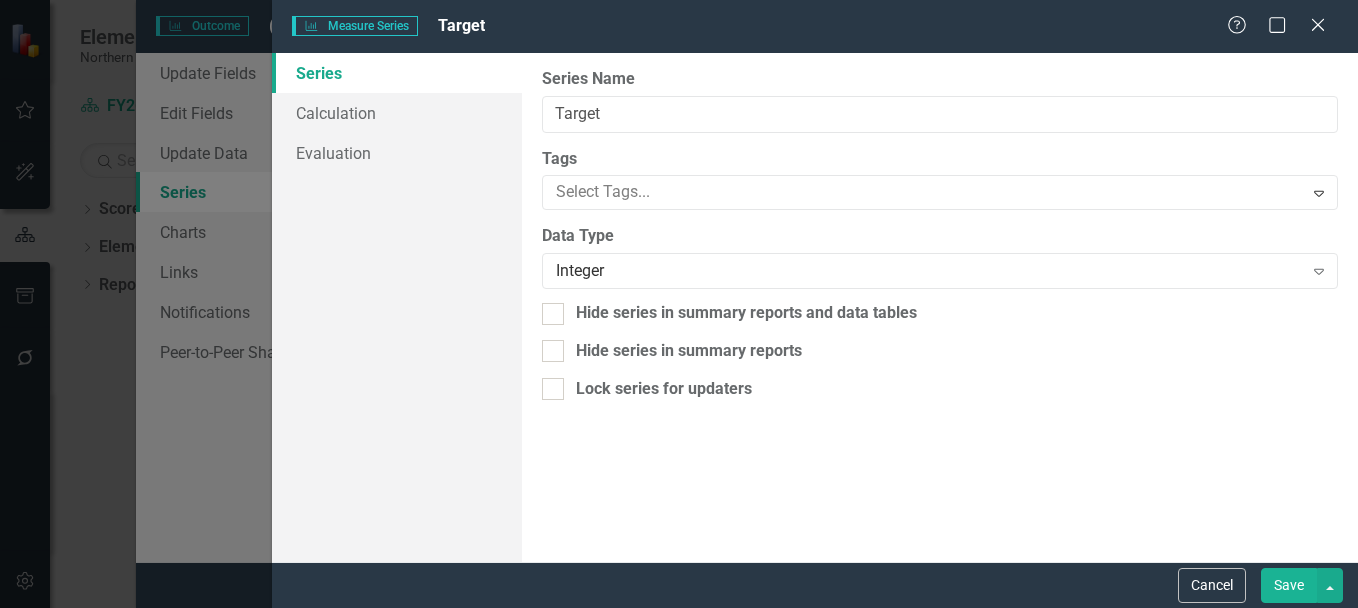 click on "Save" at bounding box center (1289, 585) 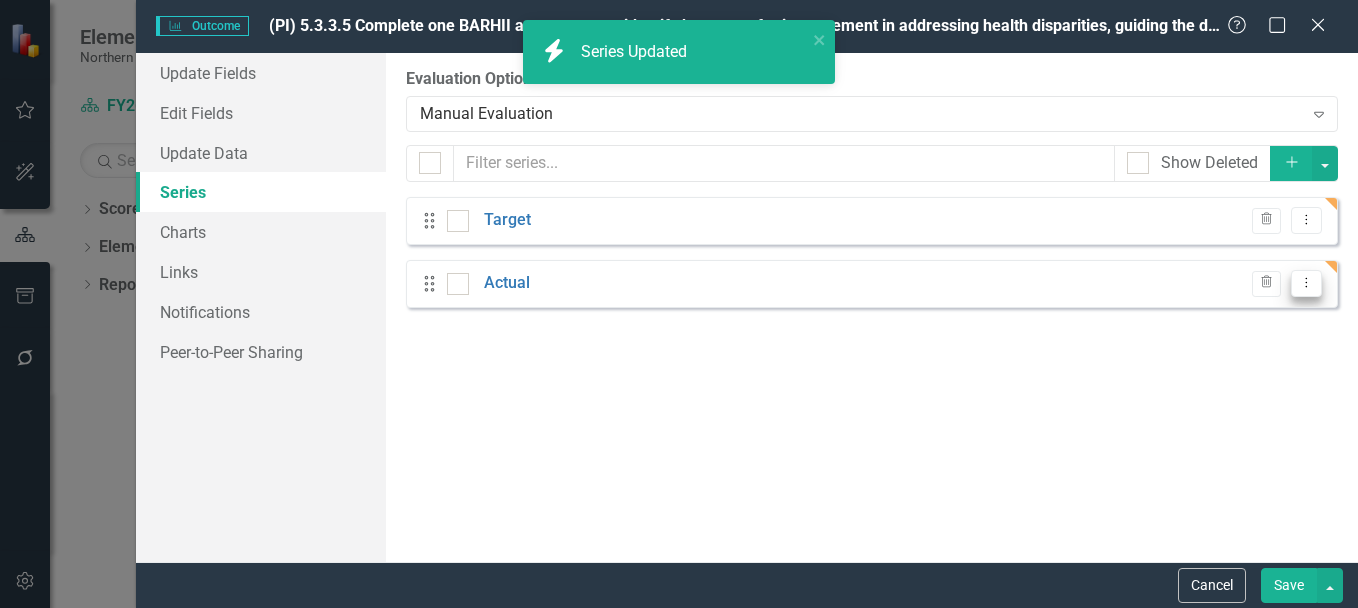 click on "Dropdown Menu" at bounding box center (1306, 283) 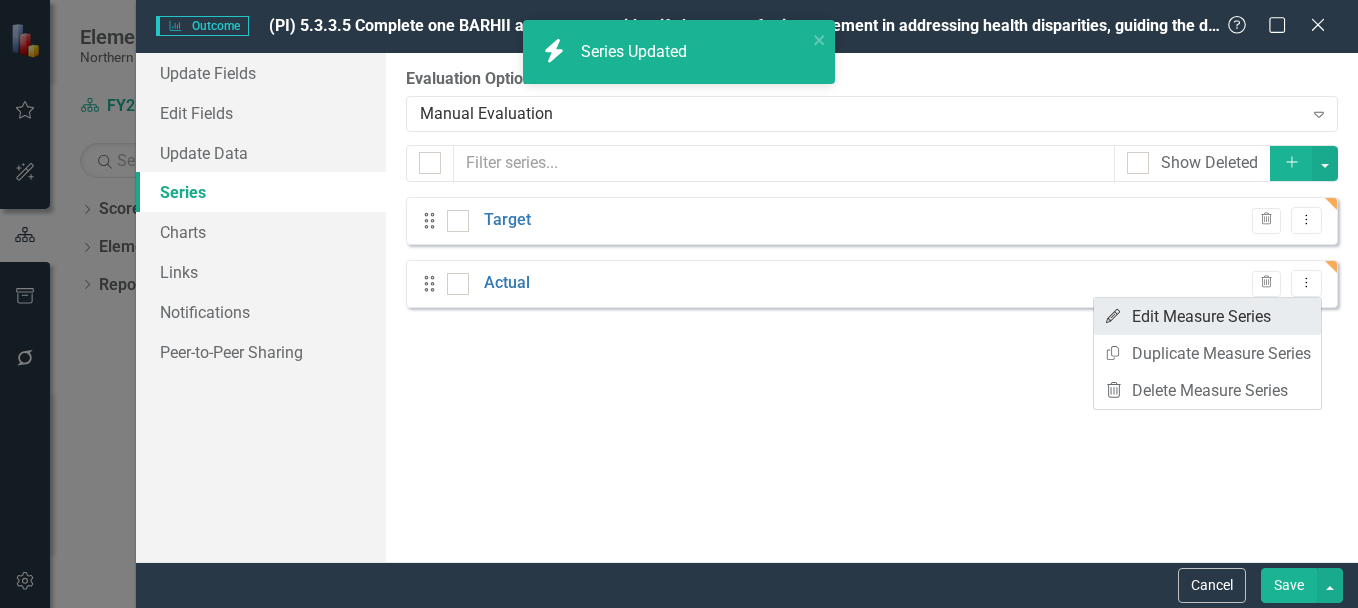 click on "Edit Edit Measure Series" at bounding box center (1207, 316) 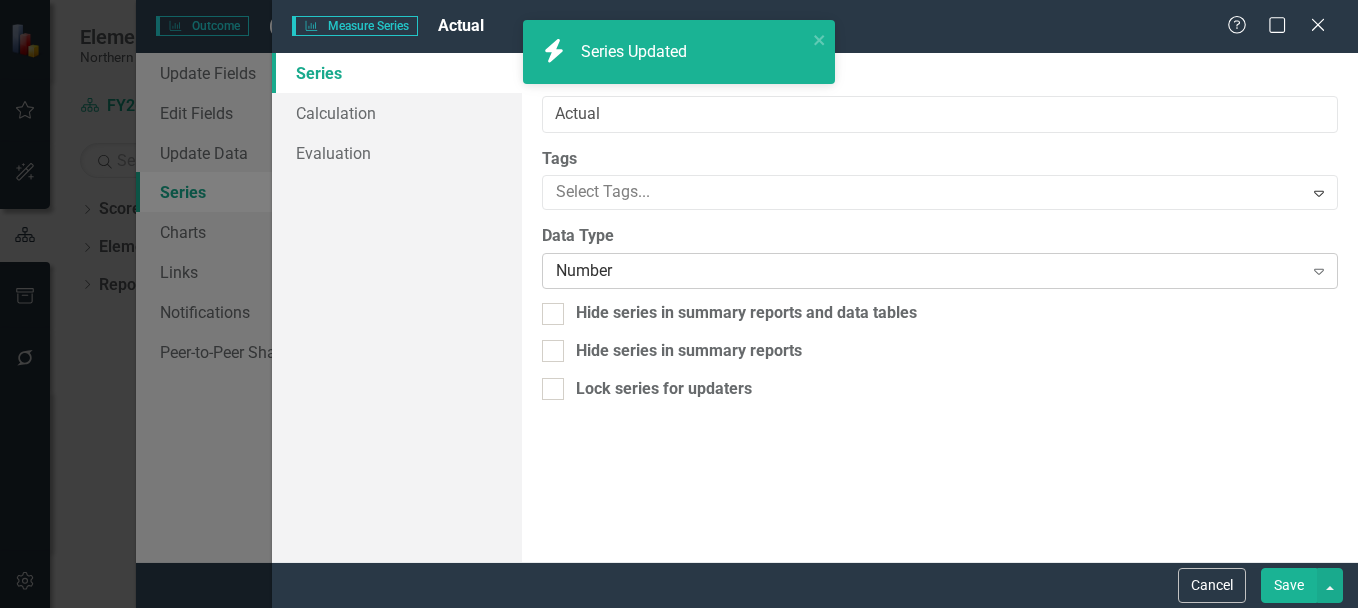 click on "Number" at bounding box center [929, 271] 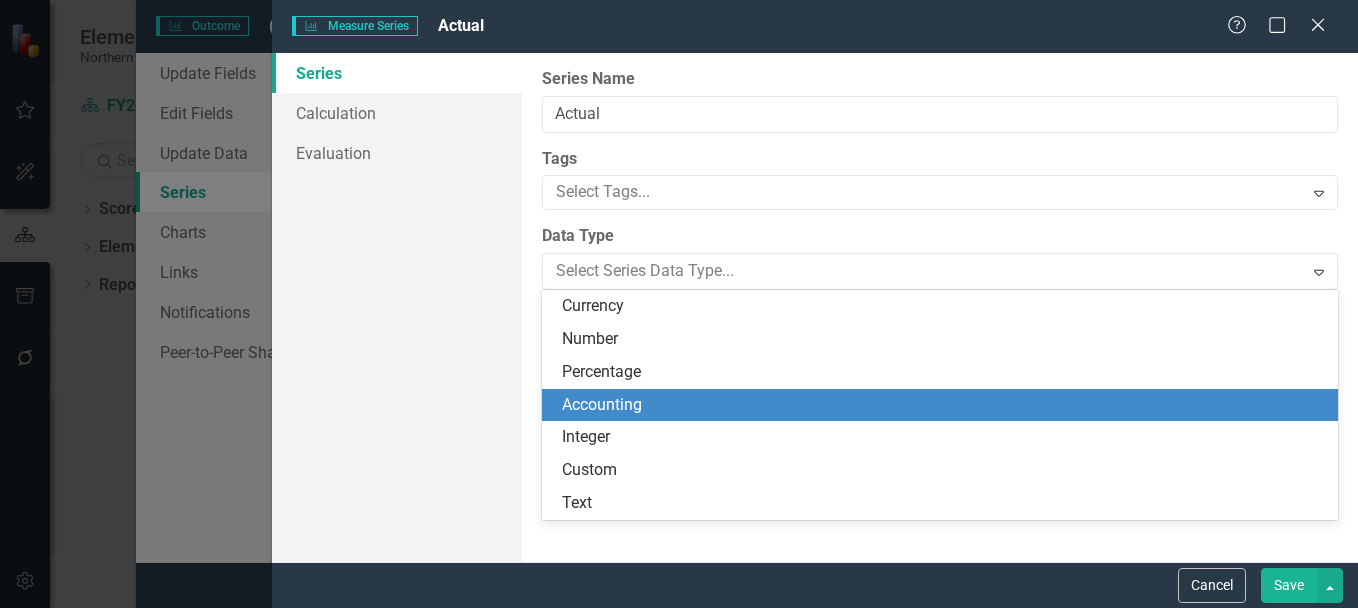 click on "Integer" at bounding box center [944, 437] 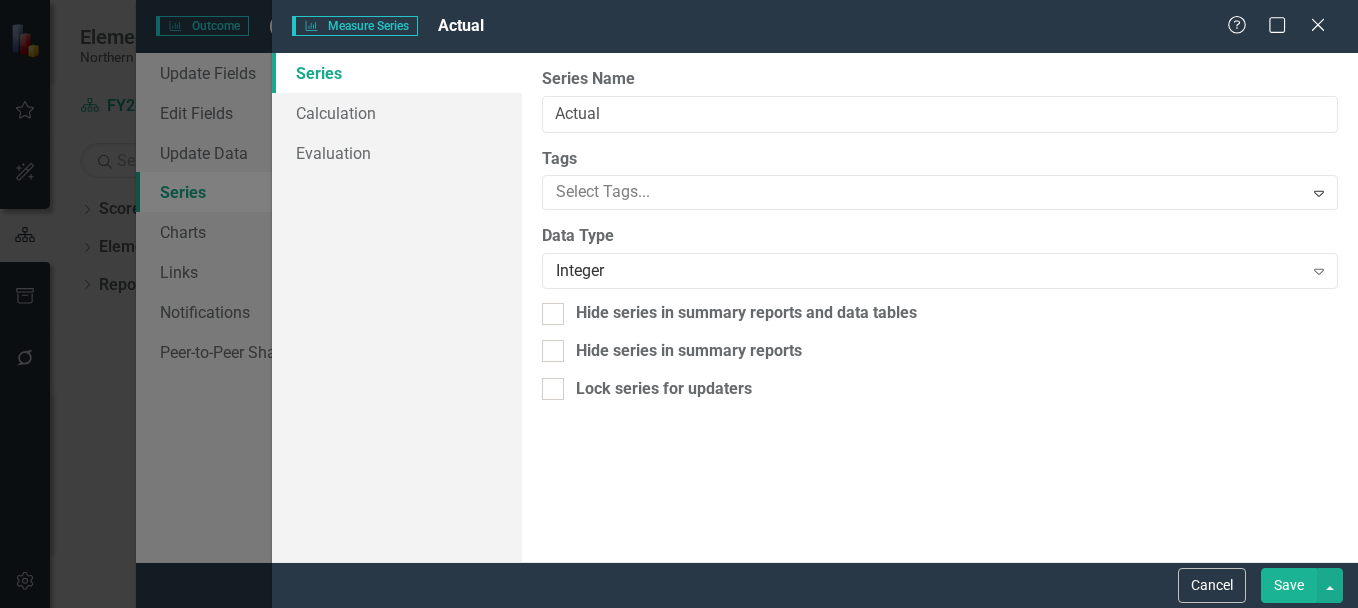 click on "Save" at bounding box center [1289, 585] 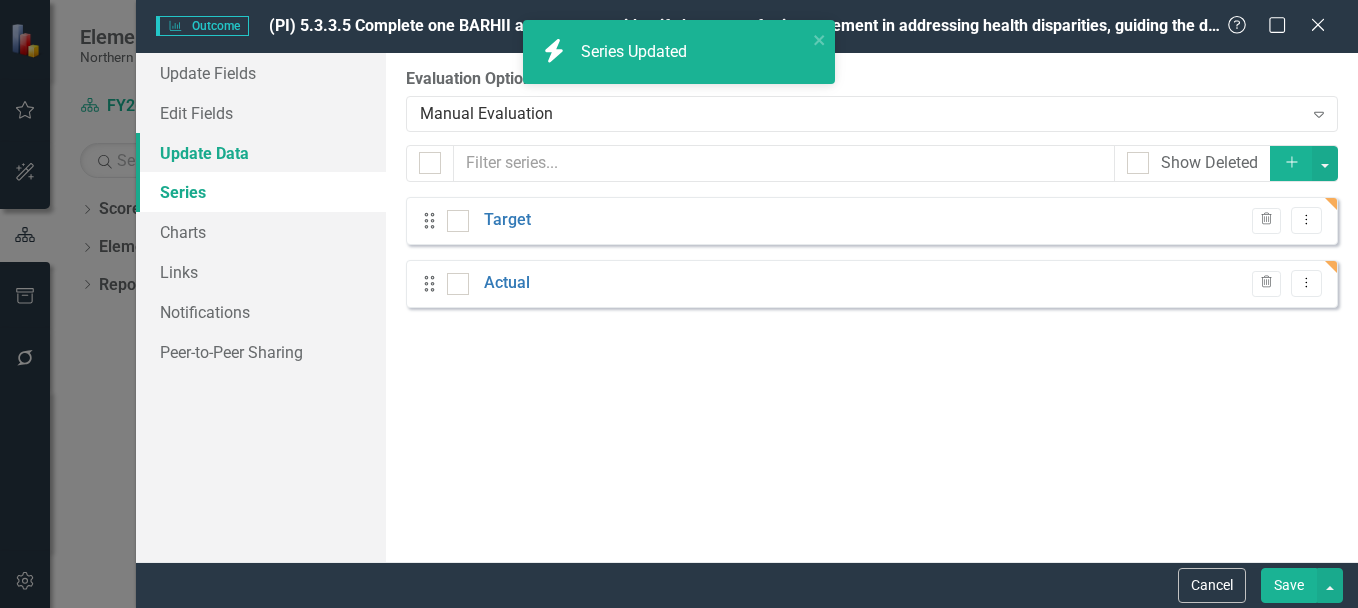 click on "Update  Data" at bounding box center [261, 153] 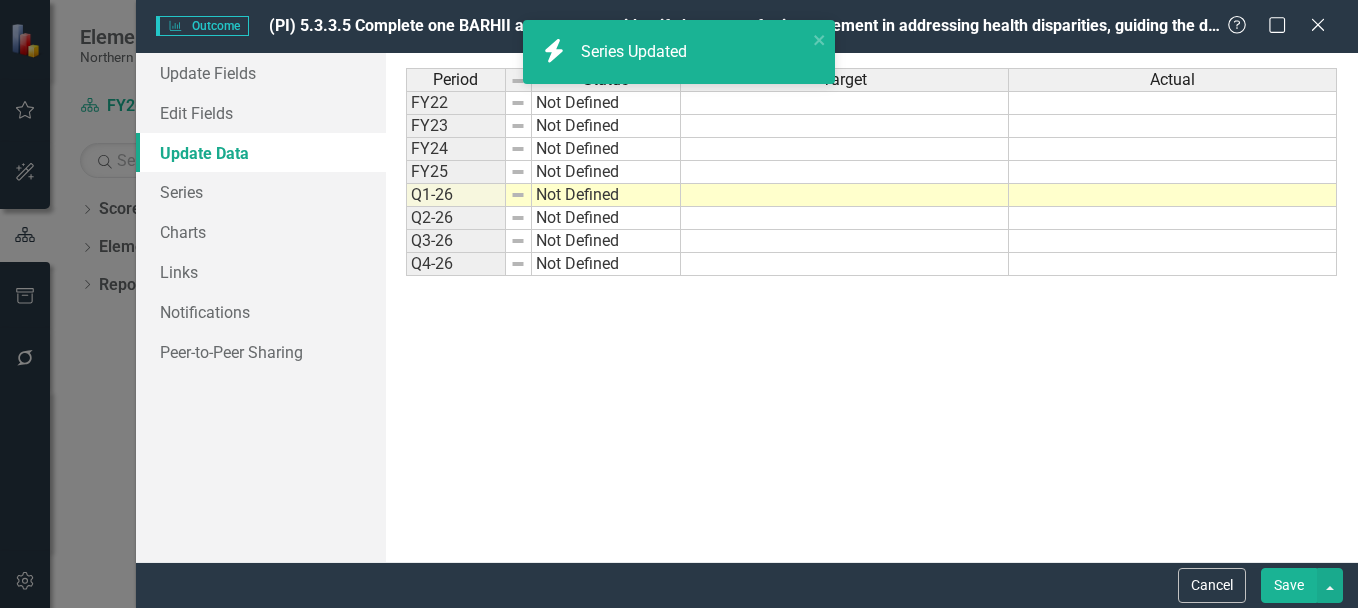 click at bounding box center [845, 195] 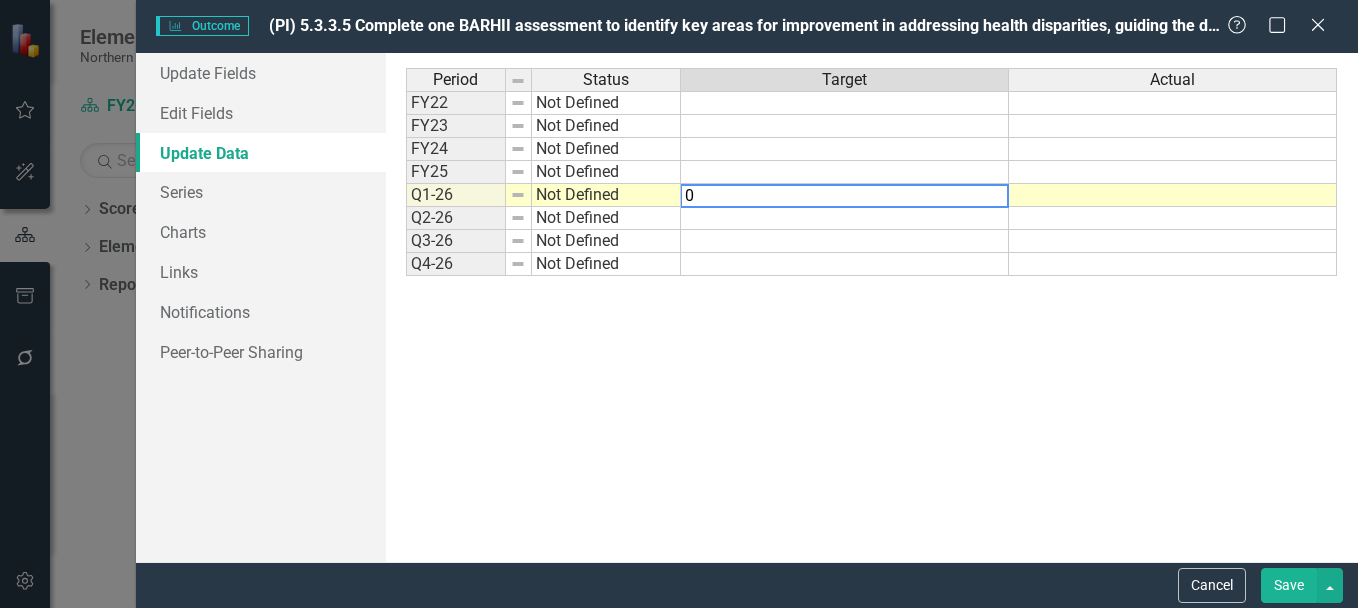 type on "0" 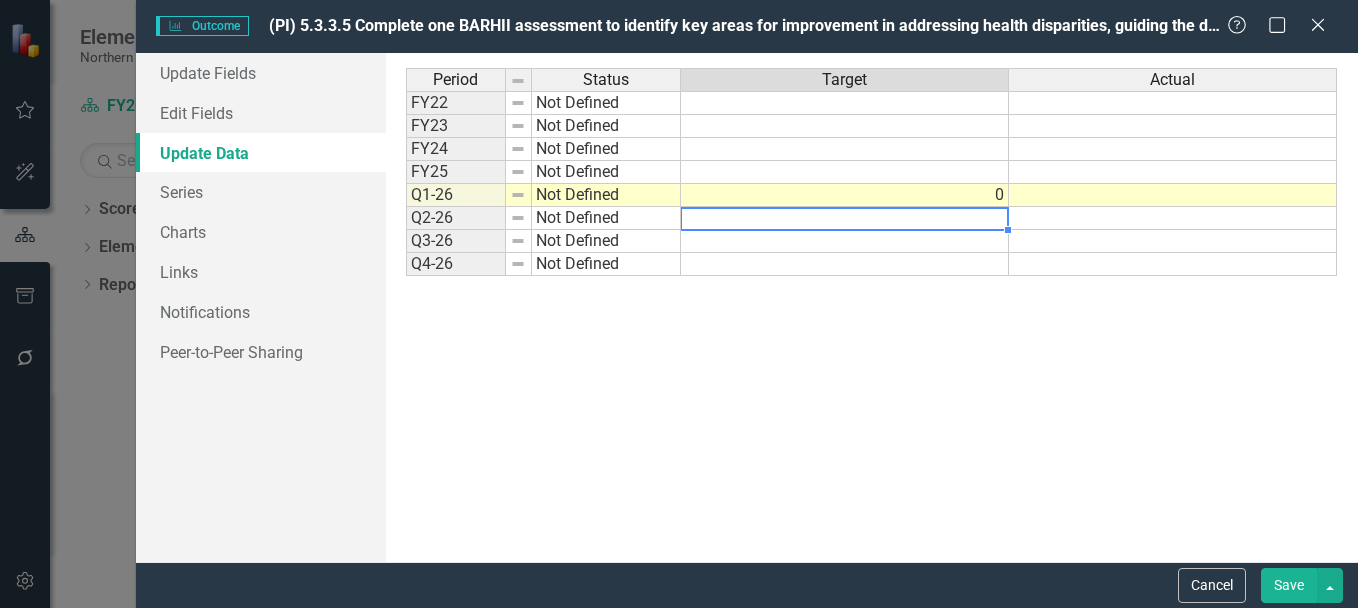 click at bounding box center [845, 218] 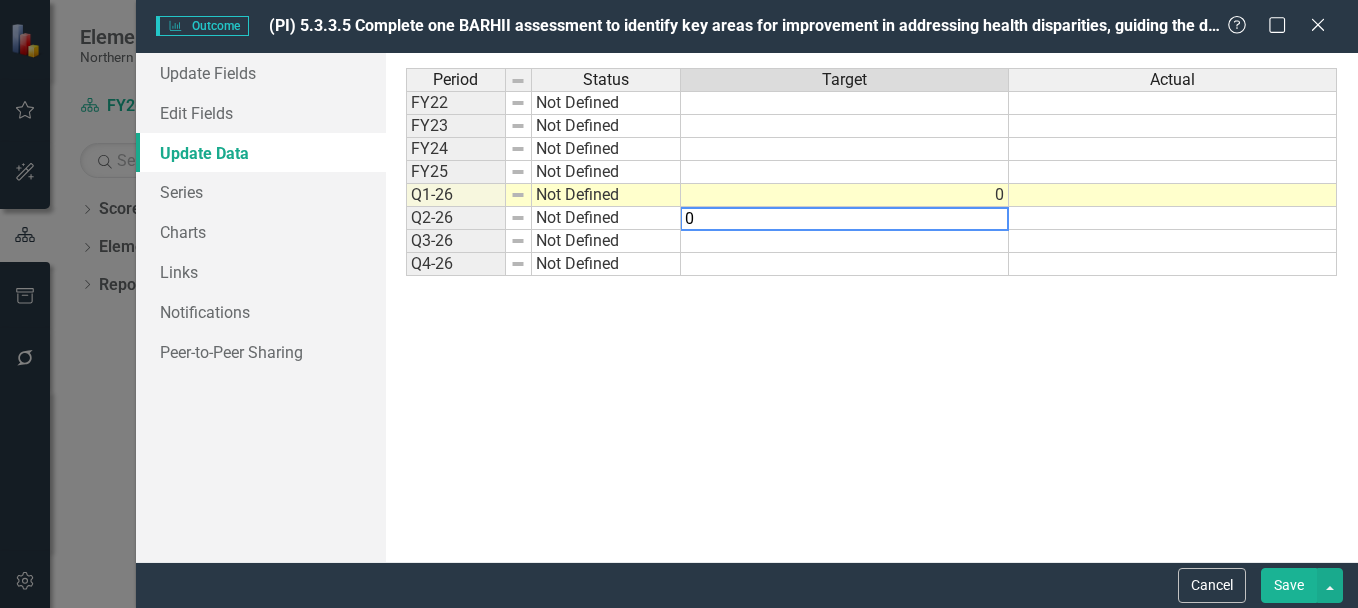 type on "0" 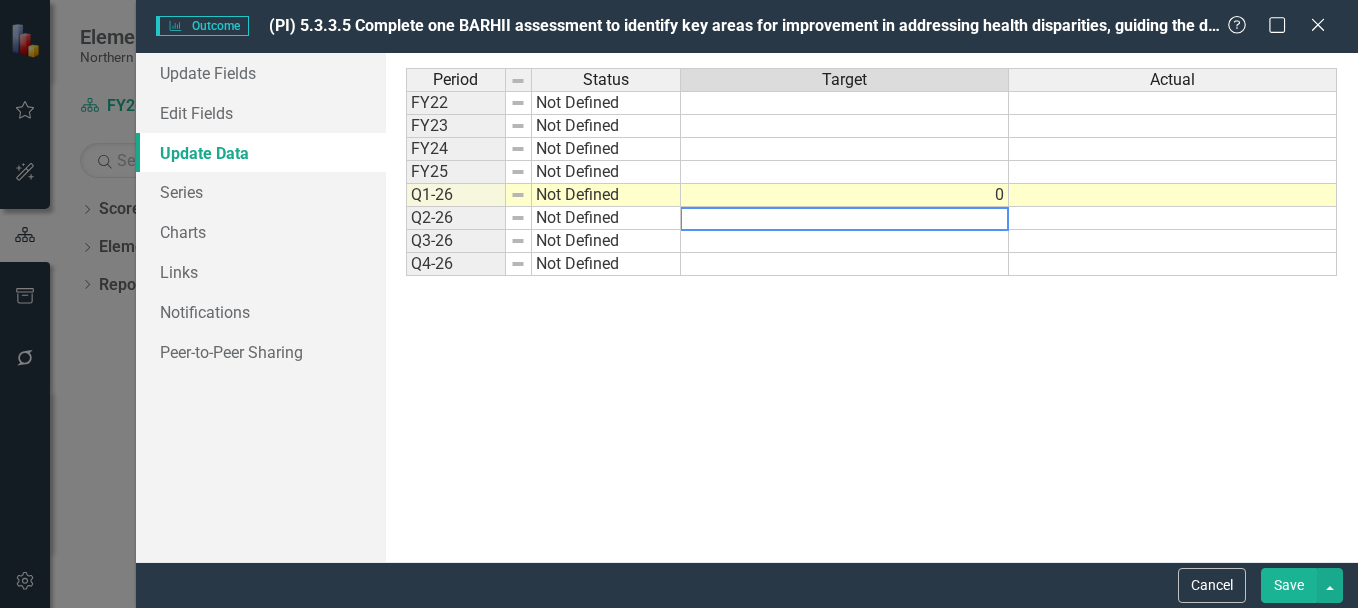 click at bounding box center [845, 241] 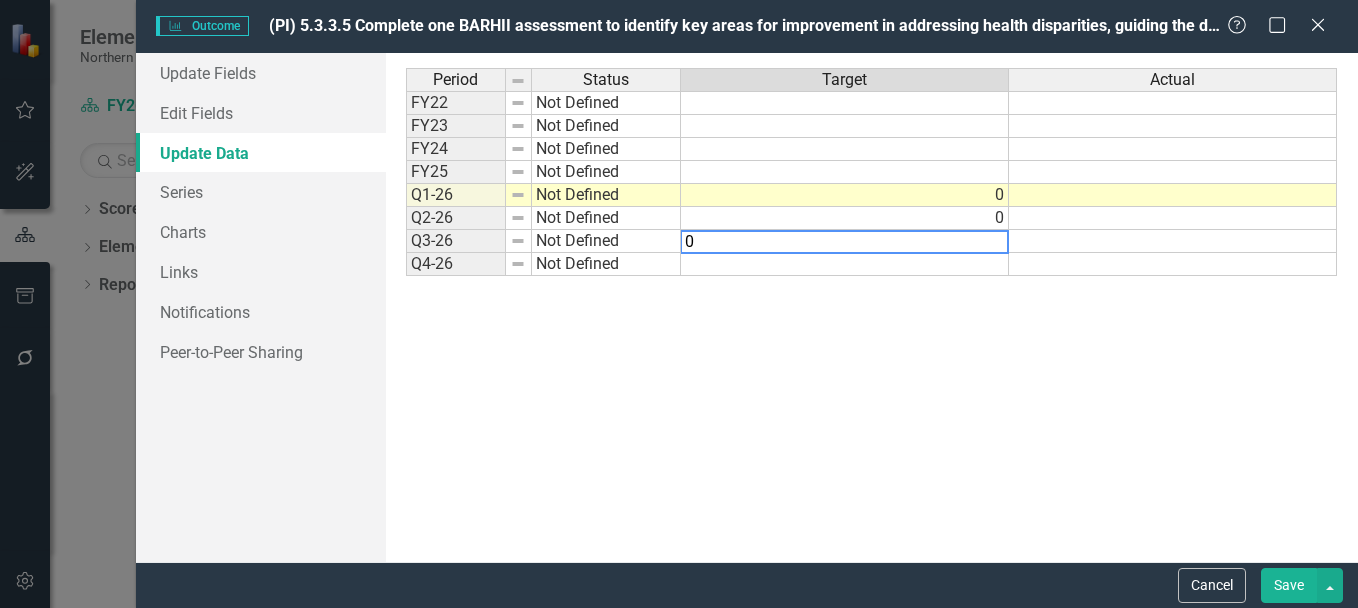 type on "0" 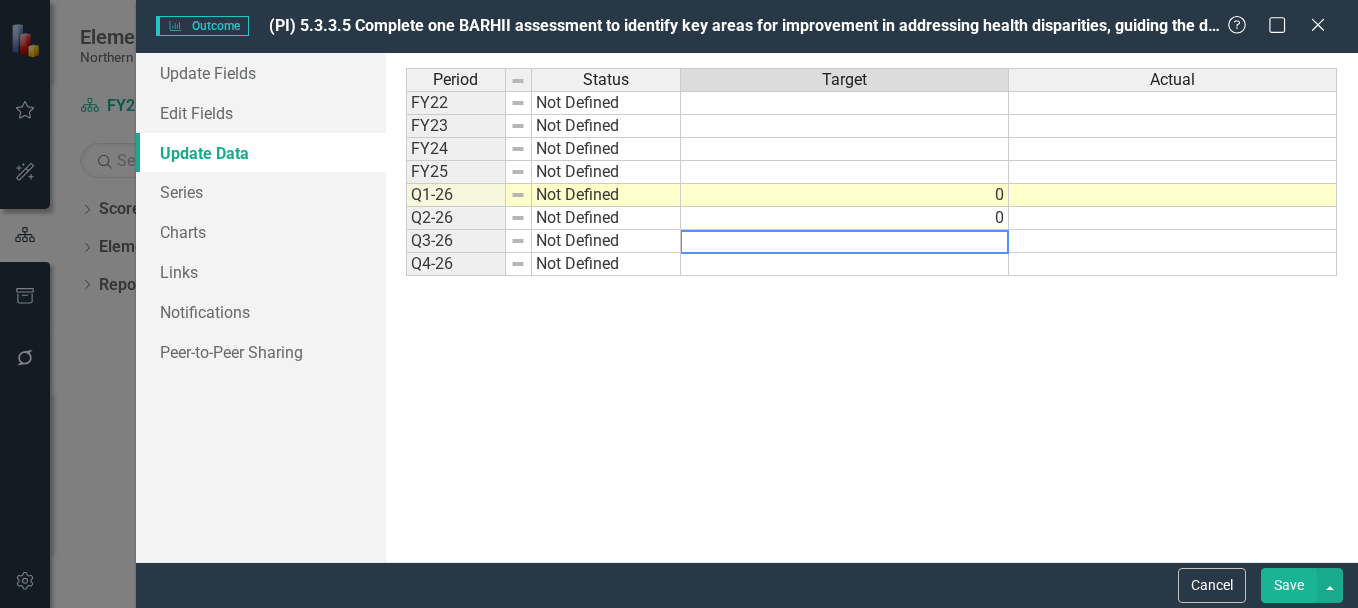 click at bounding box center (845, 264) 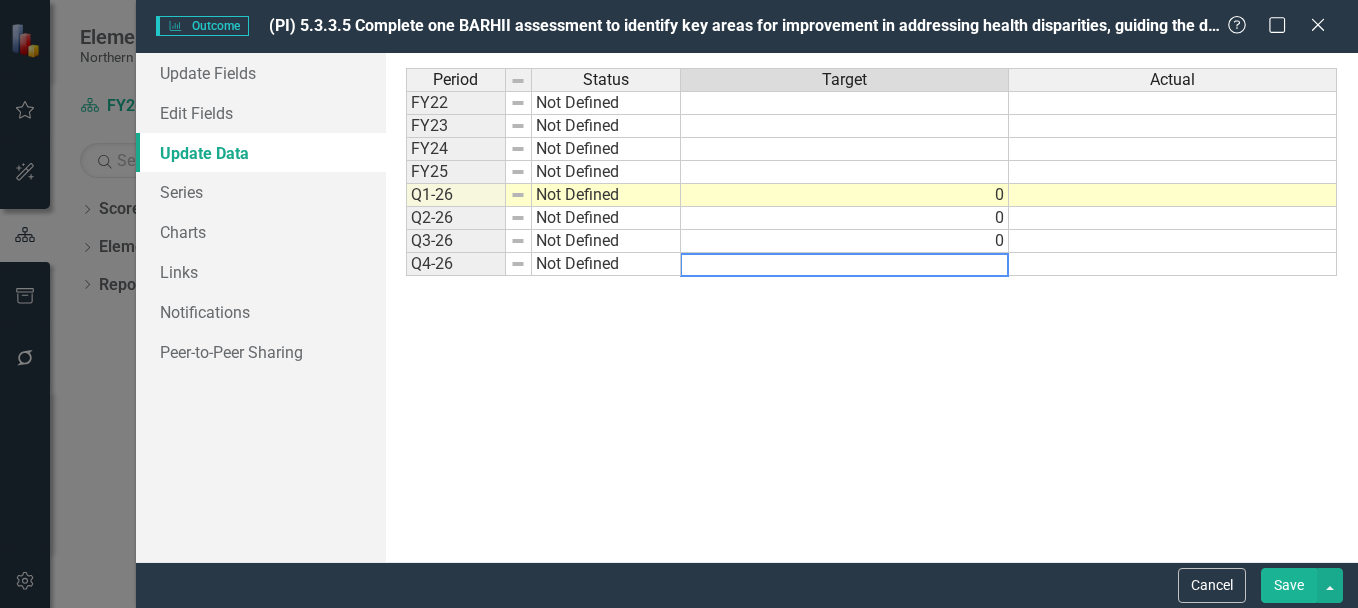 type on "1" 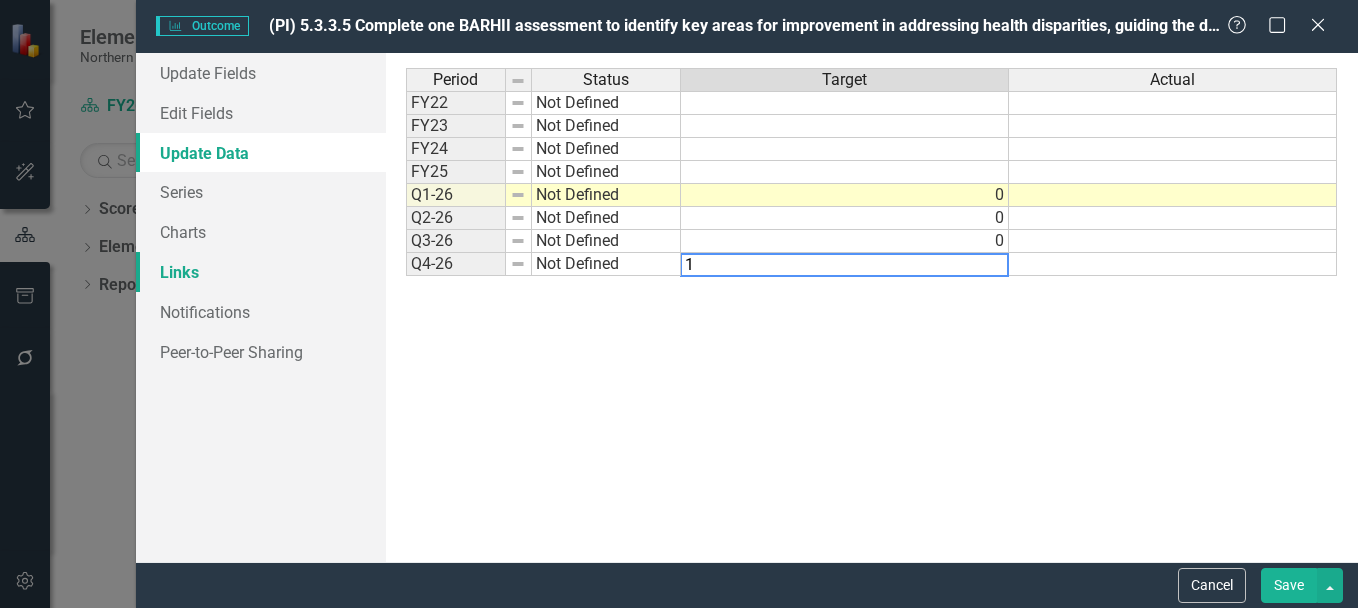 click on "Links" at bounding box center (261, 272) 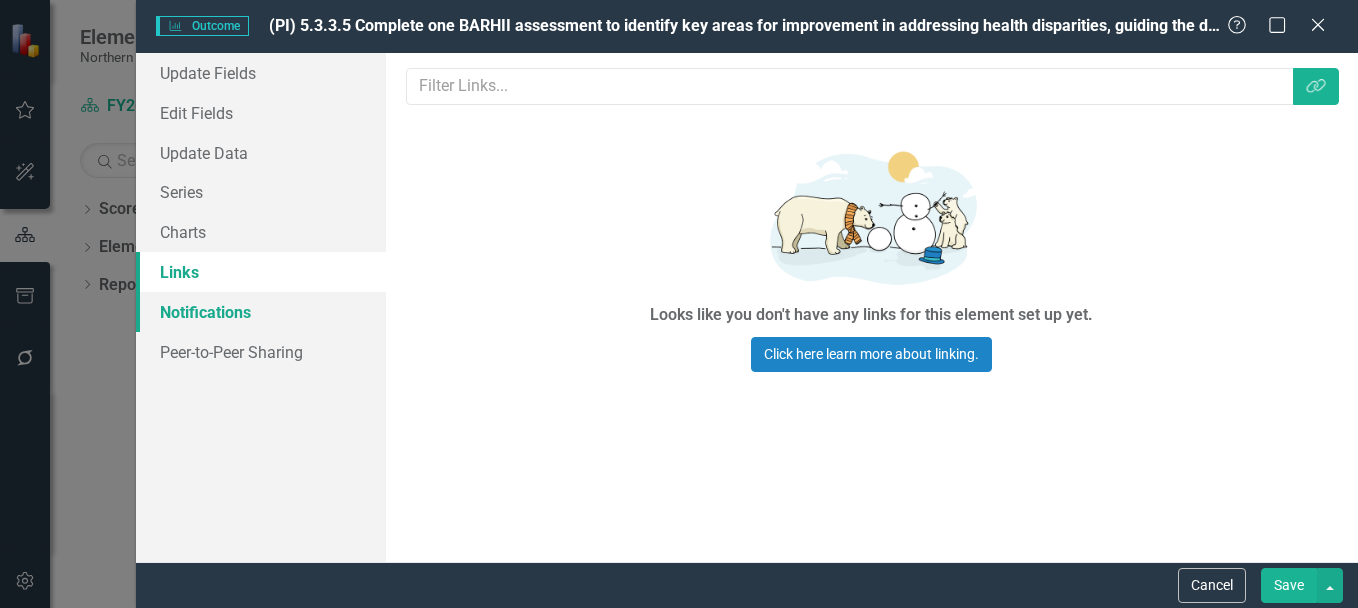 click on "Notifications" at bounding box center [261, 312] 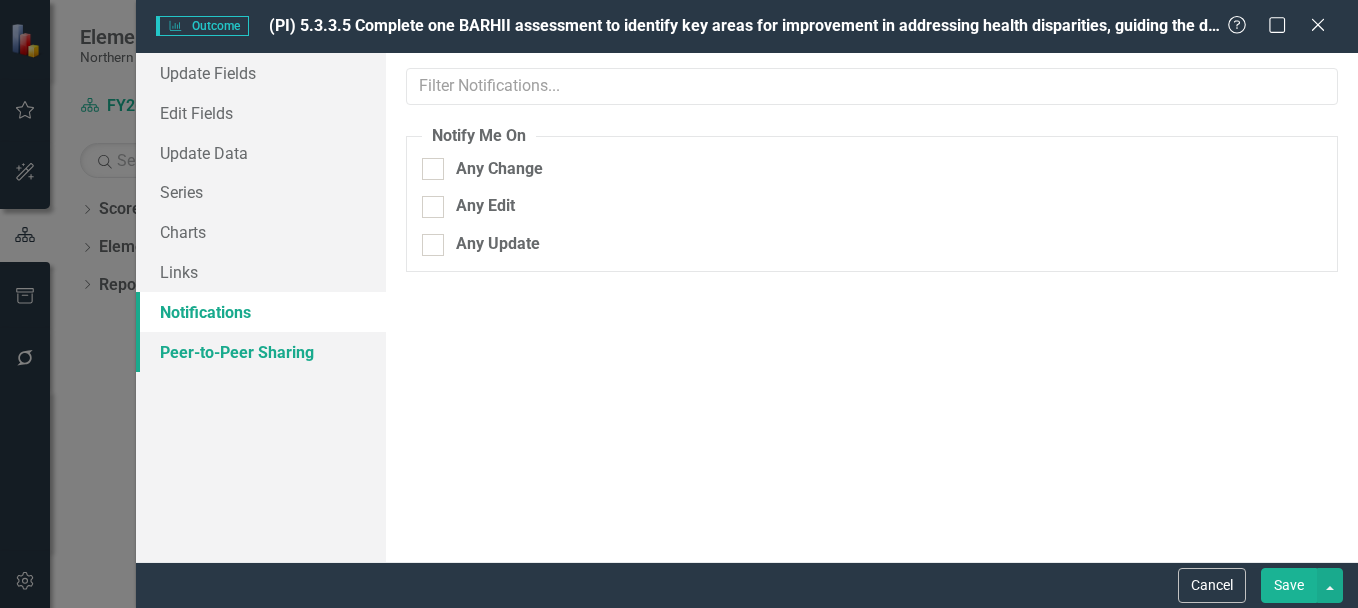 click on "Peer-to-Peer Sharing" at bounding box center [261, 352] 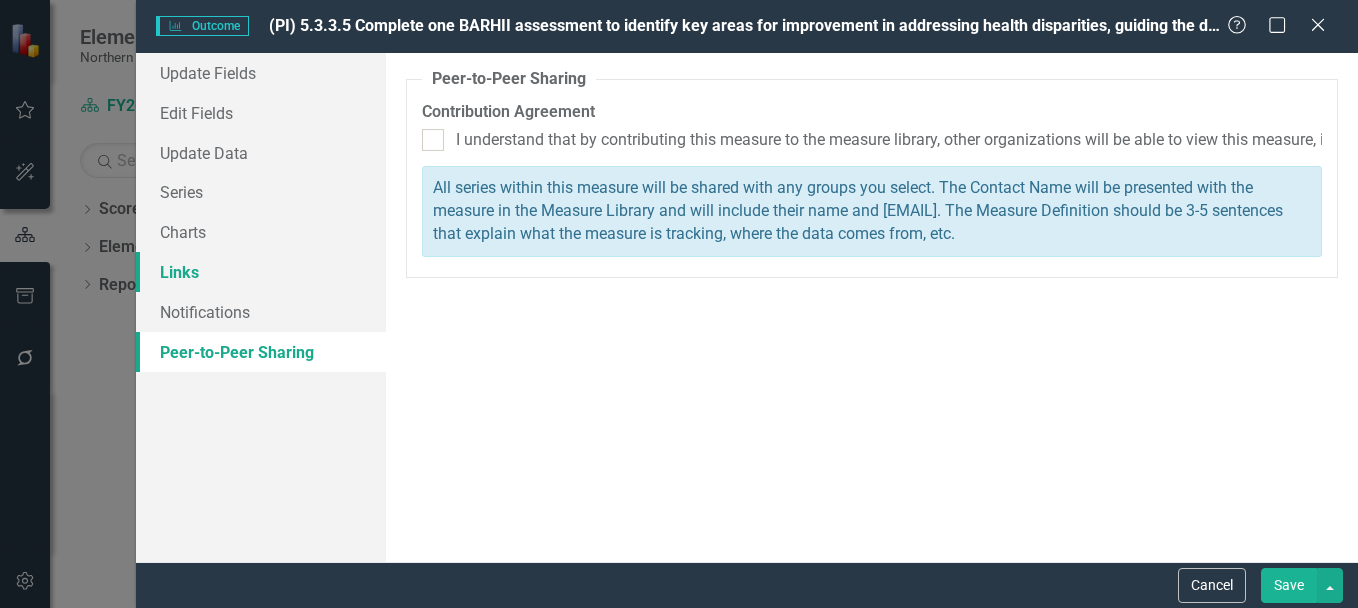 click on "Links" at bounding box center [261, 272] 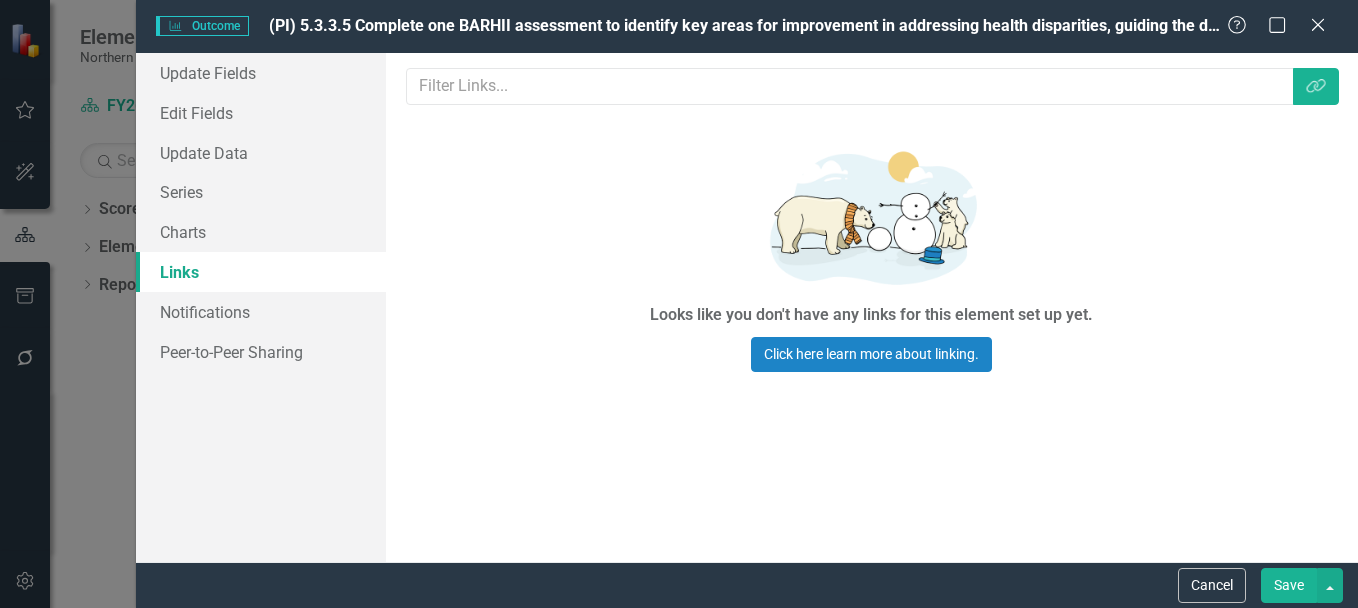 click on "Links are one of the most powerful features of ClearPoint. By configuring the links between your elements in ClearPoint, you can visualize element relationships in summary reports or on detail pages. For  Professional Plan  and above customers, linkages can also be used for automatic objective evaluation.    Learn more in the ClearPoint Support Center. Close Help Link Tag Looks like you don't have any links for this element set up yet. Click here learn more about linking." at bounding box center (872, 307) 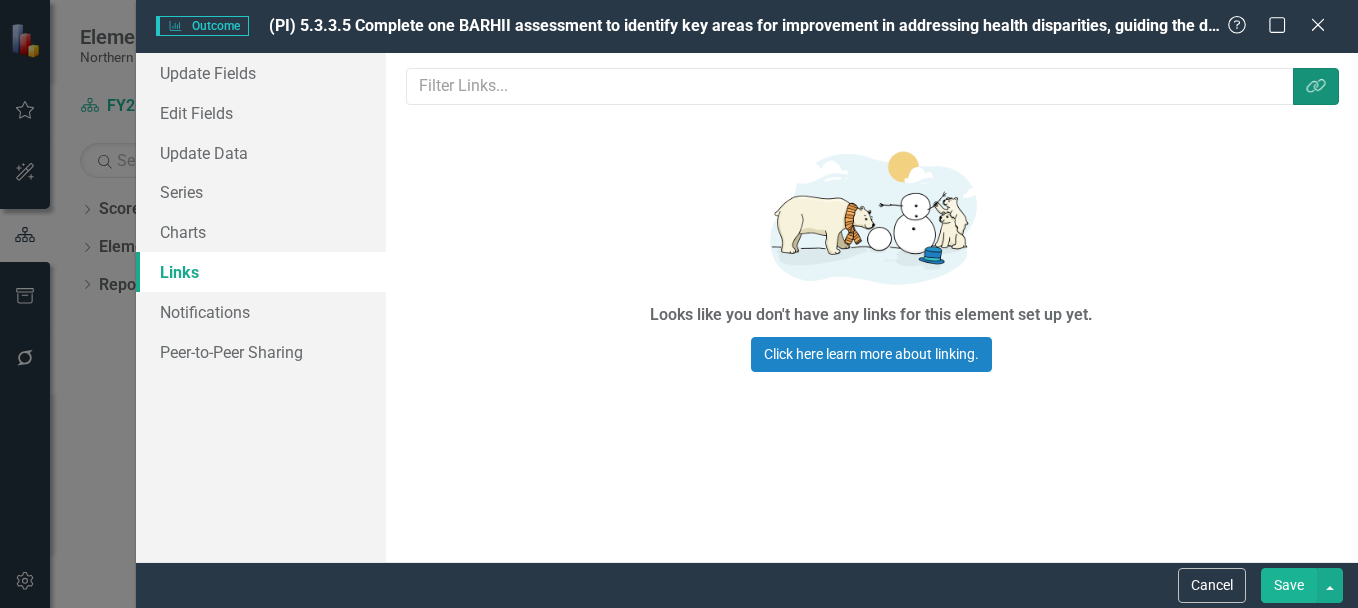 click on "Link Tag" at bounding box center [1316, 86] 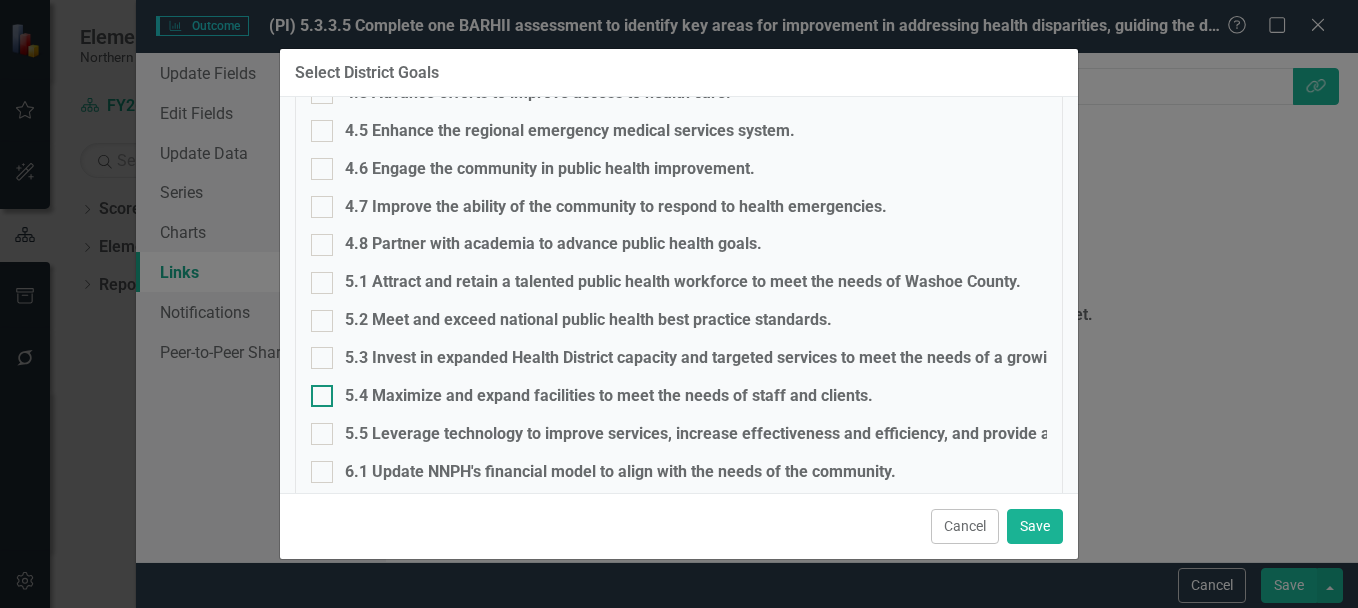 scroll, scrollTop: 673, scrollLeft: 0, axis: vertical 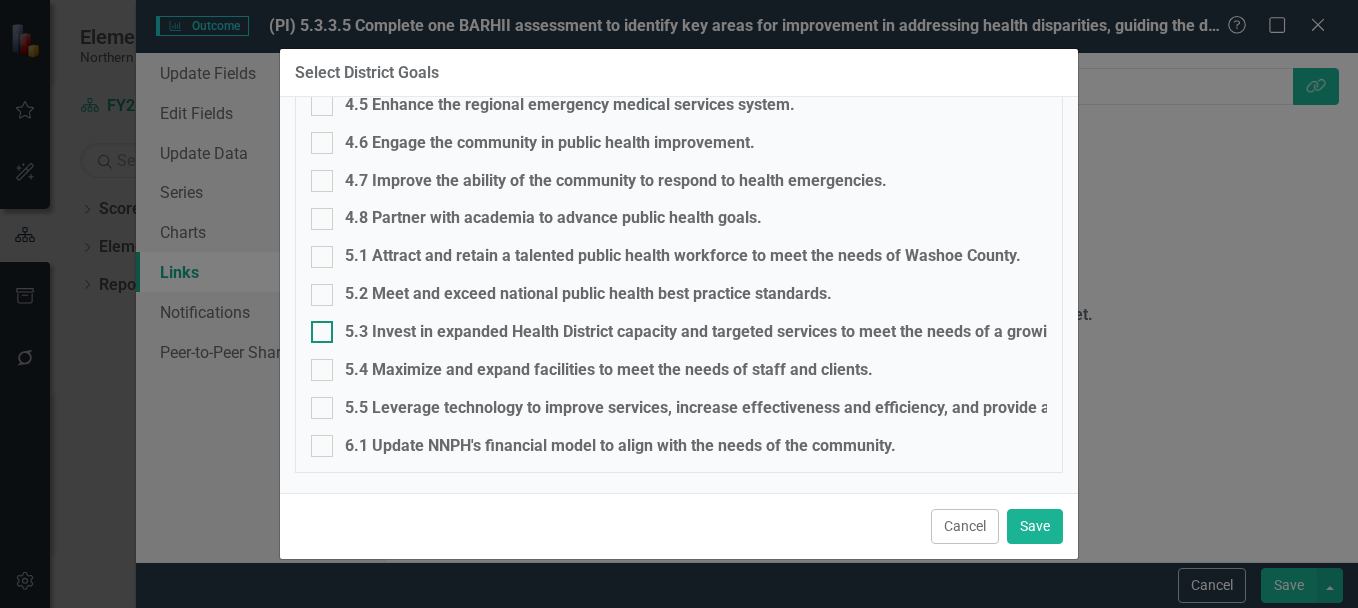 click on "5.3 Invest in expanded Health District capacity and targeted services to meet the needs of a growing and diverse community." at bounding box center (317, 327) 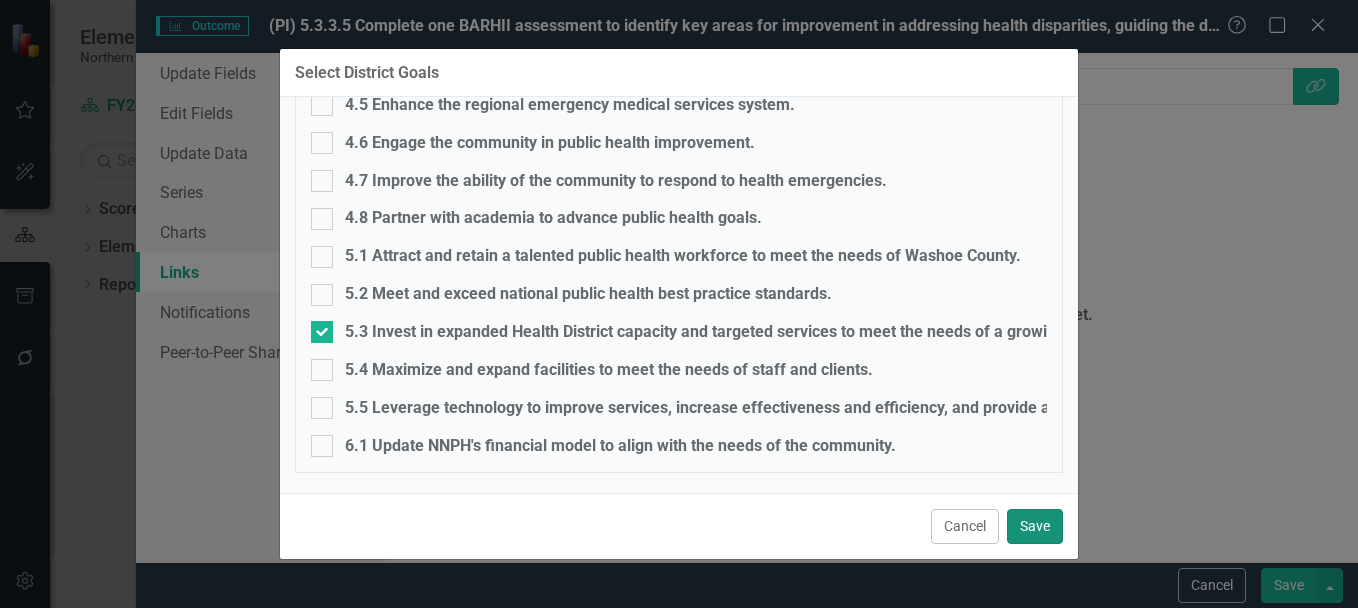 click on "Save" at bounding box center [1035, 526] 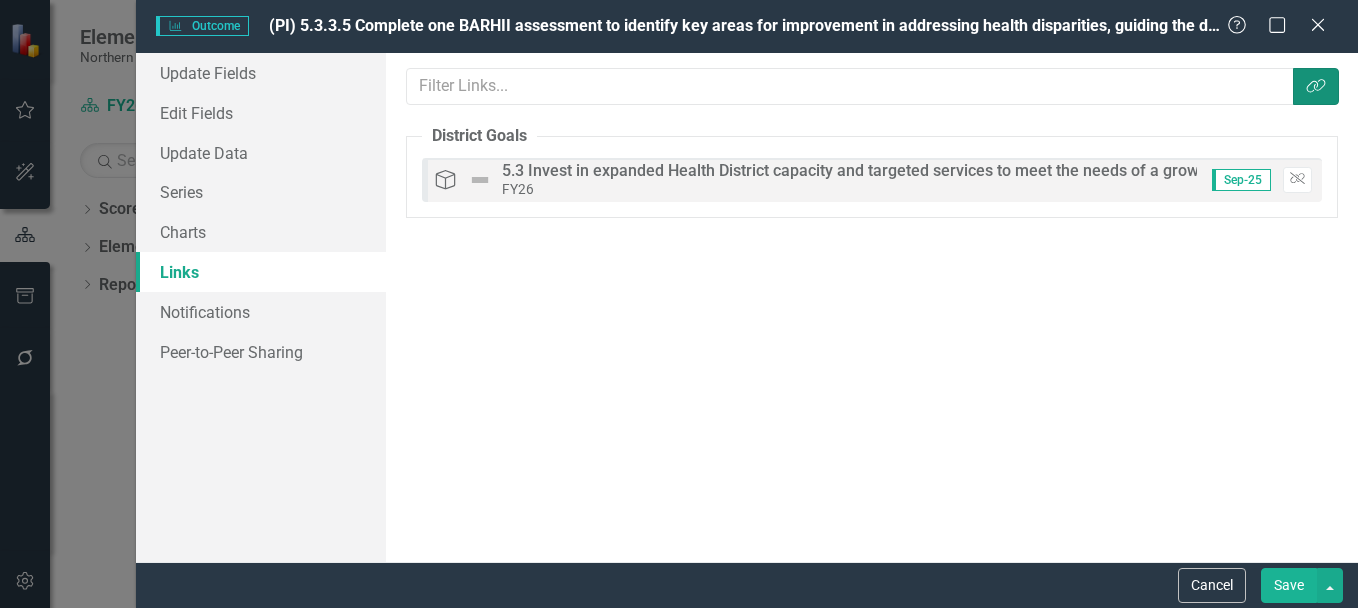 click 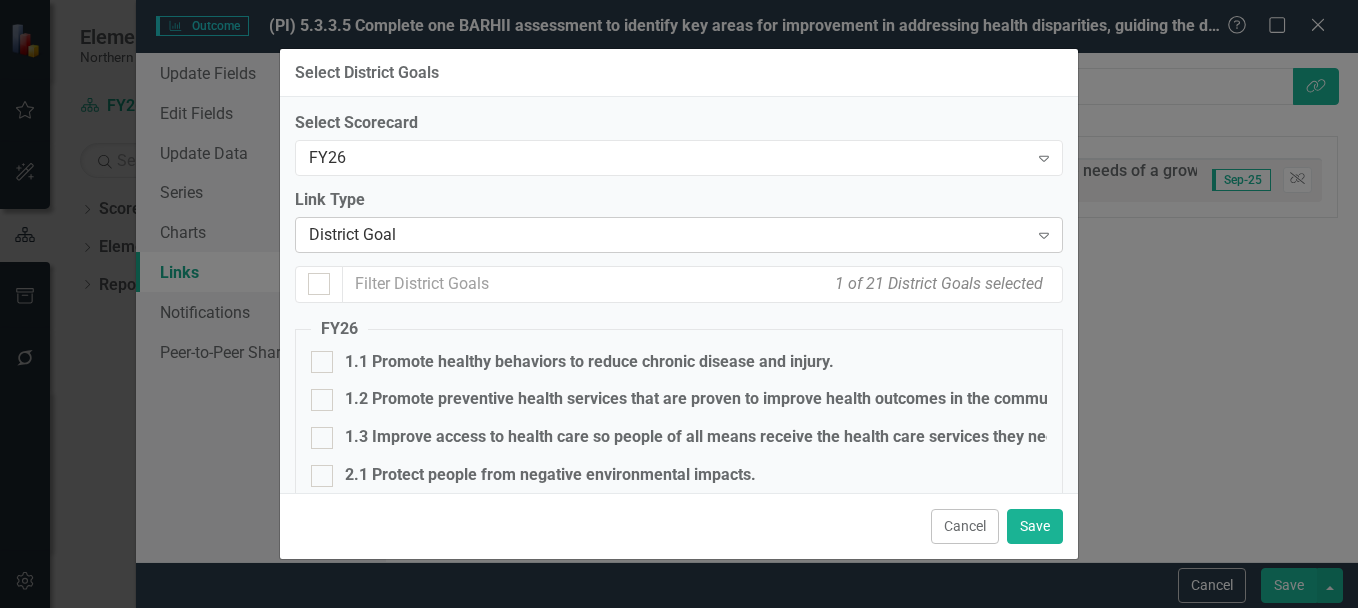 click on "District Goal" at bounding box center (668, 234) 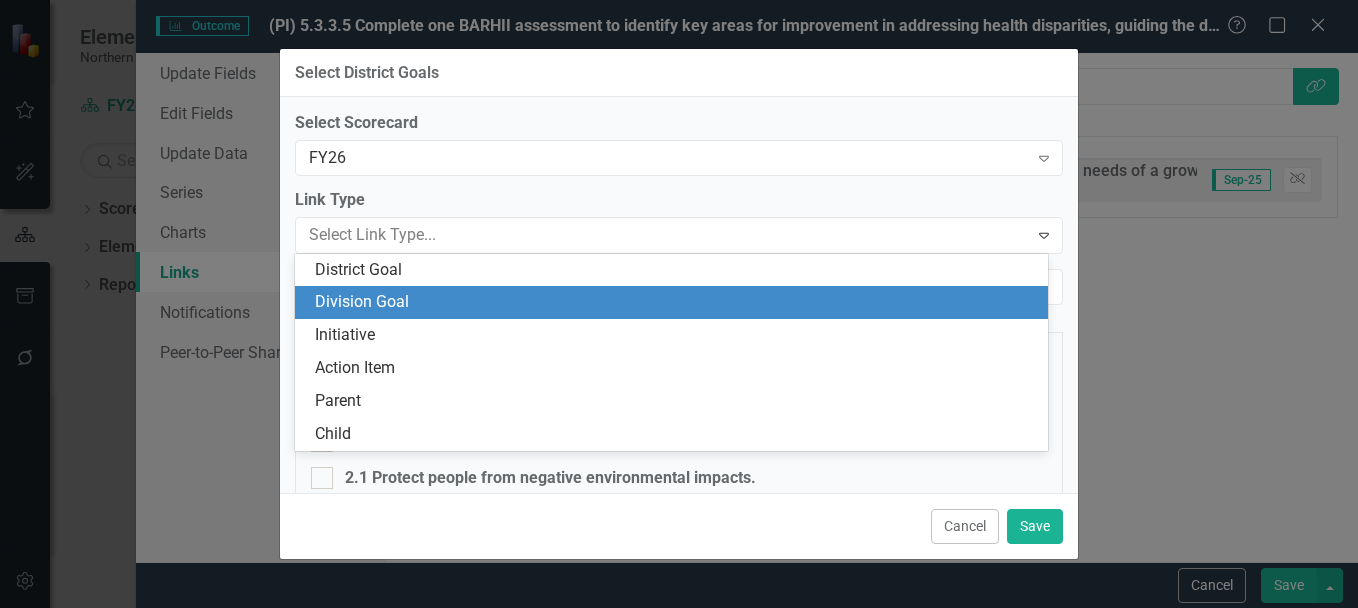 click on "Division Goal" at bounding box center (675, 302) 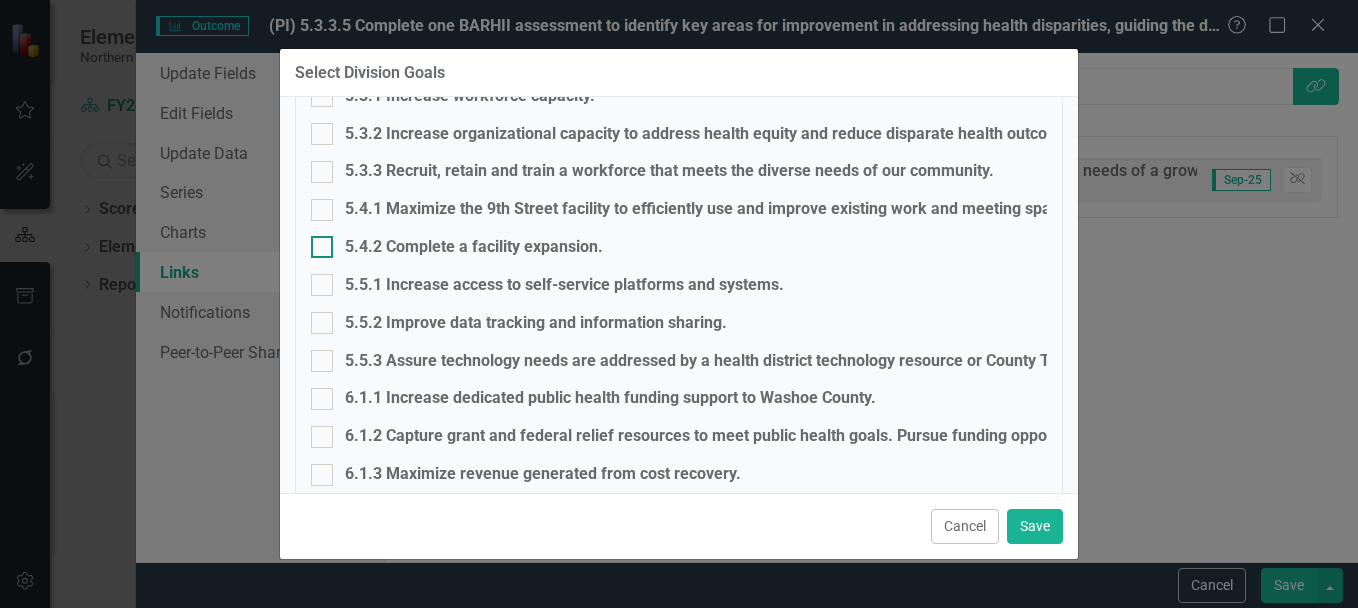 scroll, scrollTop: 1671, scrollLeft: 0, axis: vertical 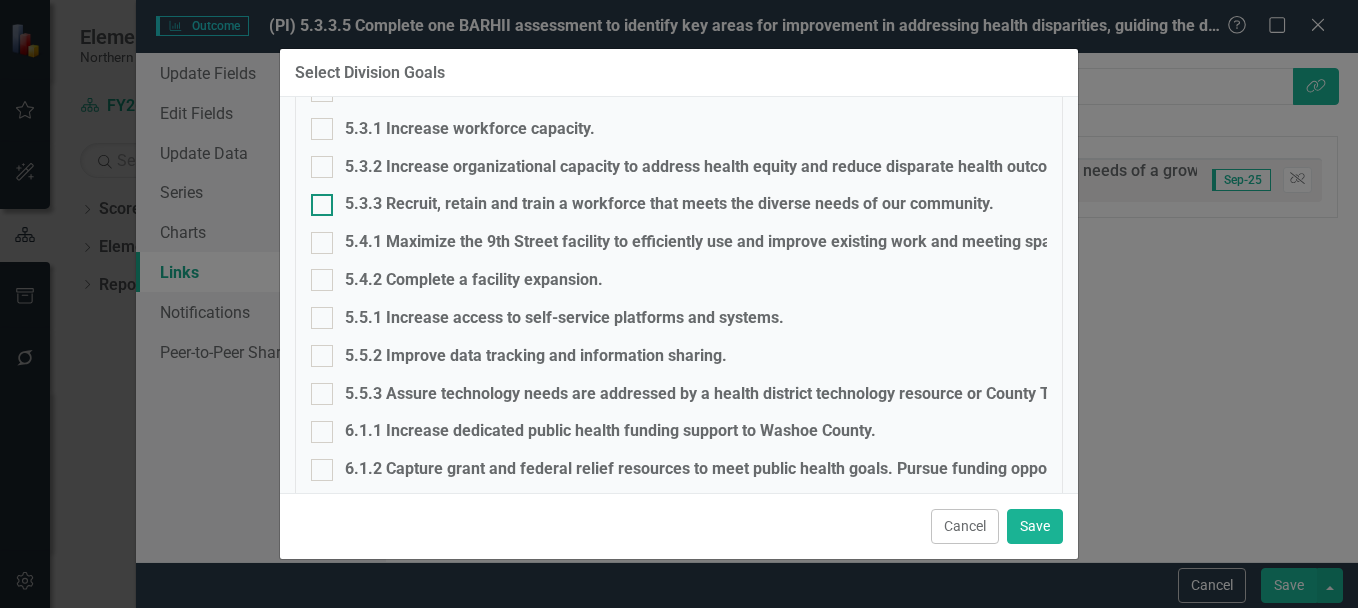 click at bounding box center (322, 205) 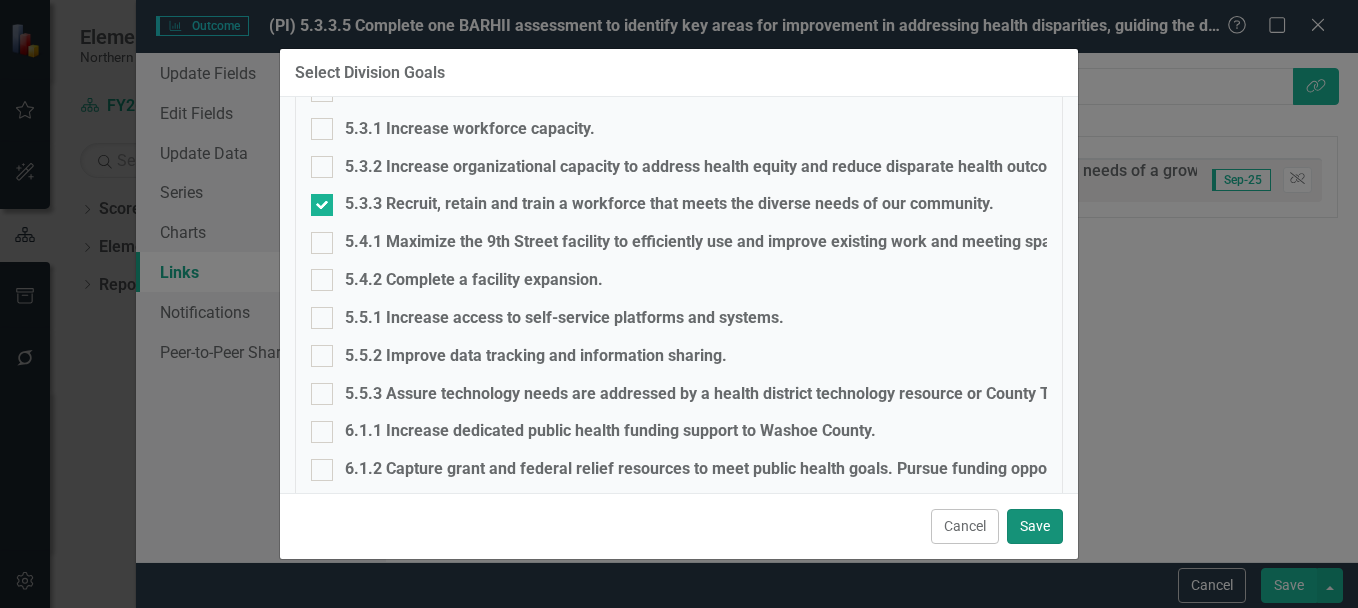 click on "Save" at bounding box center [1035, 526] 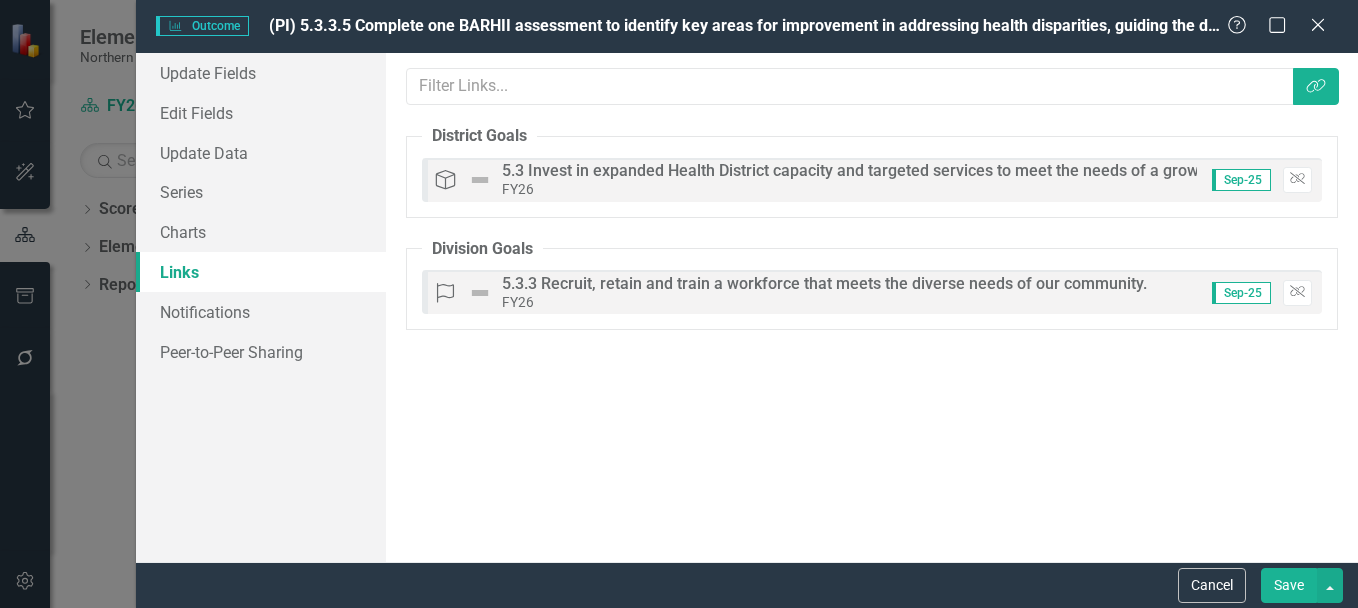 click on "Save" at bounding box center [1289, 585] 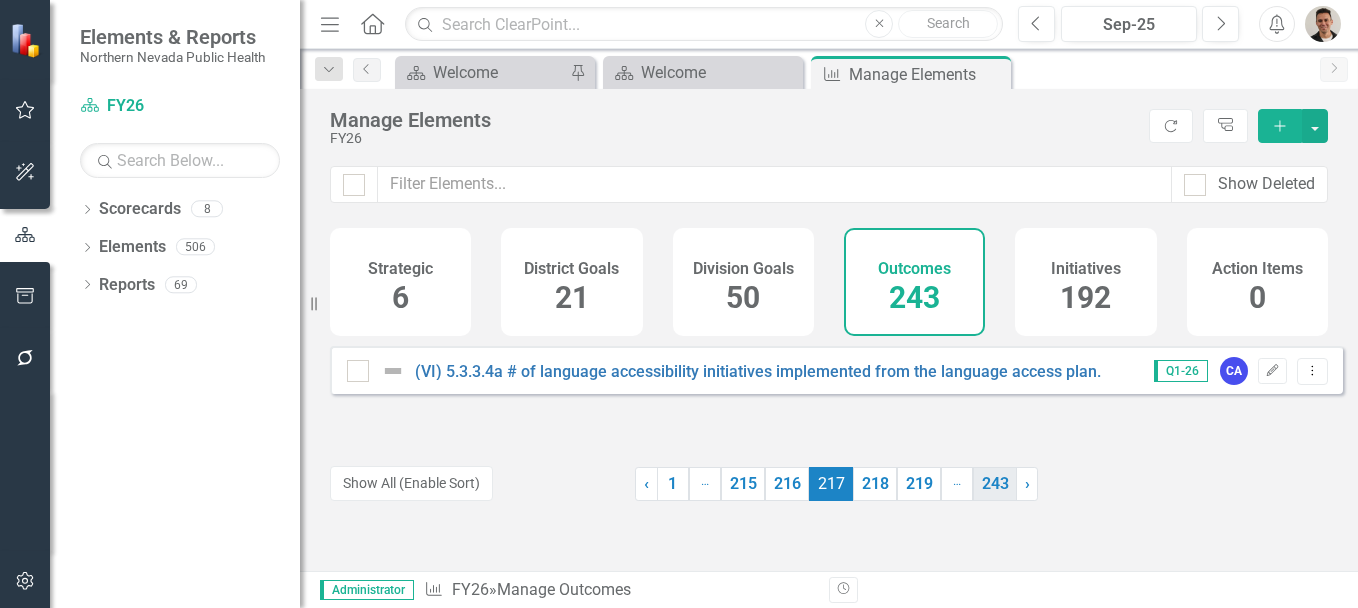 click on "243" at bounding box center [995, 484] 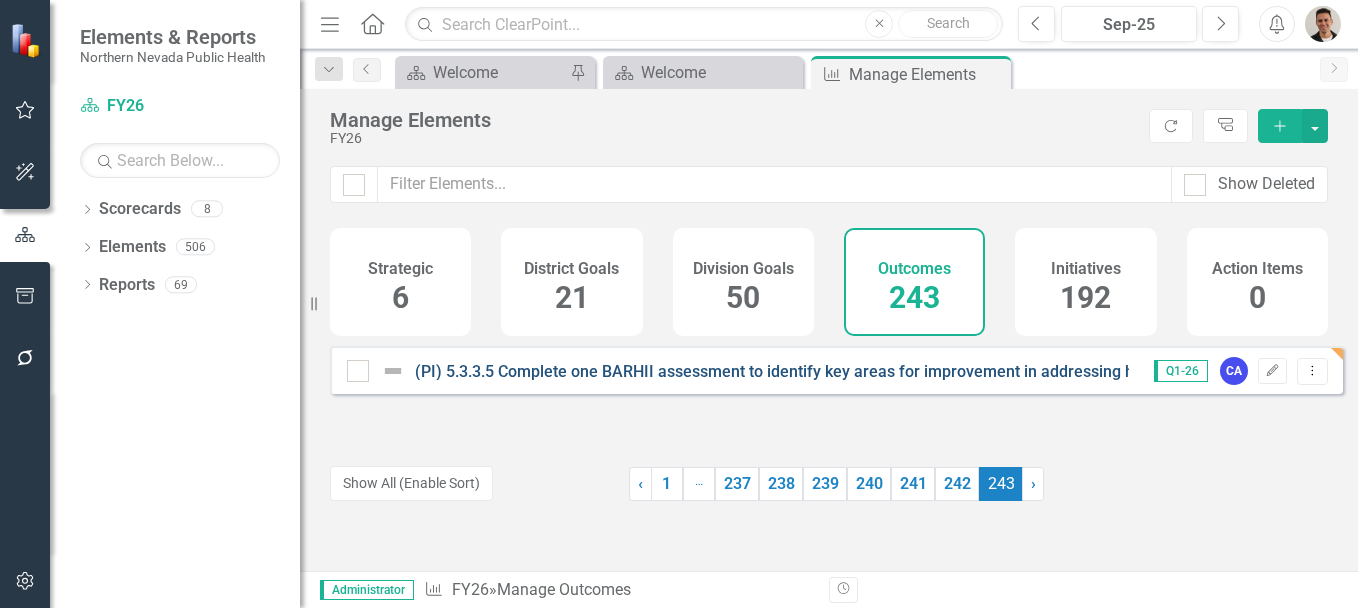 click on "(PI) 5.3.3.5 Complete one BARHII assessment to identify key areas for improvement in addressing health disparities, guiding the development of targeted interventions." at bounding box center (1018, 371) 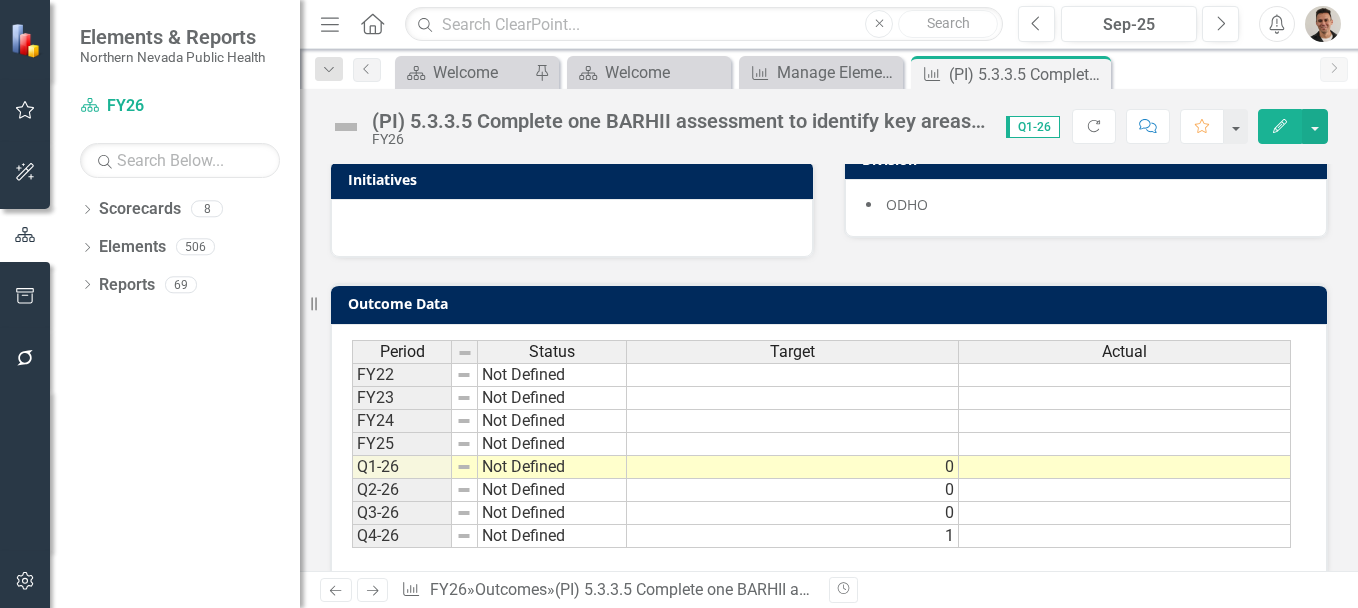 scroll, scrollTop: 729, scrollLeft: 0, axis: vertical 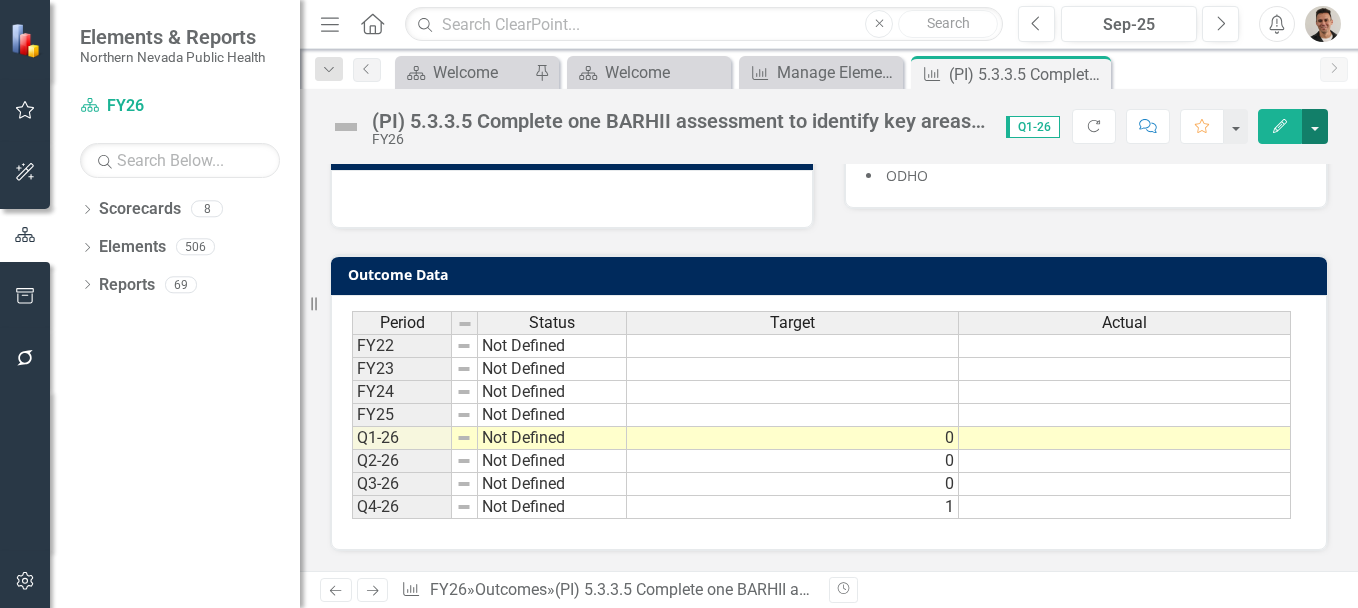 click at bounding box center [1315, 126] 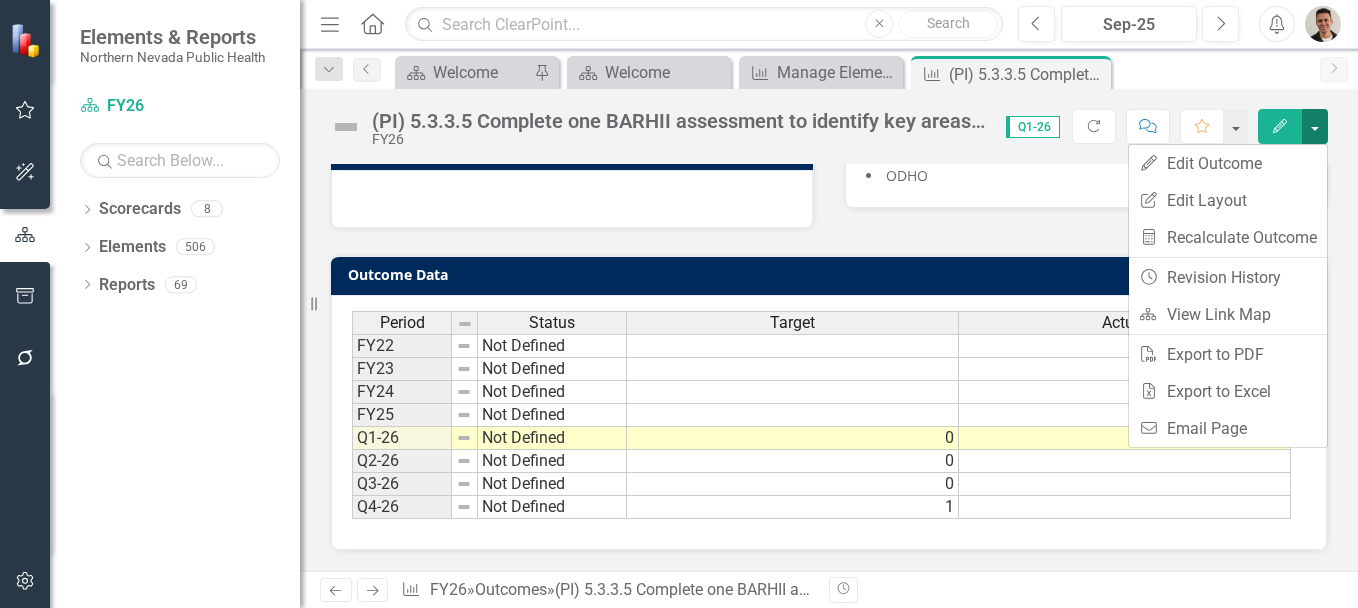 click at bounding box center [1315, 126] 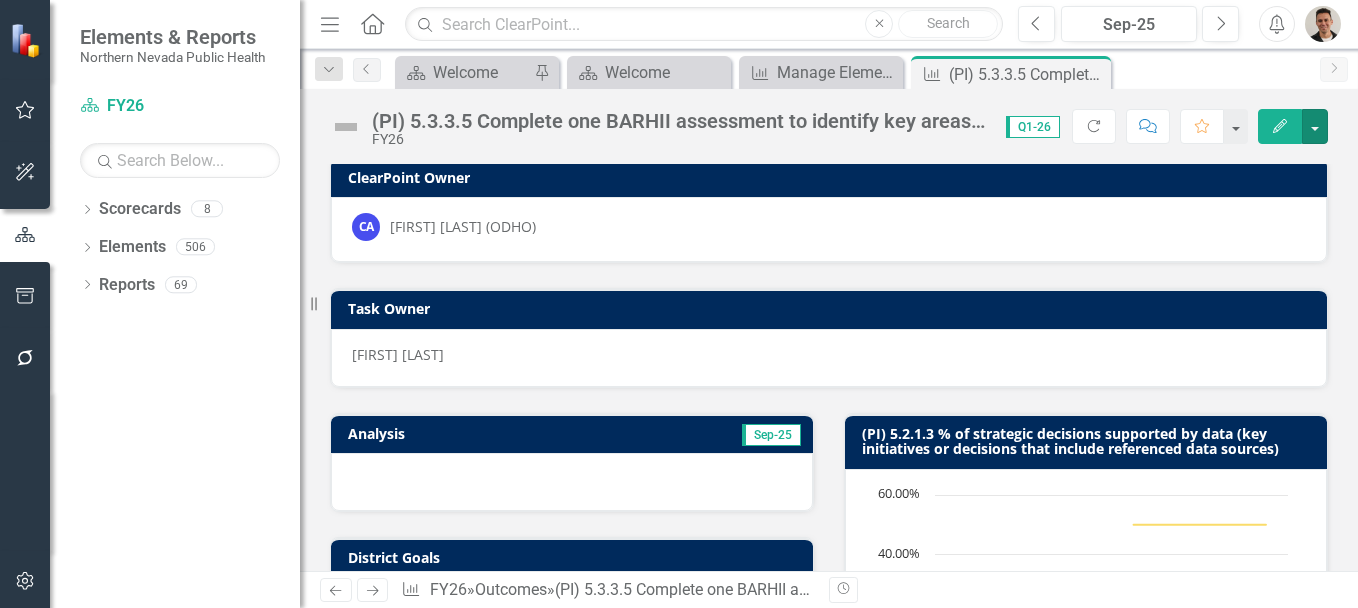 scroll, scrollTop: 0, scrollLeft: 0, axis: both 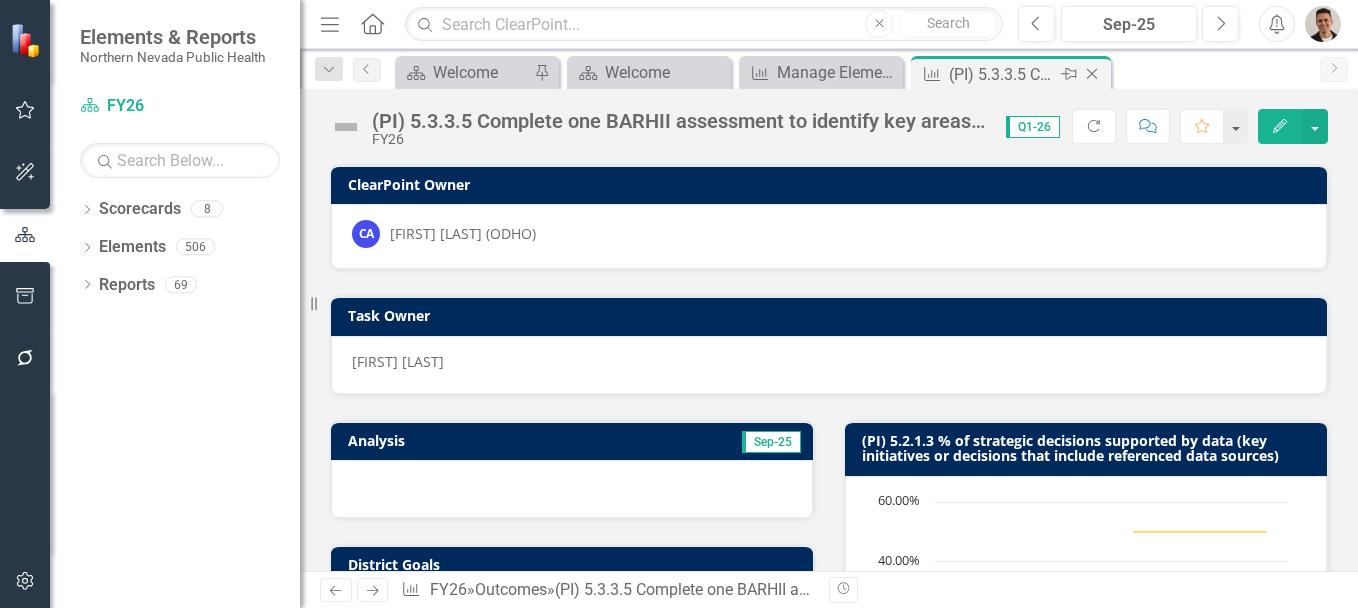 click on "Close" 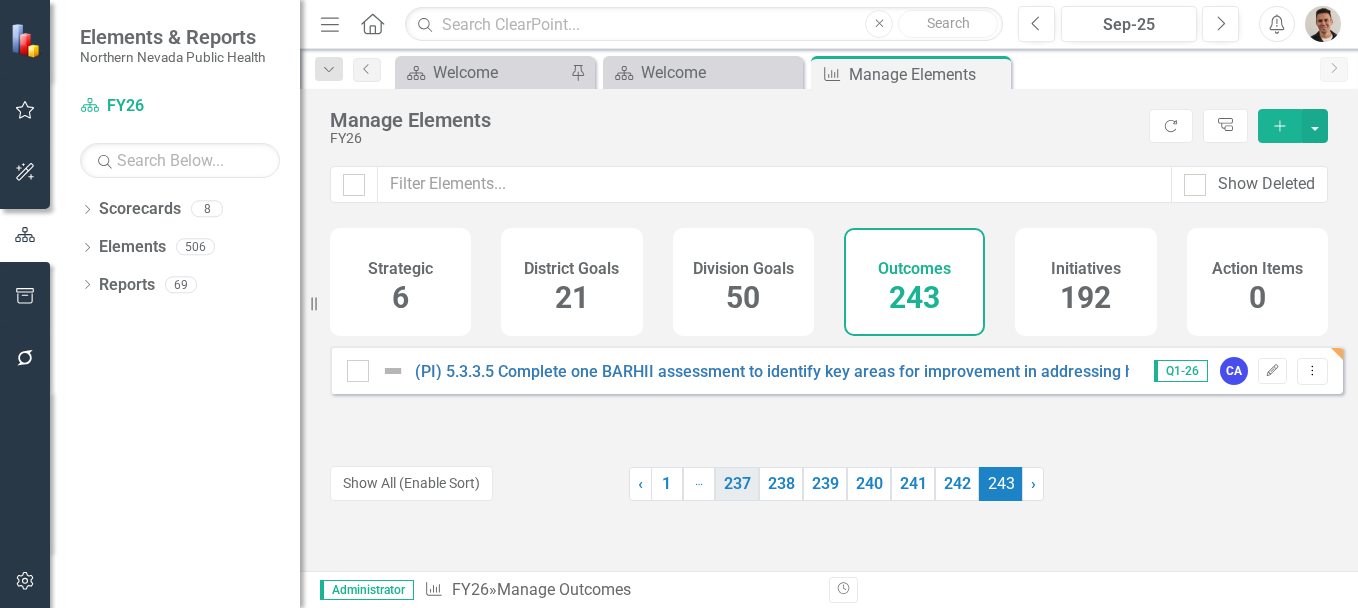 click on "237" at bounding box center [737, 484] 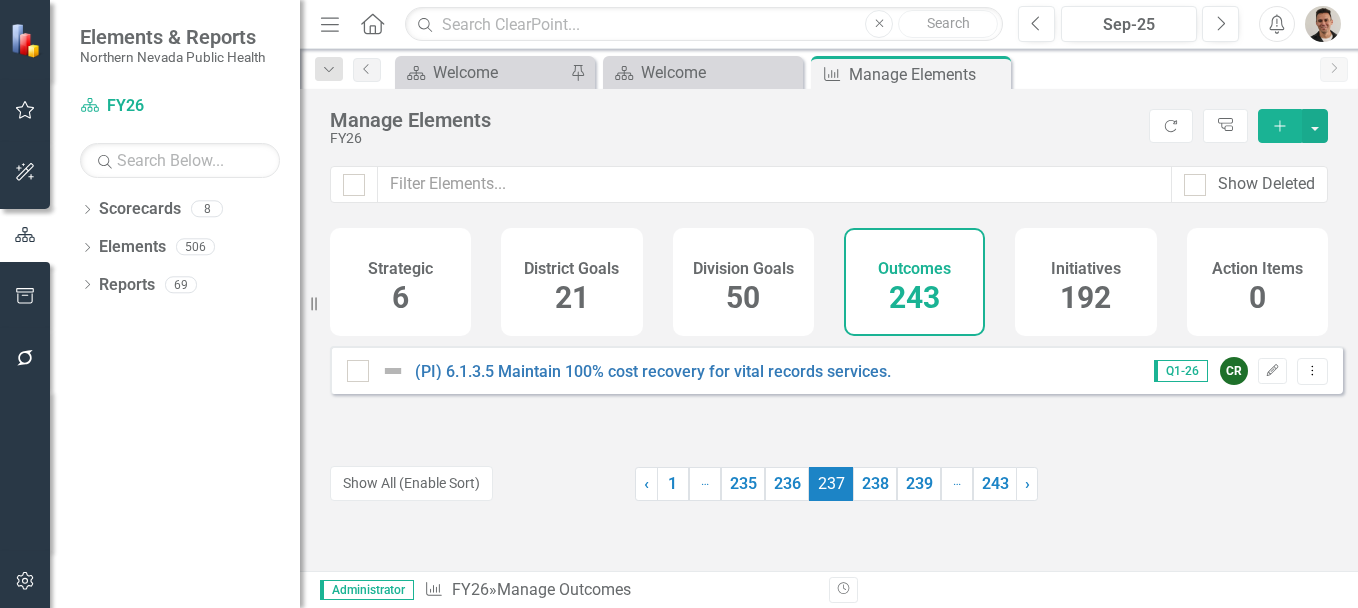 click on "235" at bounding box center (743, 484) 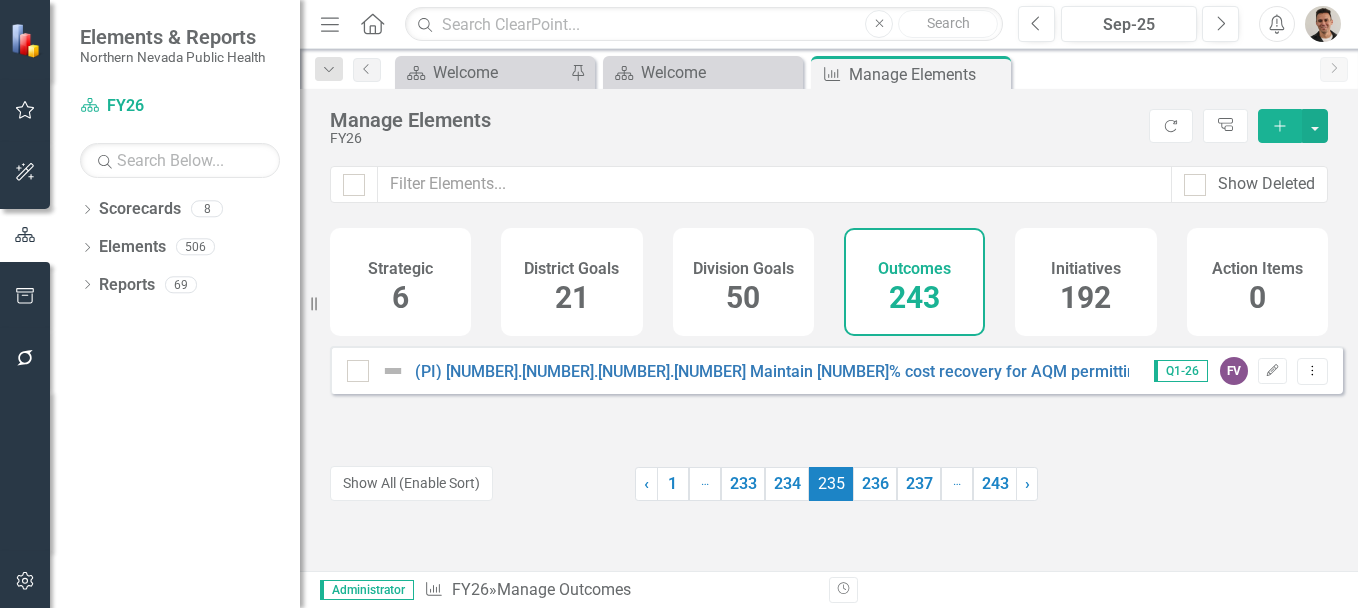 click on "233" at bounding box center (743, 484) 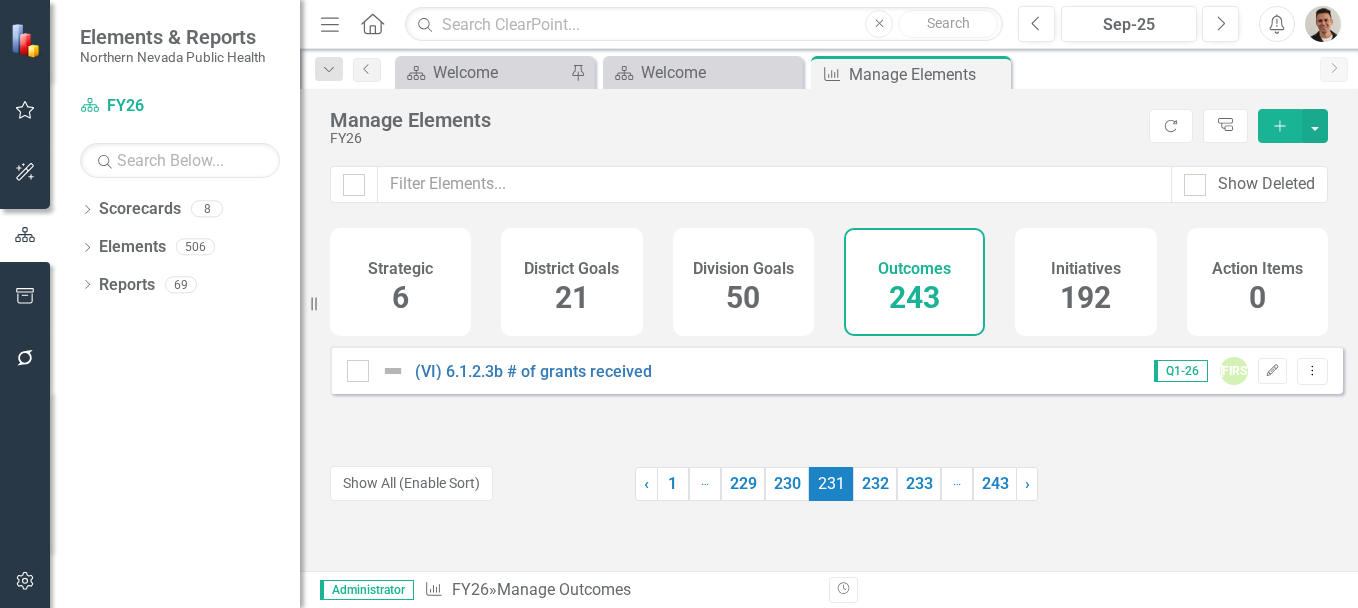 click on "229" at bounding box center [743, 484] 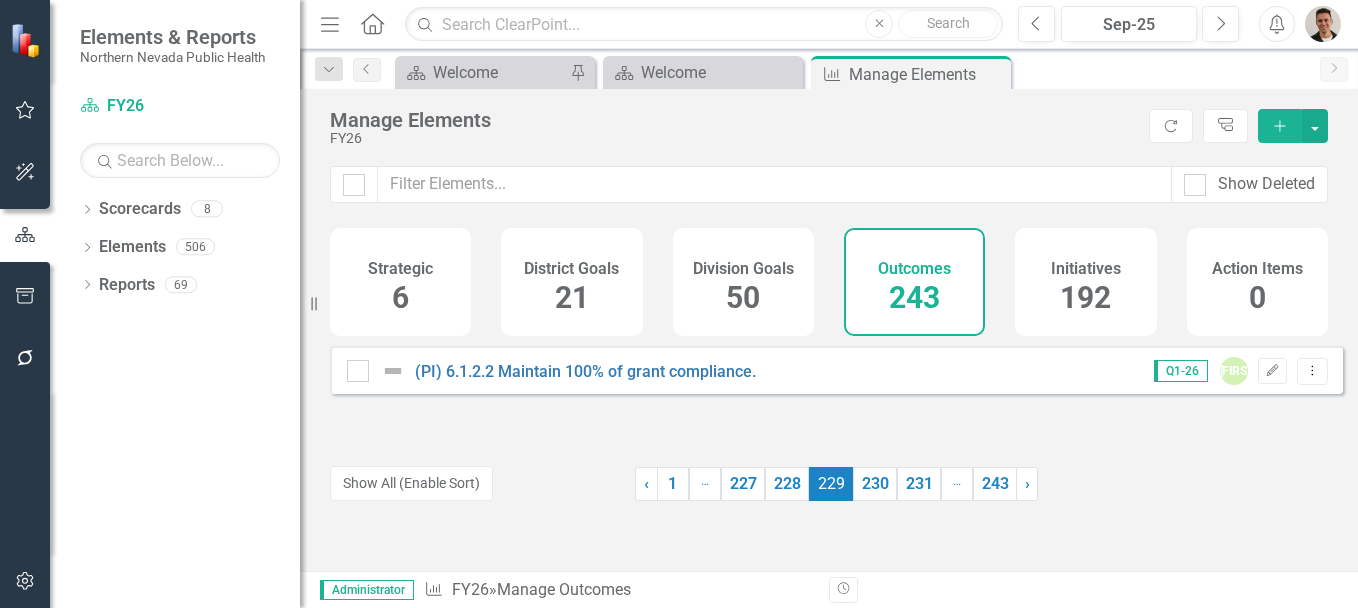 click on "227" at bounding box center (743, 484) 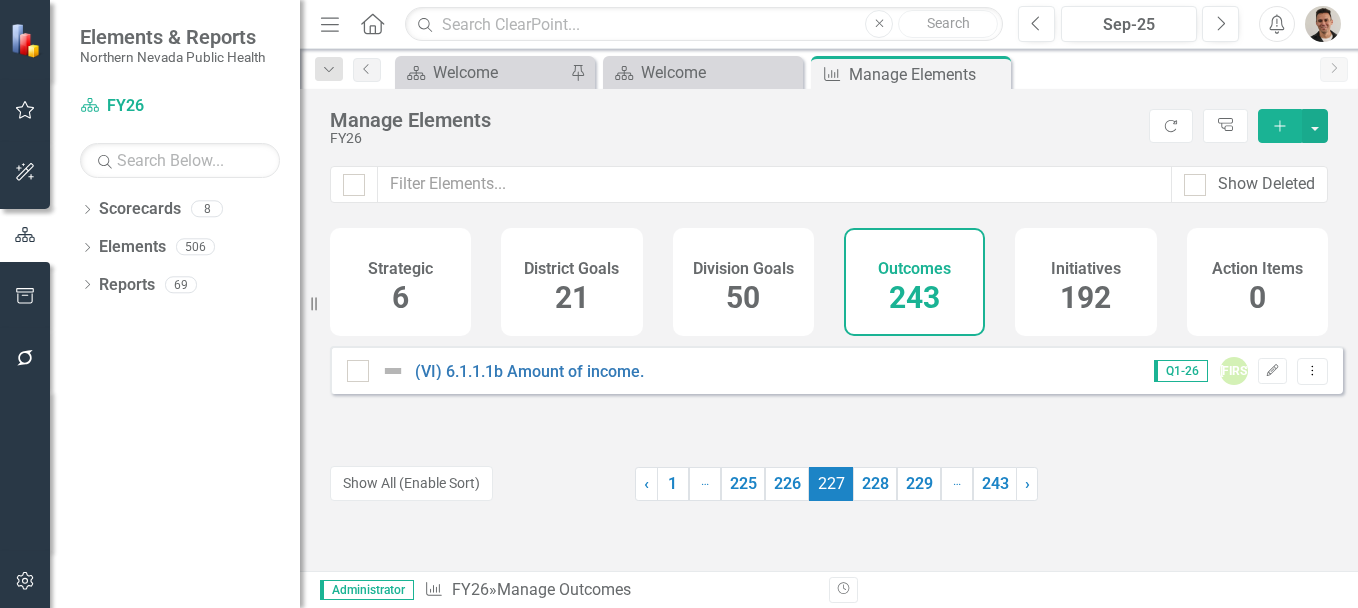 click on "225" at bounding box center [743, 484] 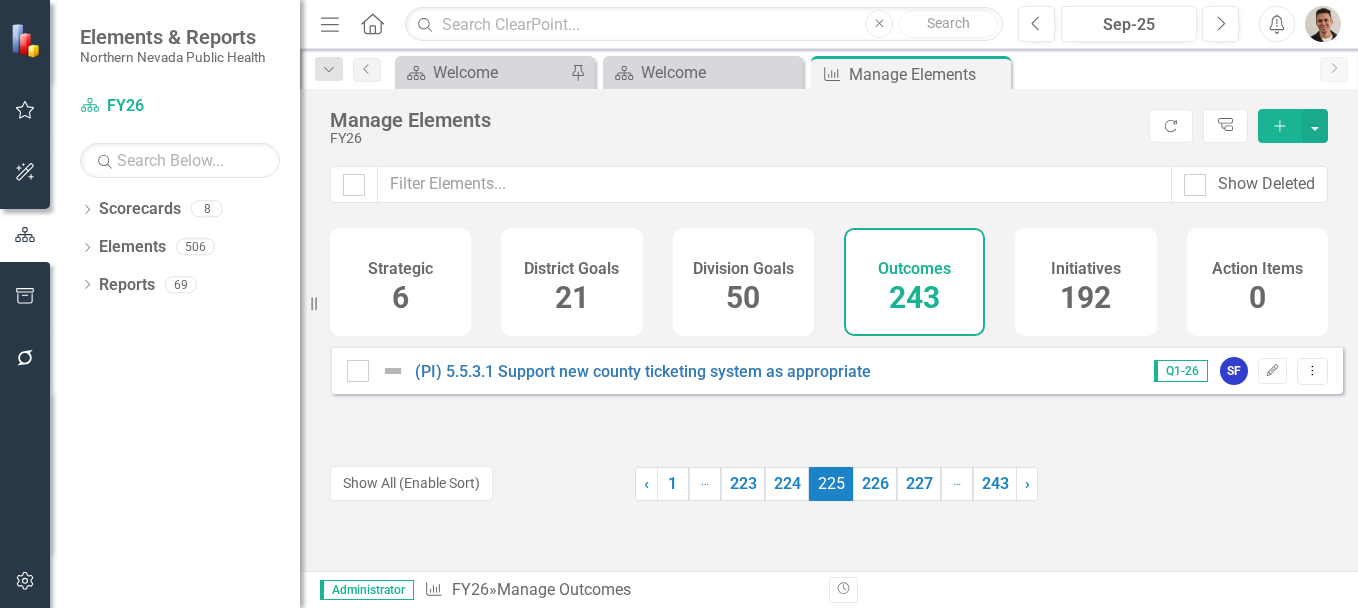 click on "223" at bounding box center (743, 484) 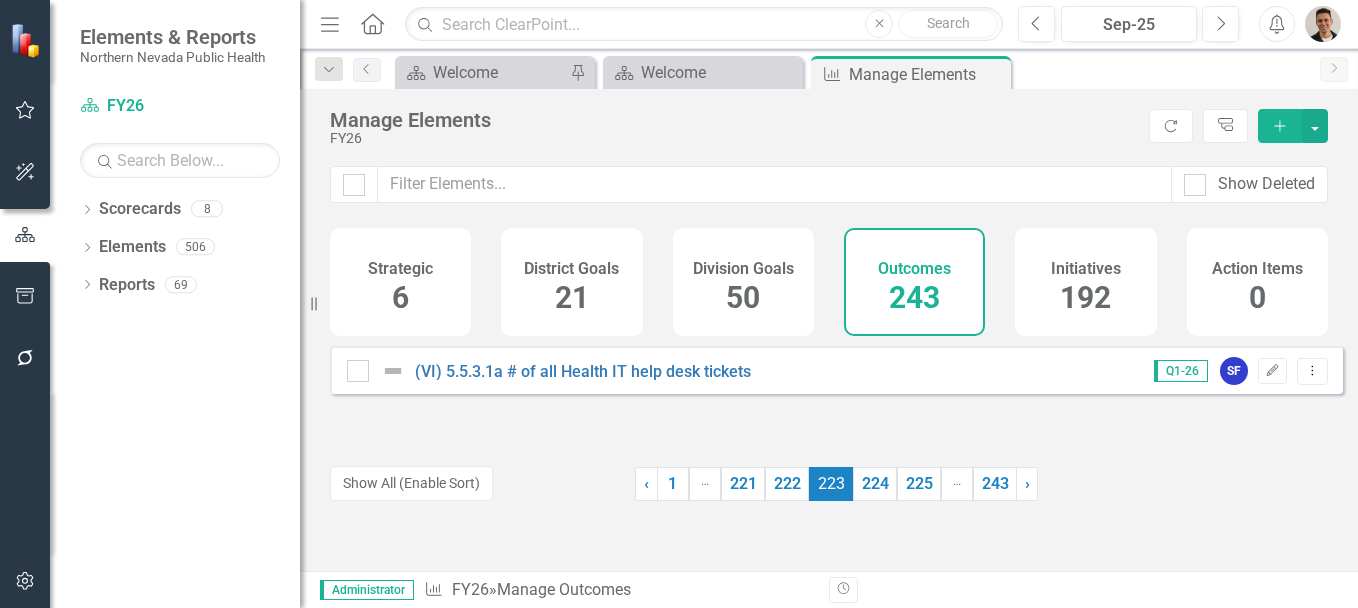 click on "221" at bounding box center [743, 484] 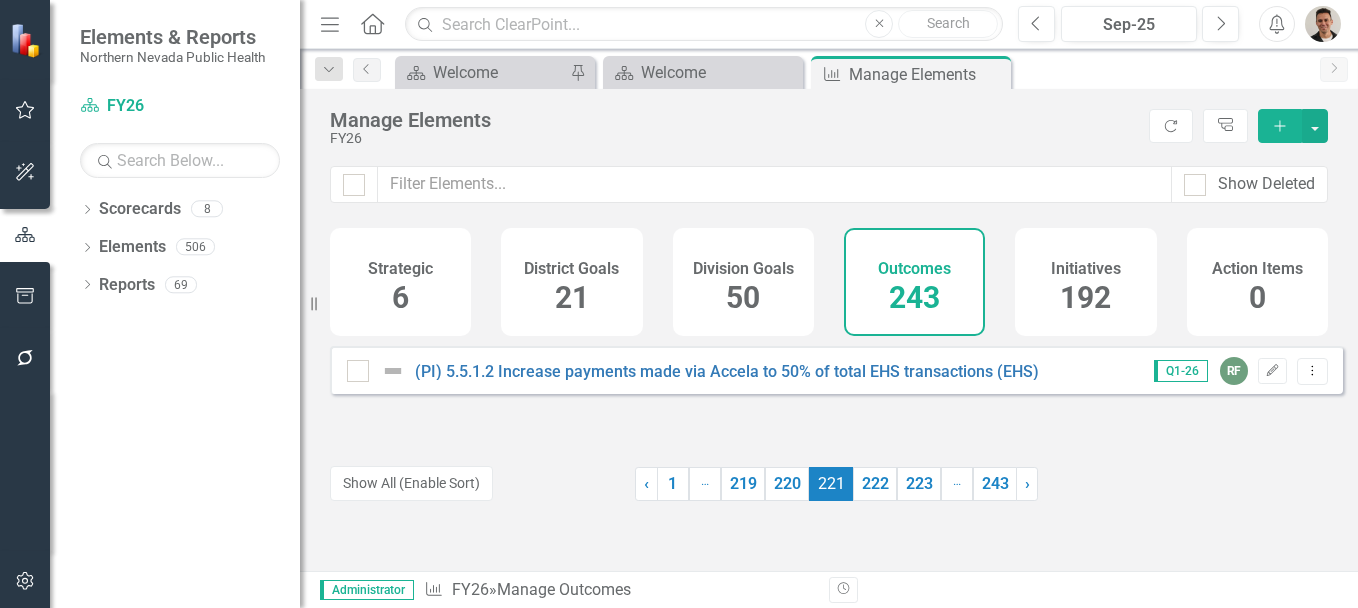 click on "219" at bounding box center [743, 484] 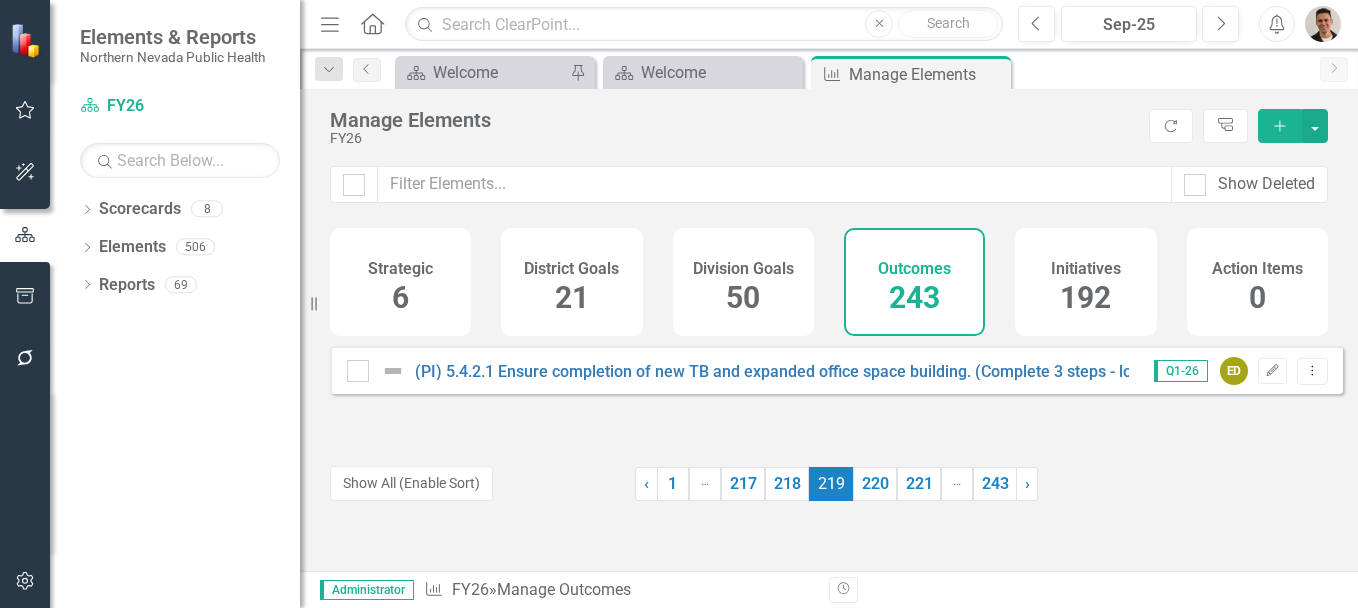click on "217" at bounding box center [743, 484] 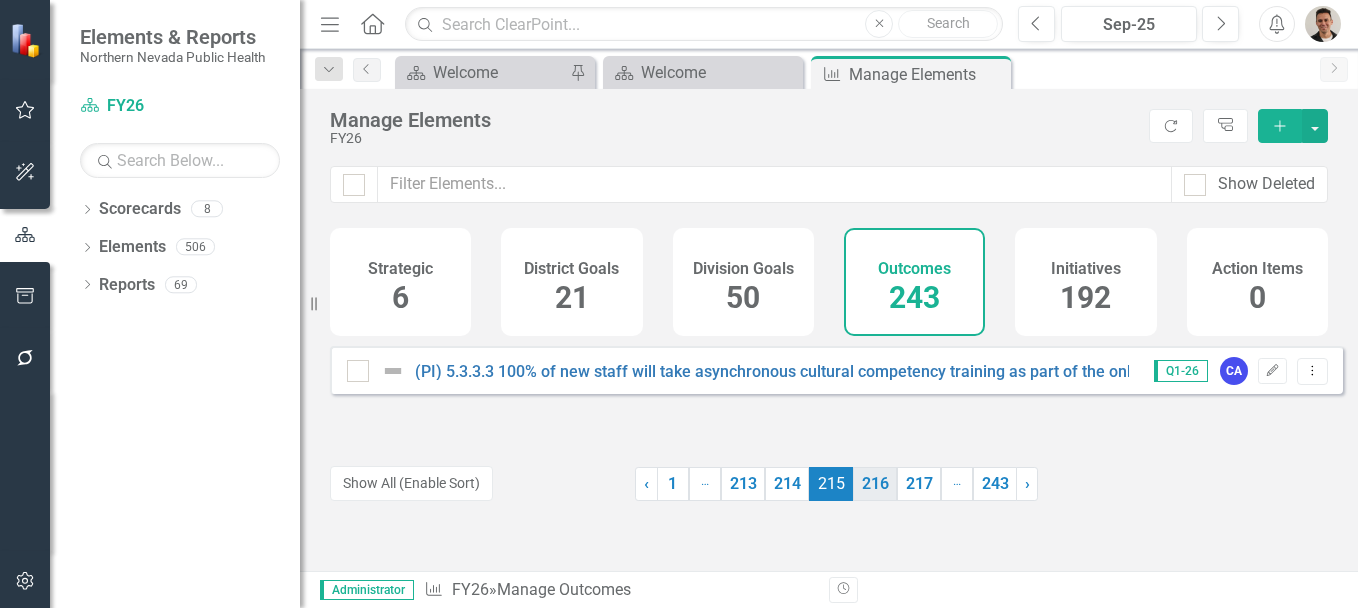 click on "216" at bounding box center [875, 484] 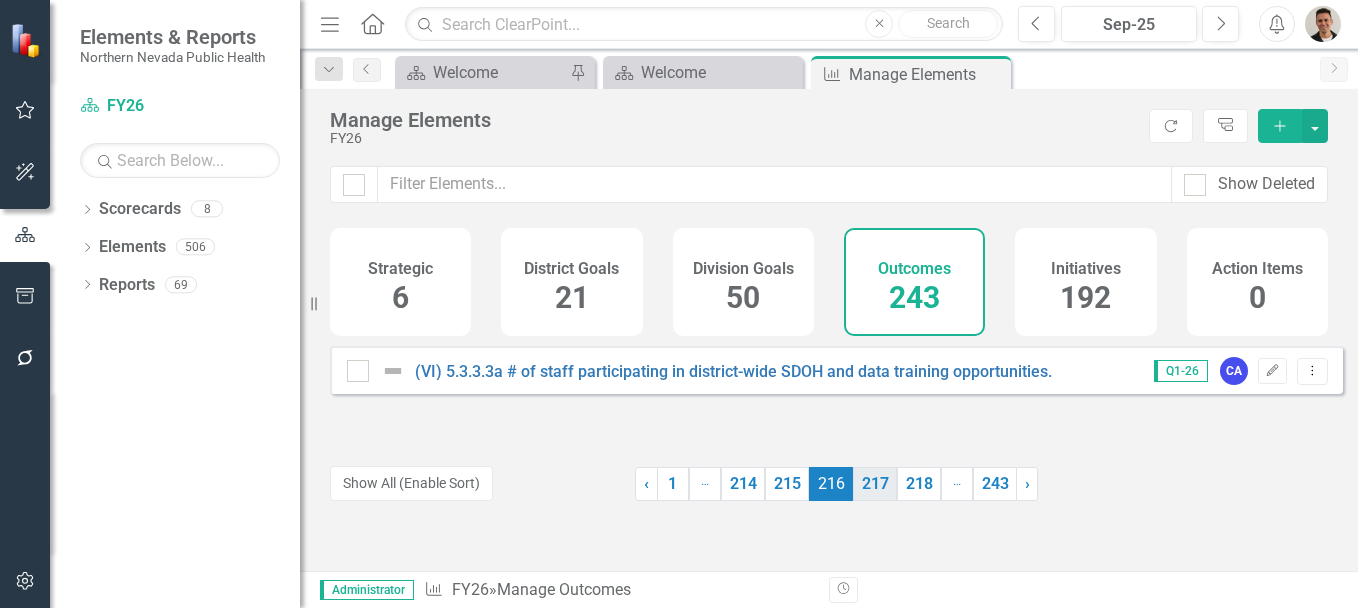 click on "217" at bounding box center [875, 484] 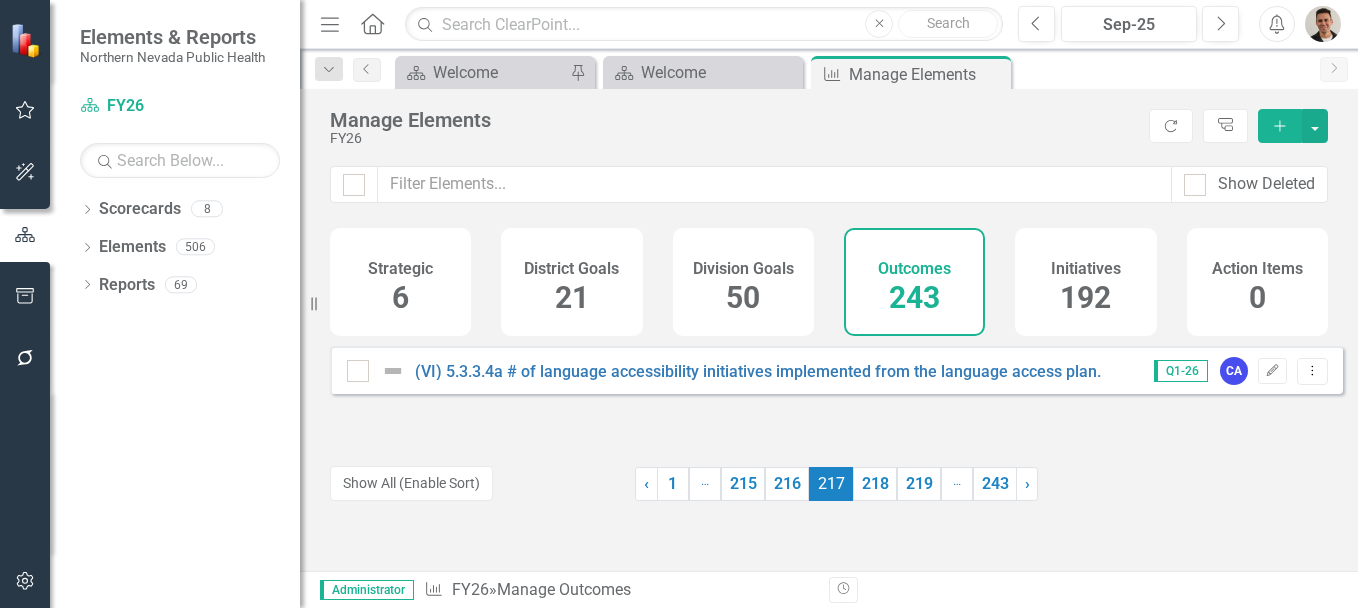 click on "218" at bounding box center (875, 484) 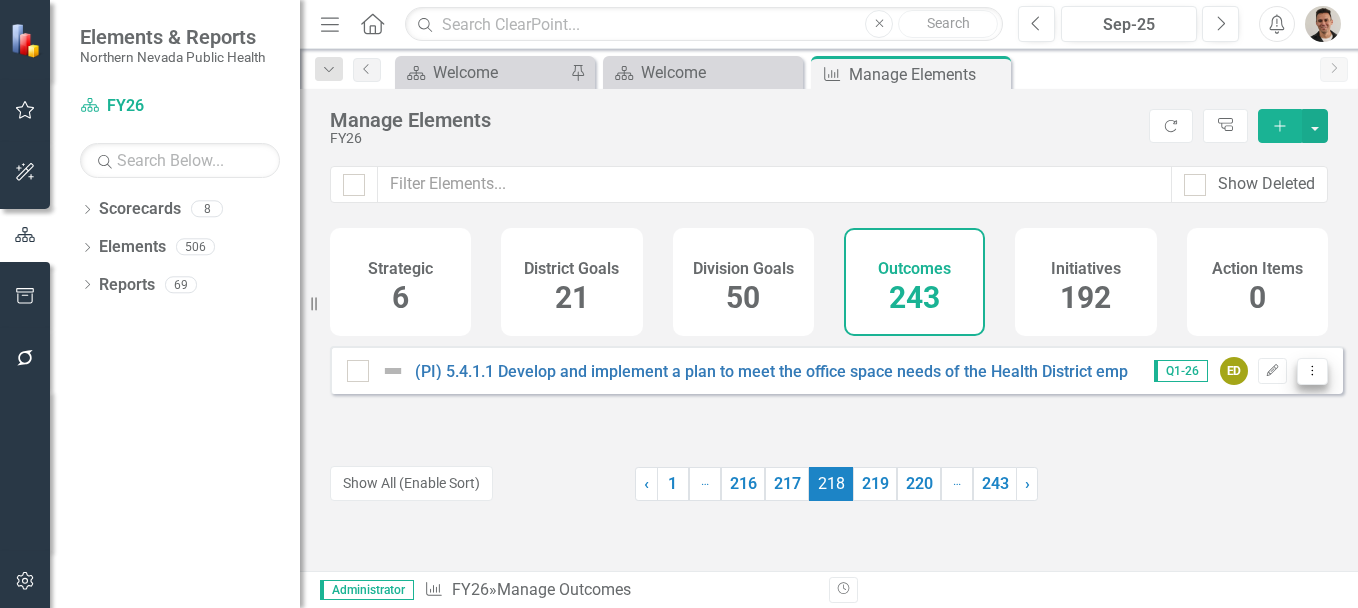 click on "Dropdown Menu" at bounding box center [1312, 371] 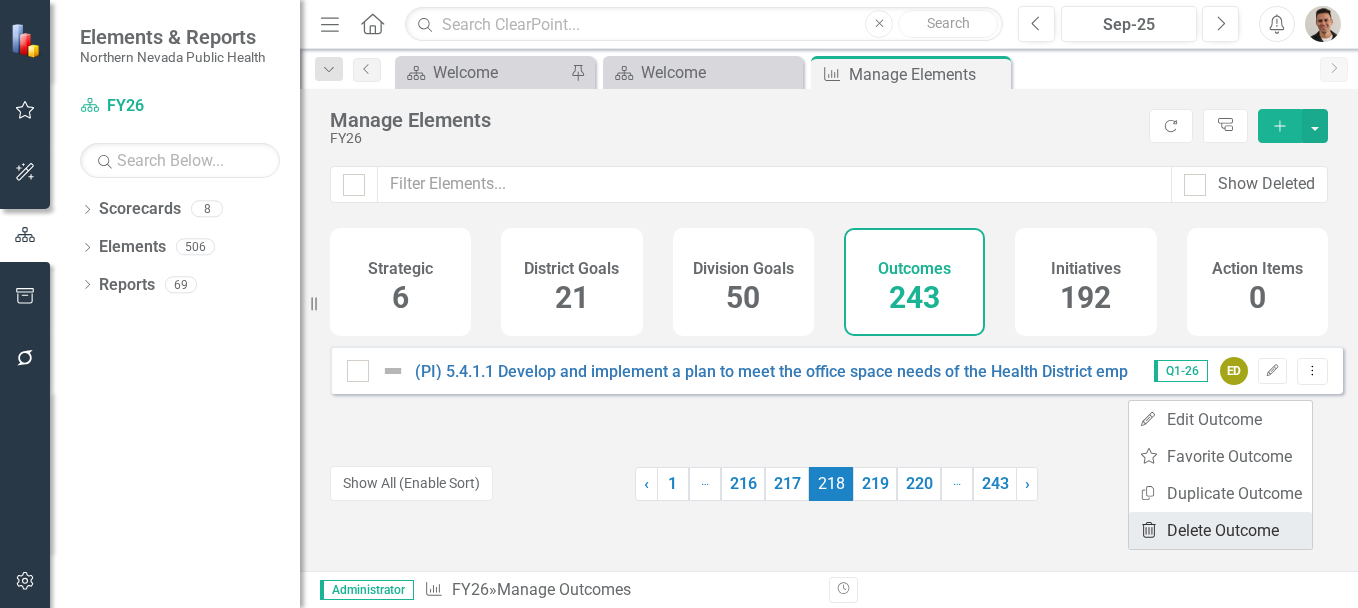 click on "Trash Delete Outcome" at bounding box center [1220, 530] 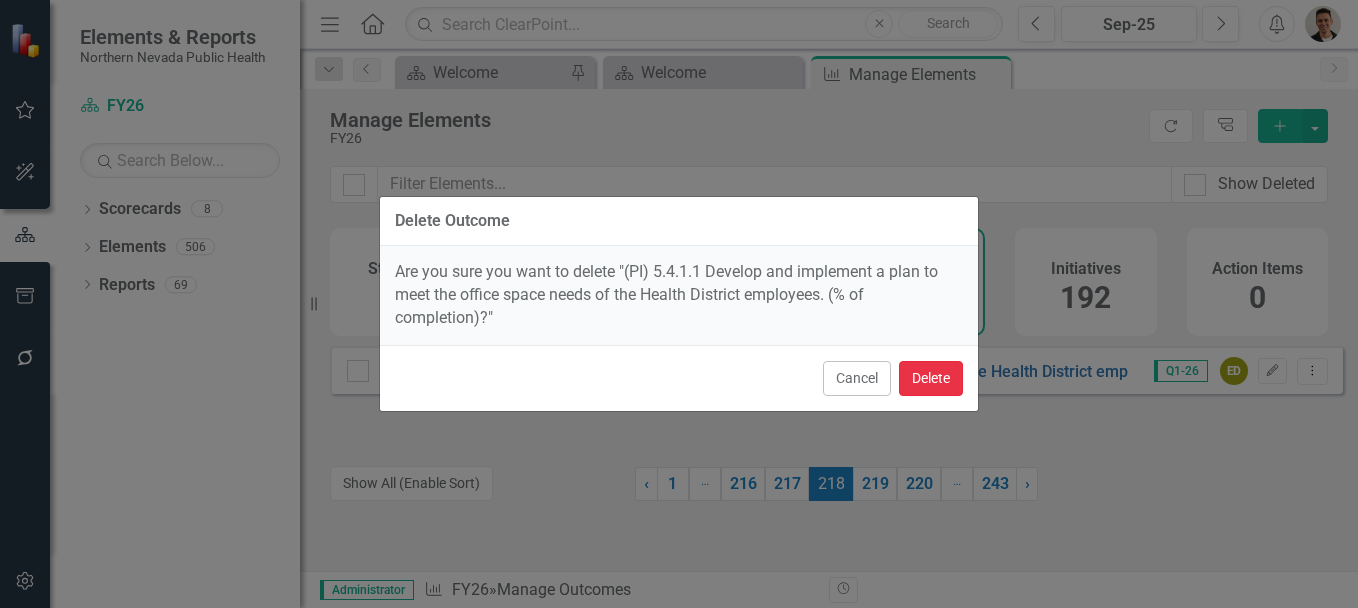 click on "Delete" at bounding box center [931, 378] 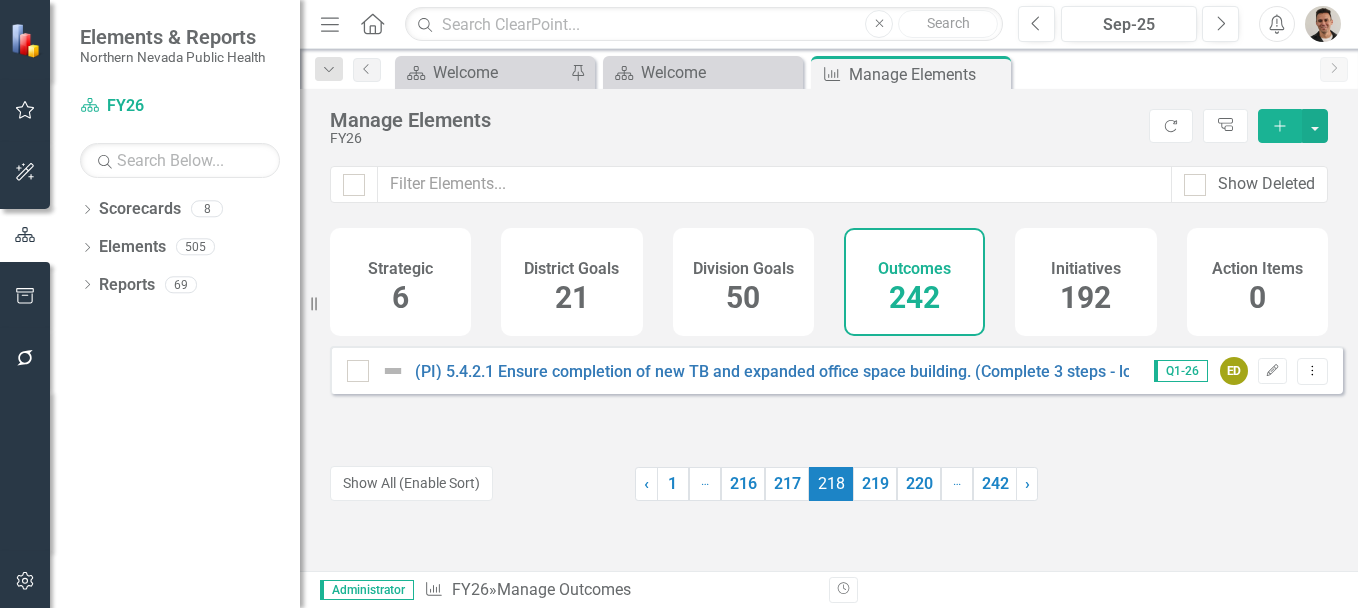 click on "Initiatives 192" at bounding box center [1085, 282] 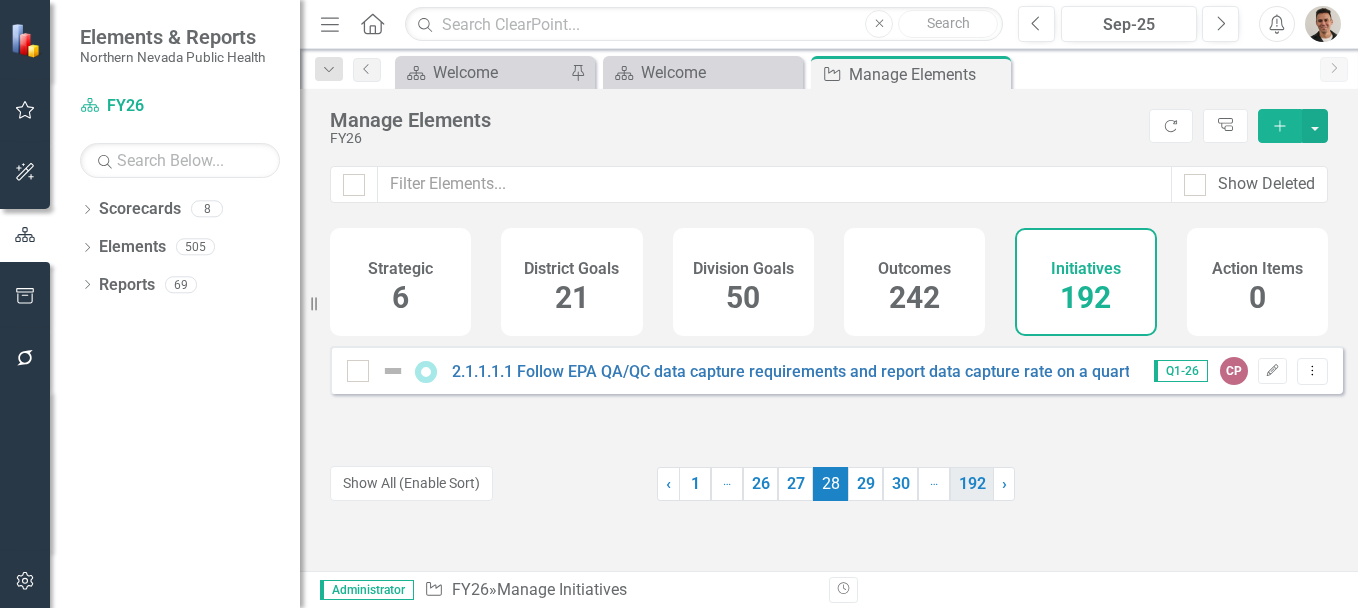 click on "192" at bounding box center (972, 484) 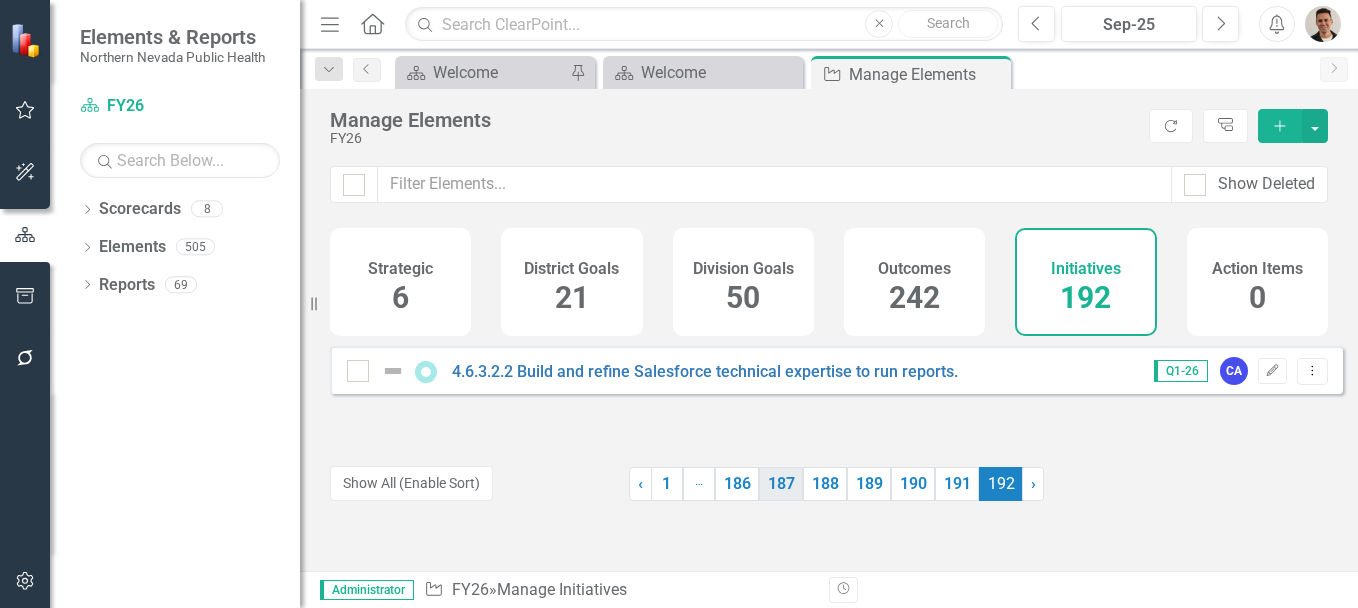 click on "187" at bounding box center (781, 484) 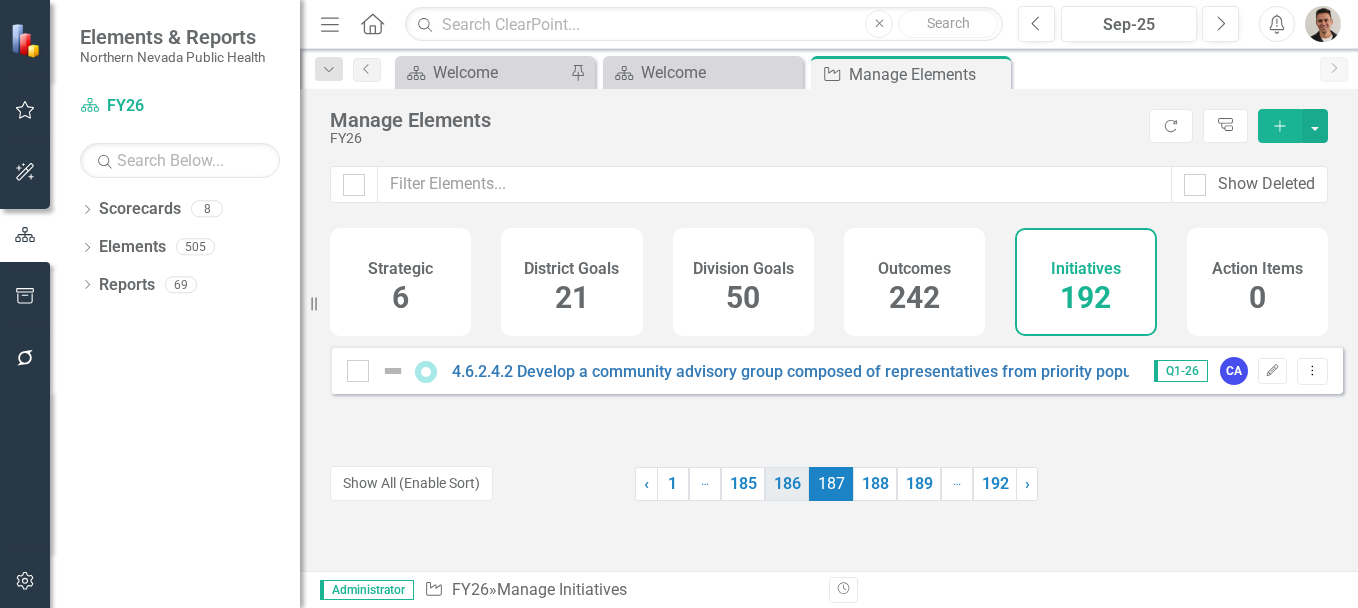 click on "186" at bounding box center (787, 484) 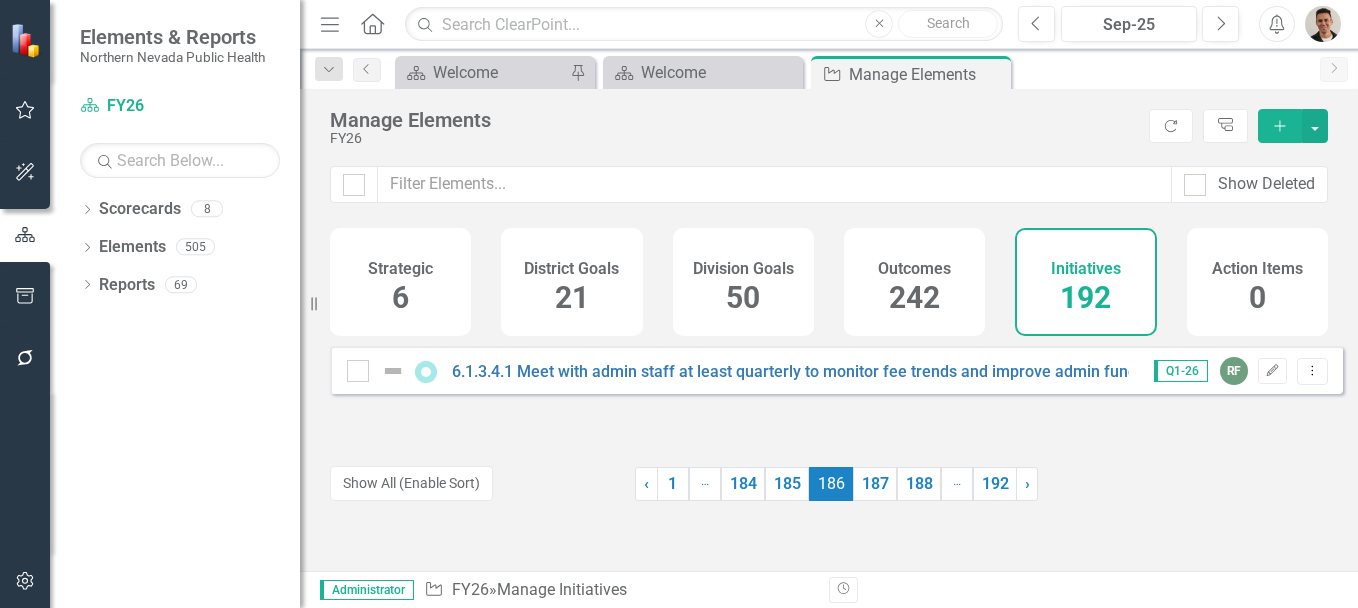 click on "185" at bounding box center (787, 484) 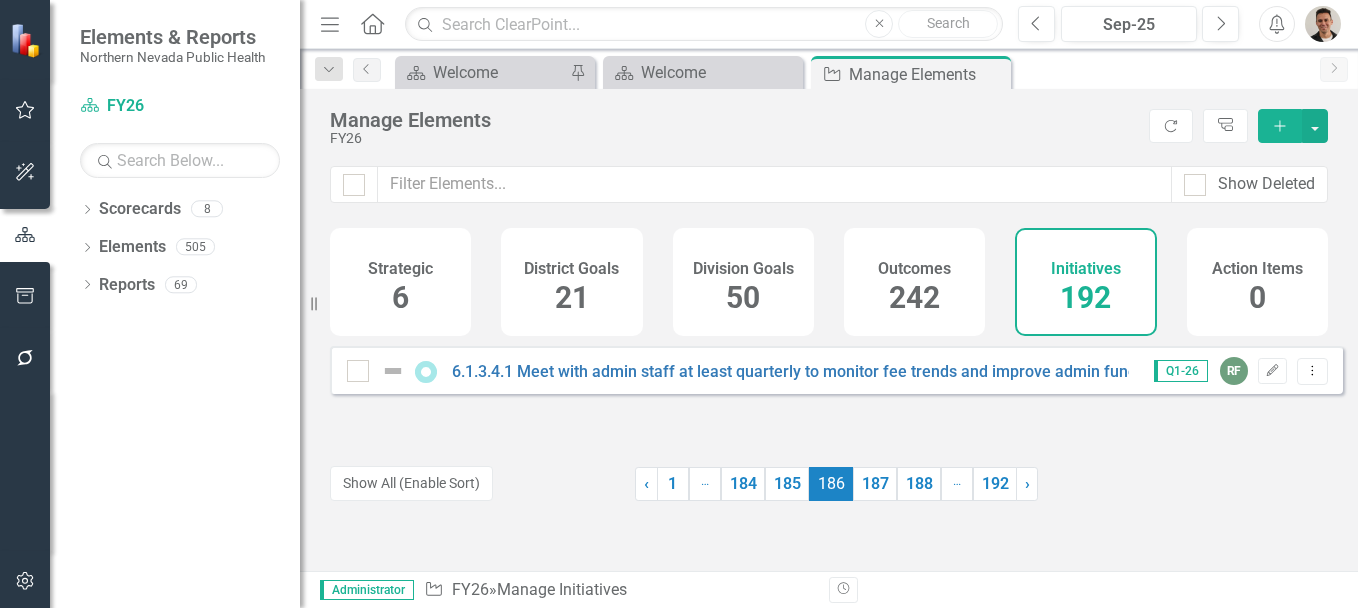 click on "184" at bounding box center (743, 484) 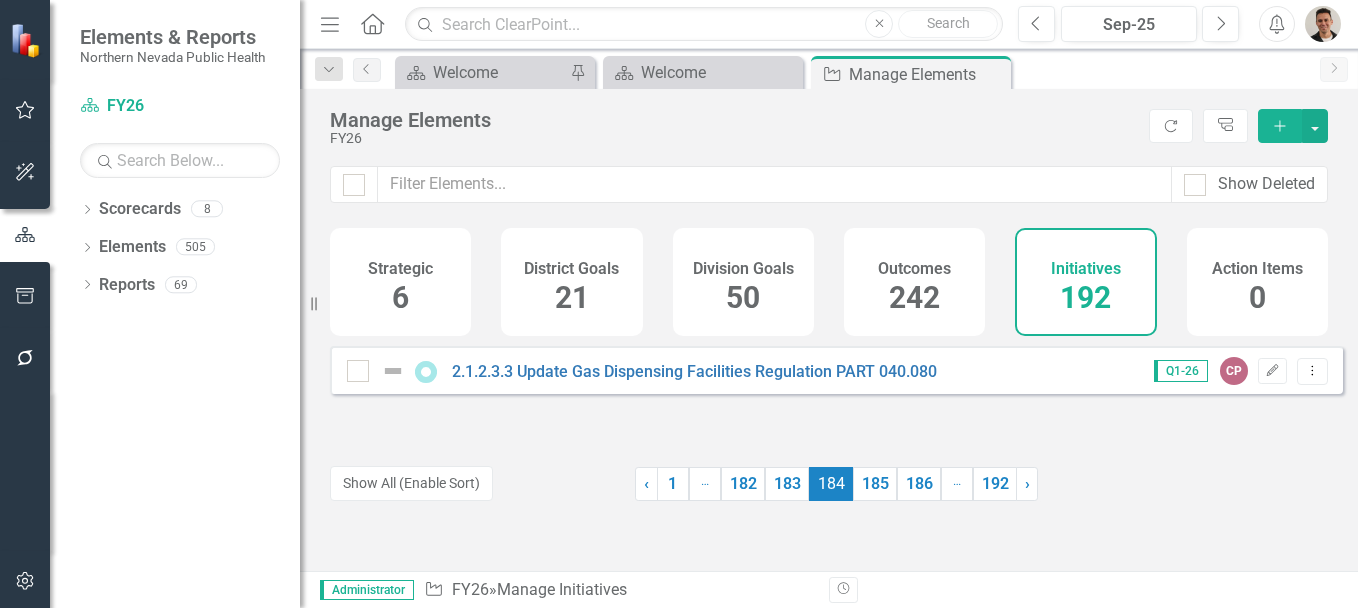 click on "183" at bounding box center (787, 484) 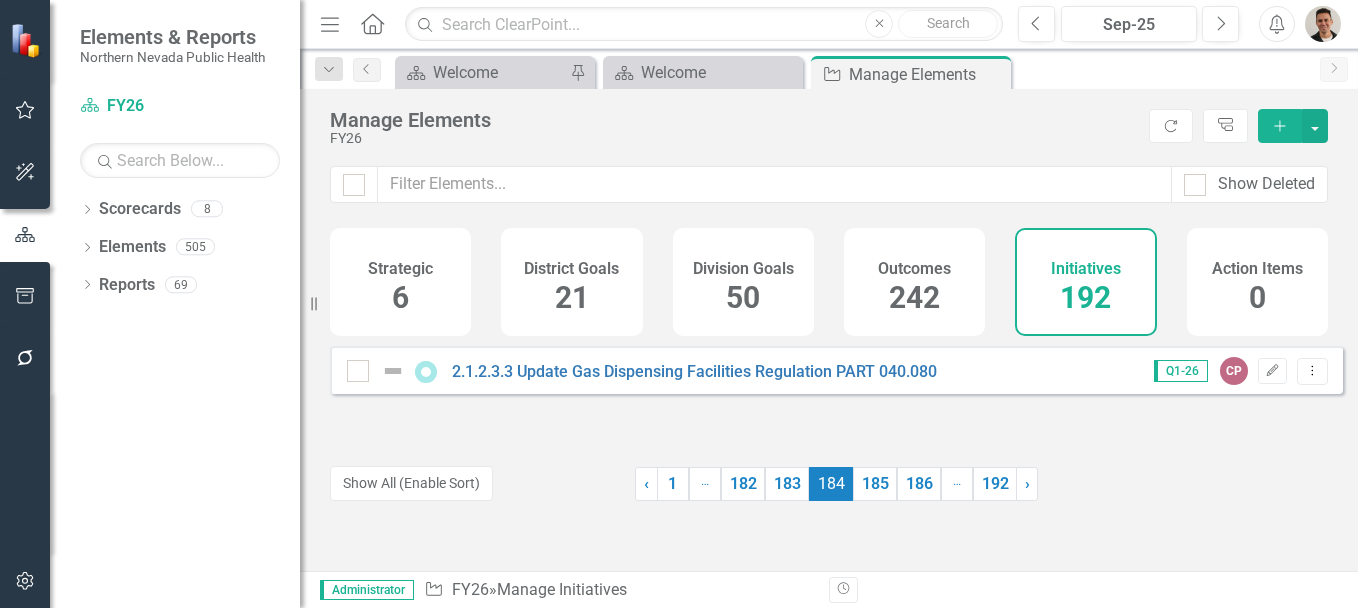 click on "182" at bounding box center [743, 484] 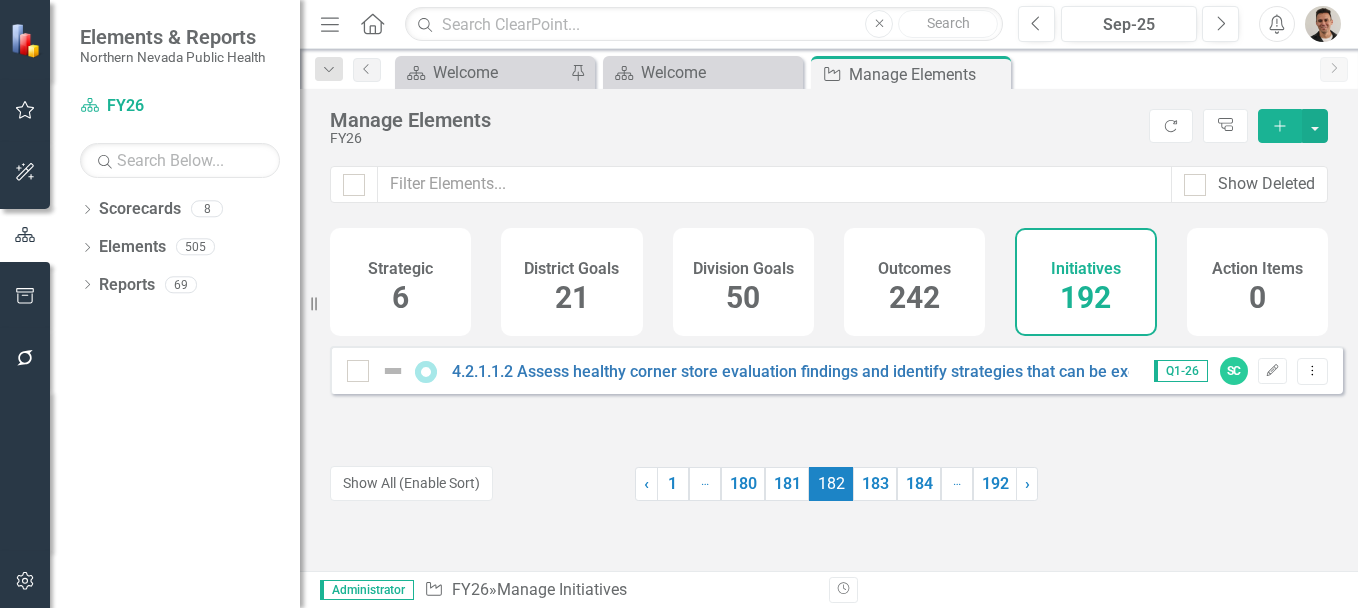click on "181" at bounding box center [787, 484] 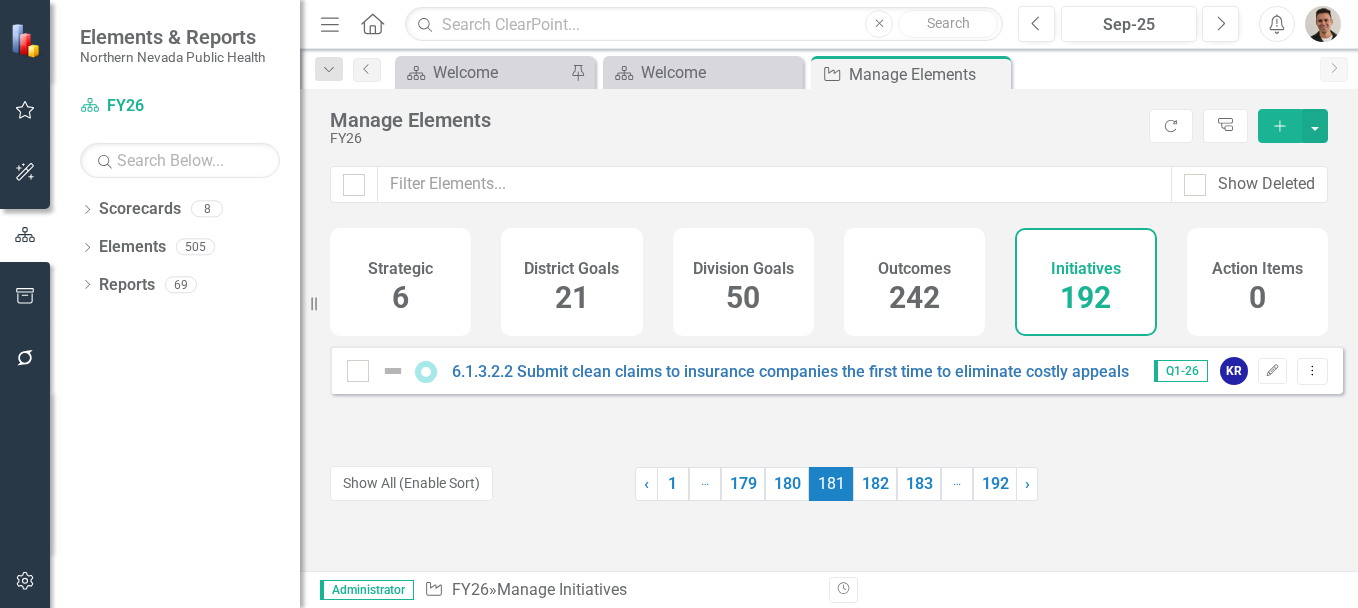 click on "180" at bounding box center [787, 484] 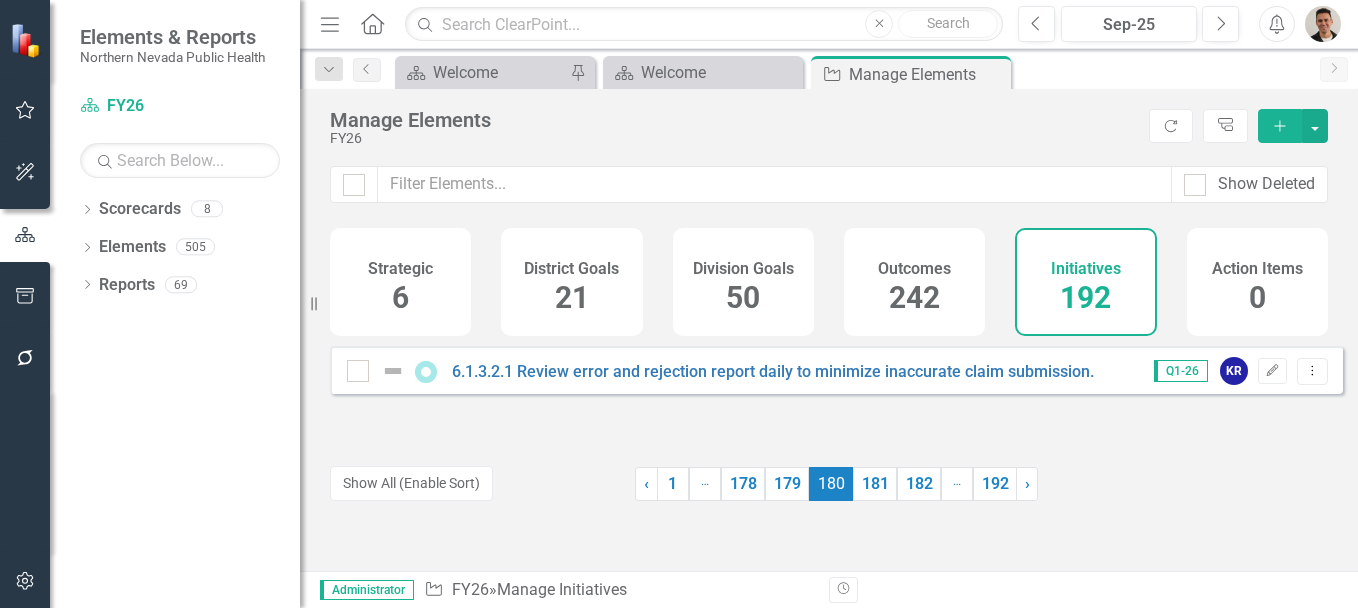 click on "179" at bounding box center [787, 484] 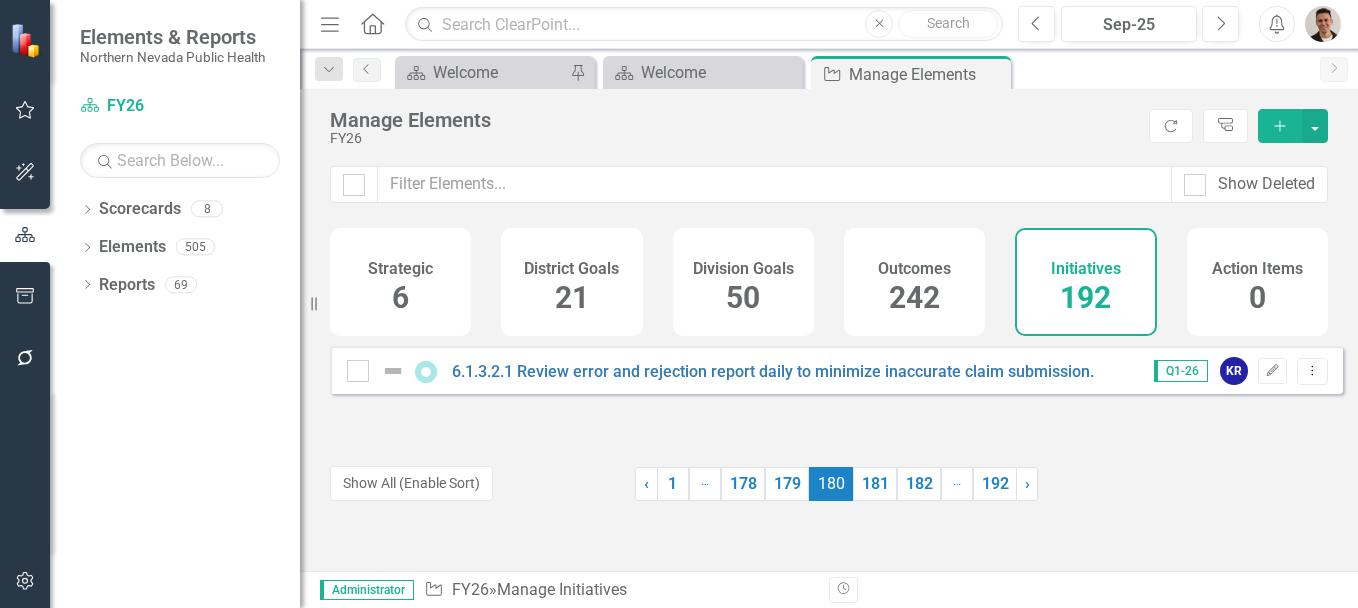 click on "178" at bounding box center [743, 484] 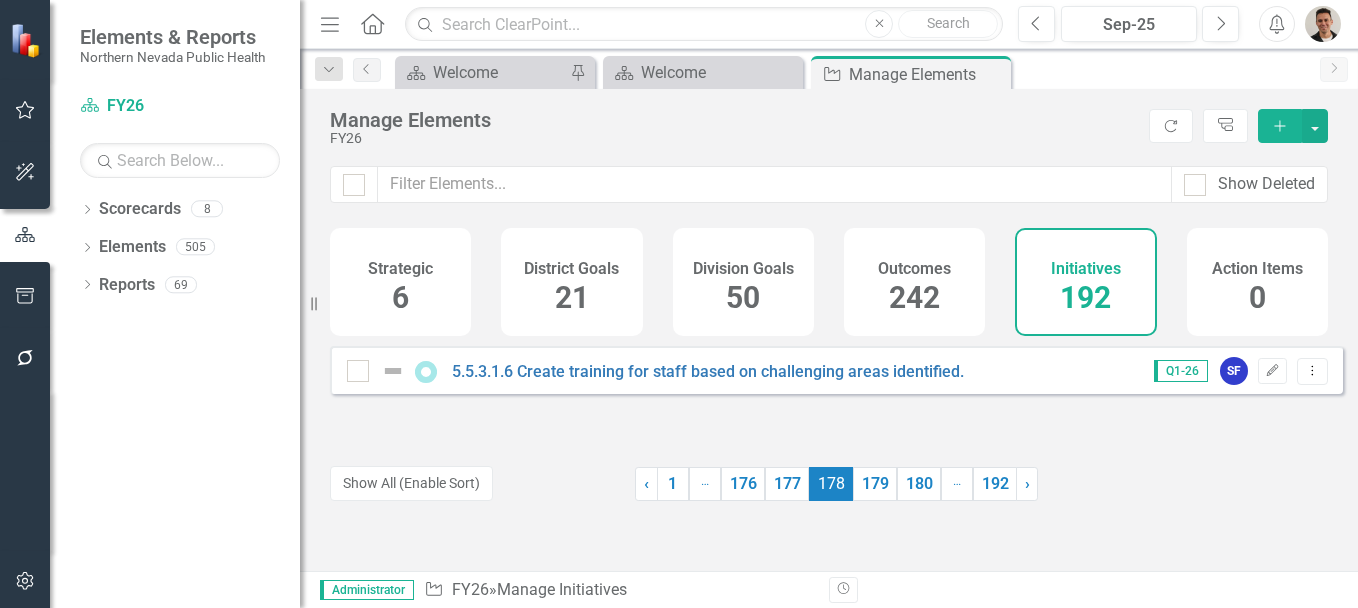 click on "177" at bounding box center [787, 484] 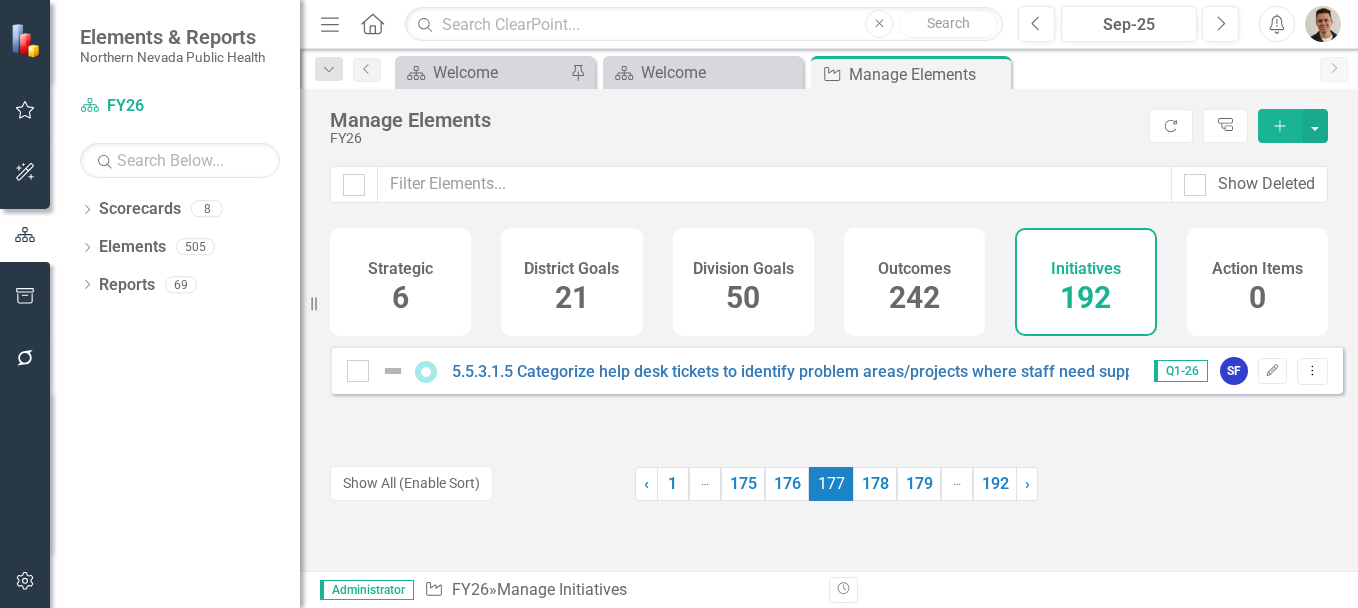 click on "176" at bounding box center (787, 484) 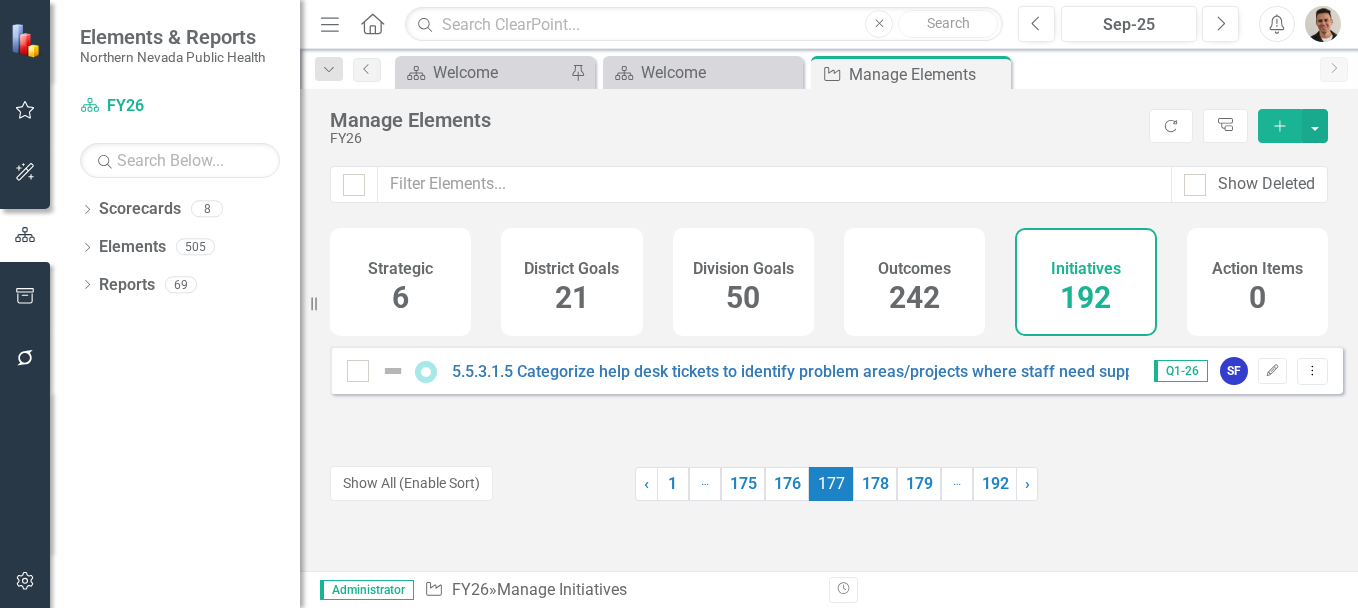 click on "175" at bounding box center [743, 484] 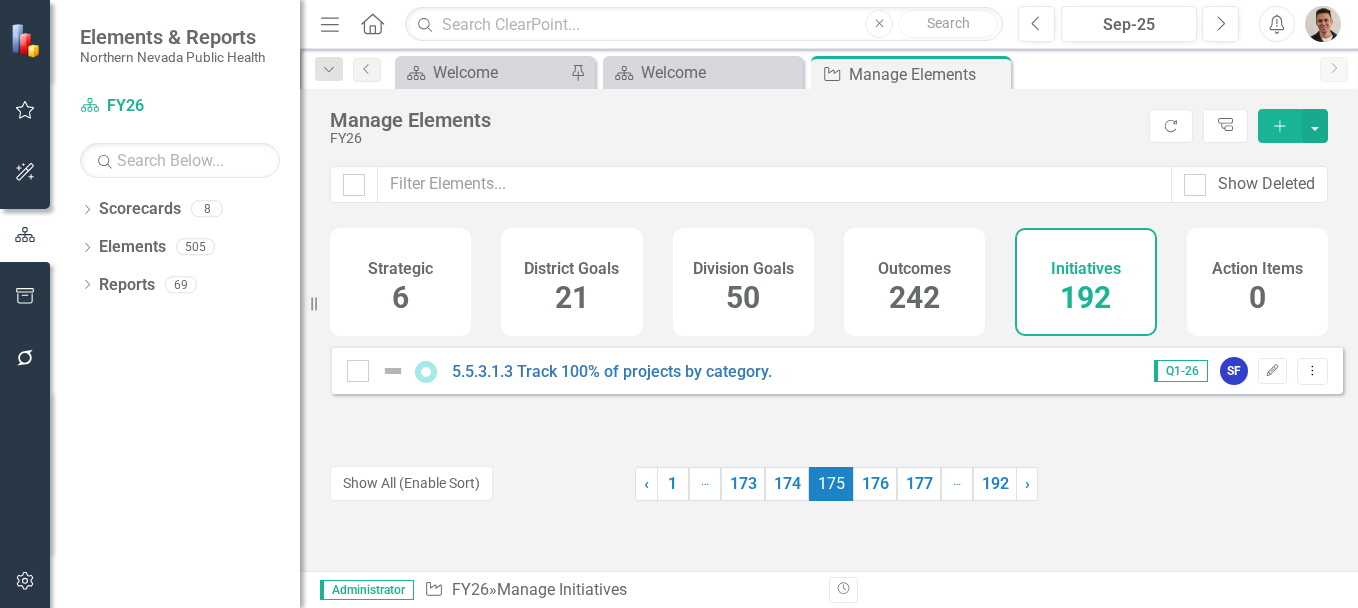 click on "174" at bounding box center [787, 484] 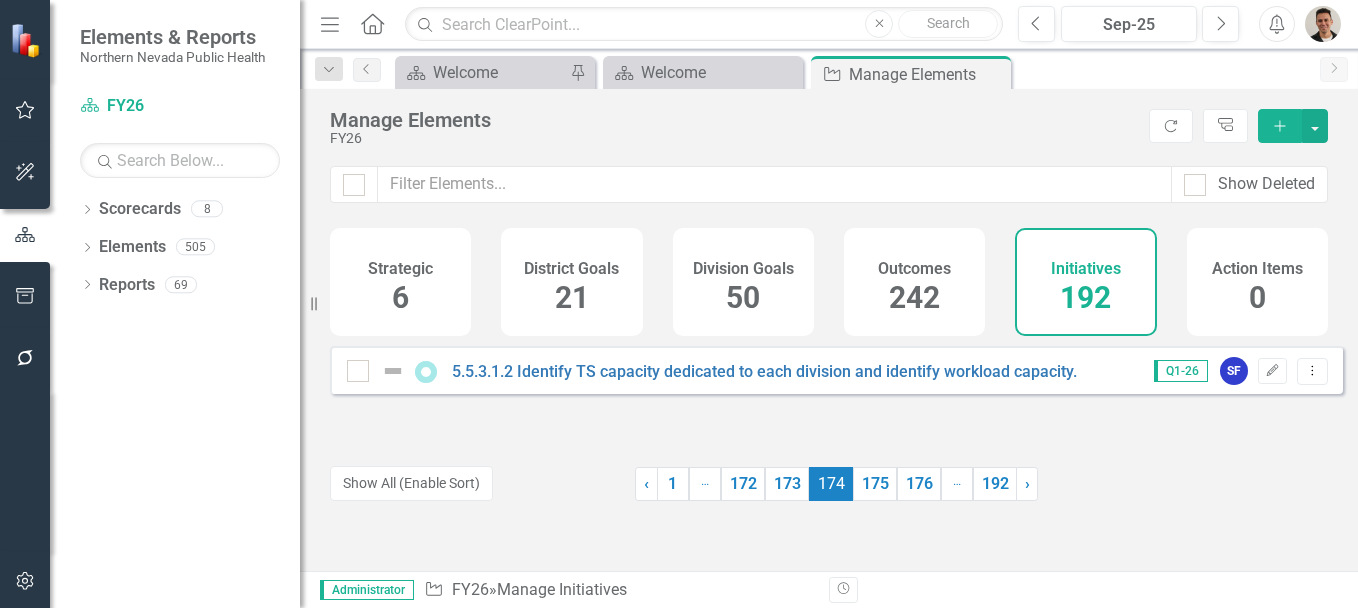 click on "173" at bounding box center [787, 484] 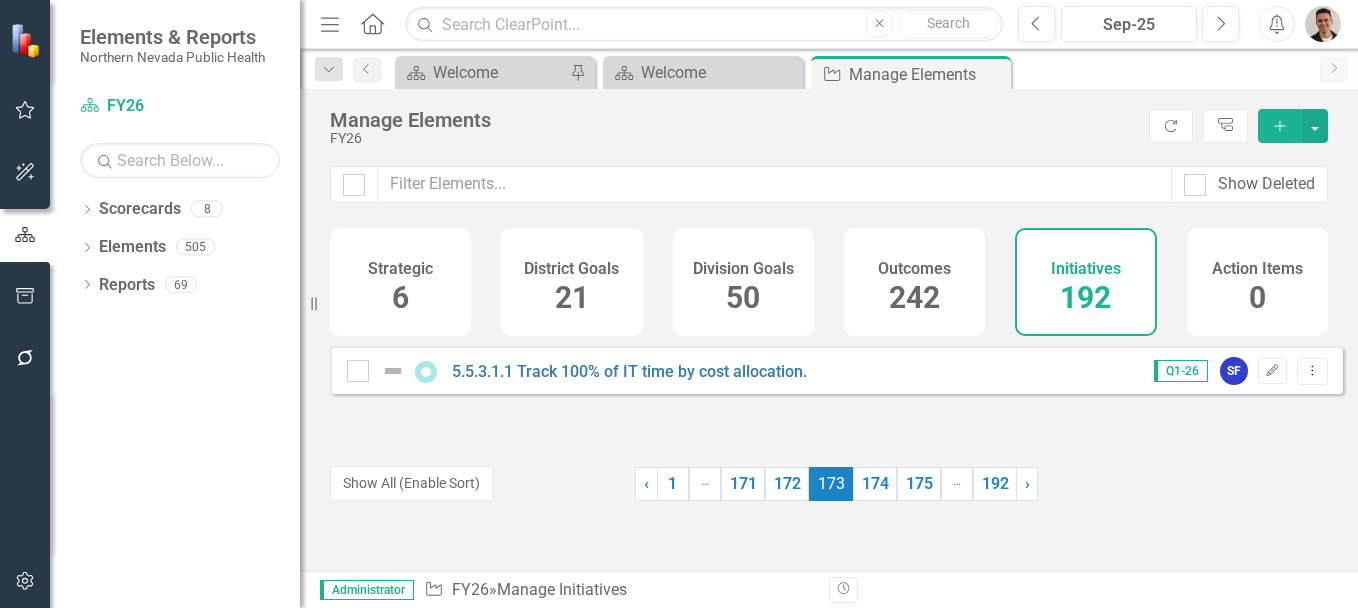 click on "172" at bounding box center (787, 484) 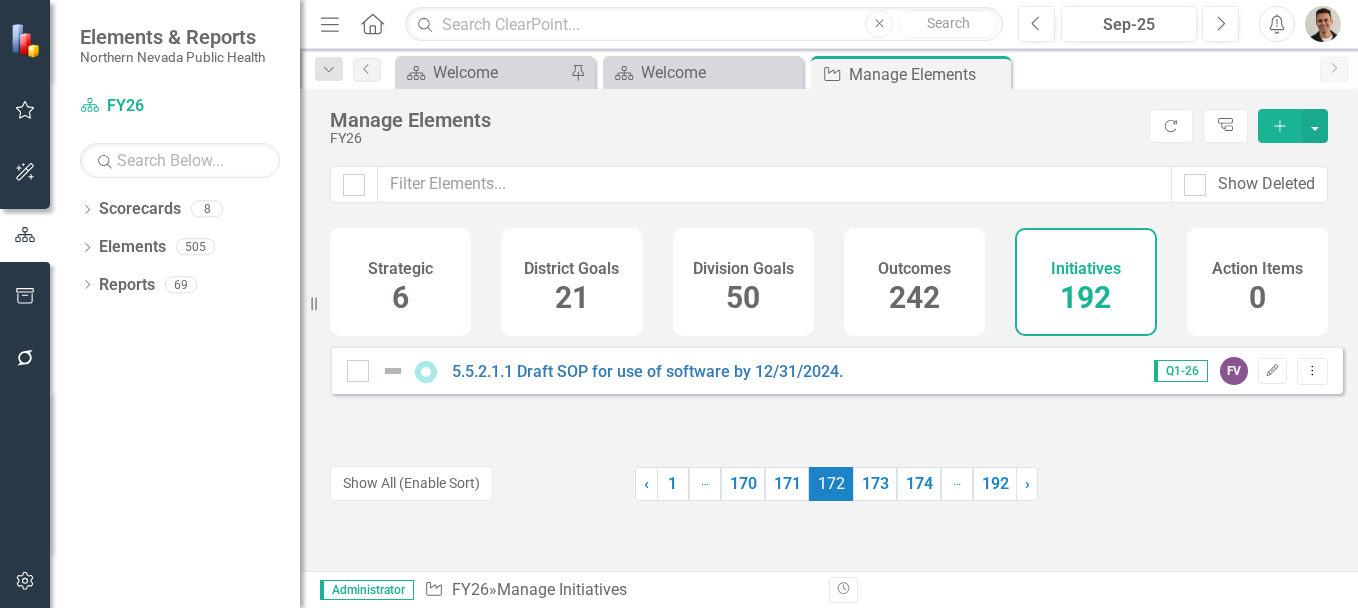 click on "171" at bounding box center [787, 484] 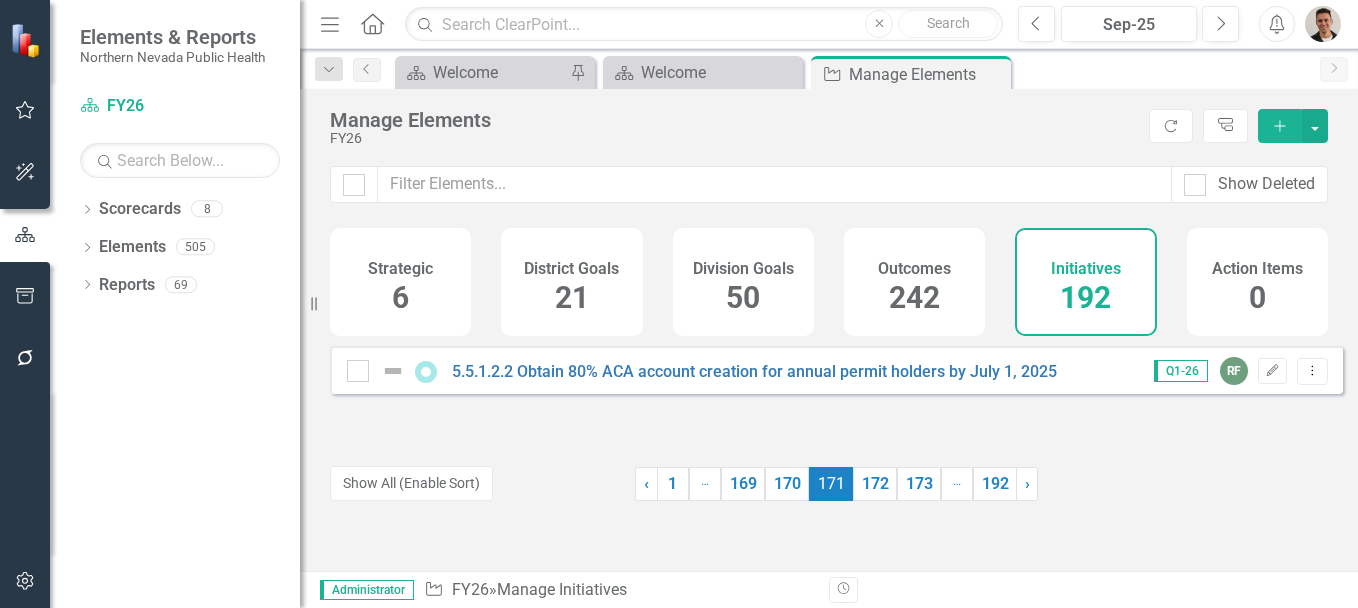 click on "170" at bounding box center [787, 484] 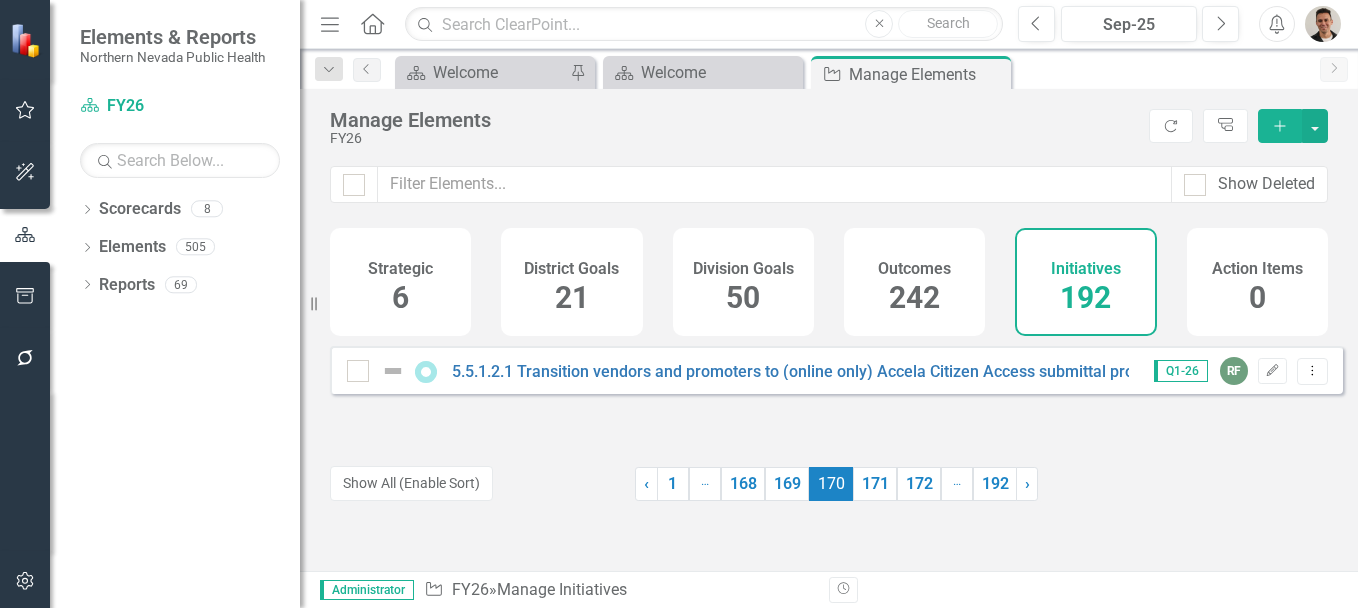 click on "169" at bounding box center (787, 484) 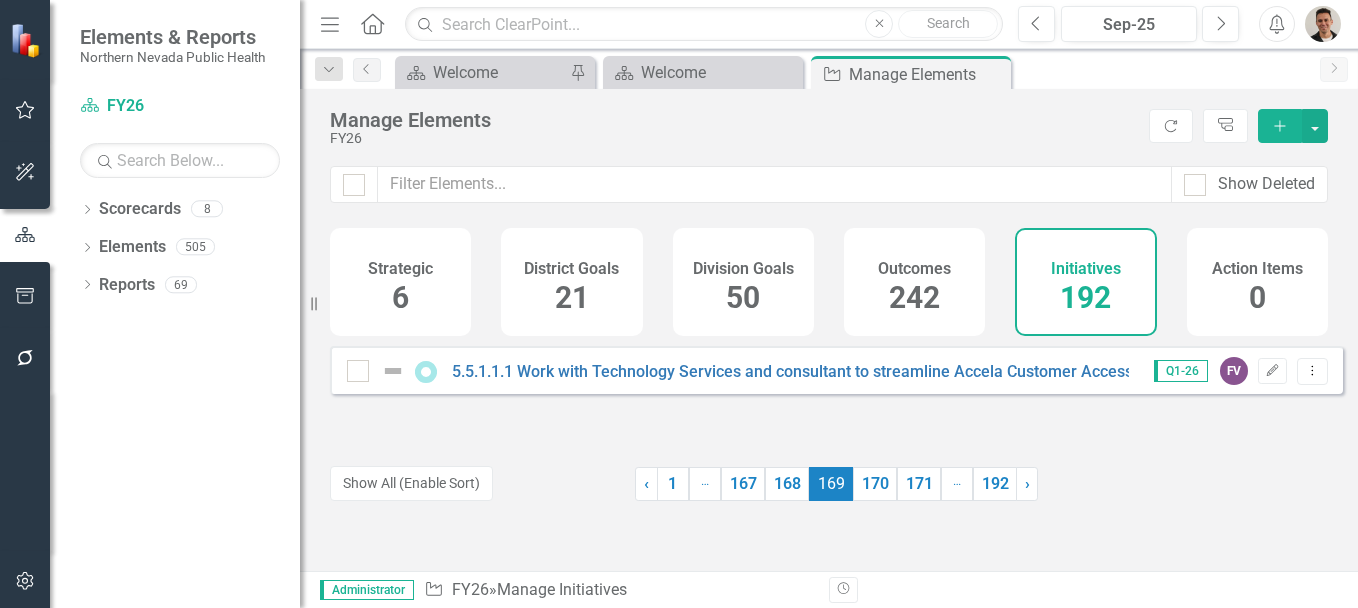 click on "168" at bounding box center (787, 484) 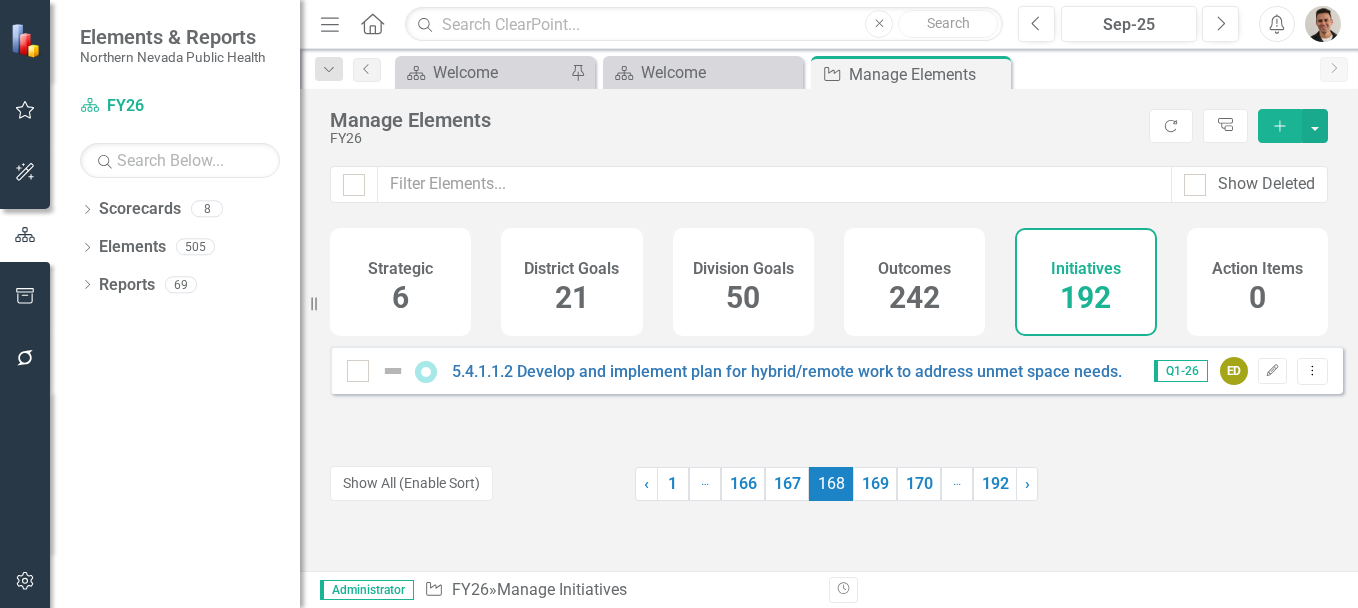 click on "167" at bounding box center (787, 484) 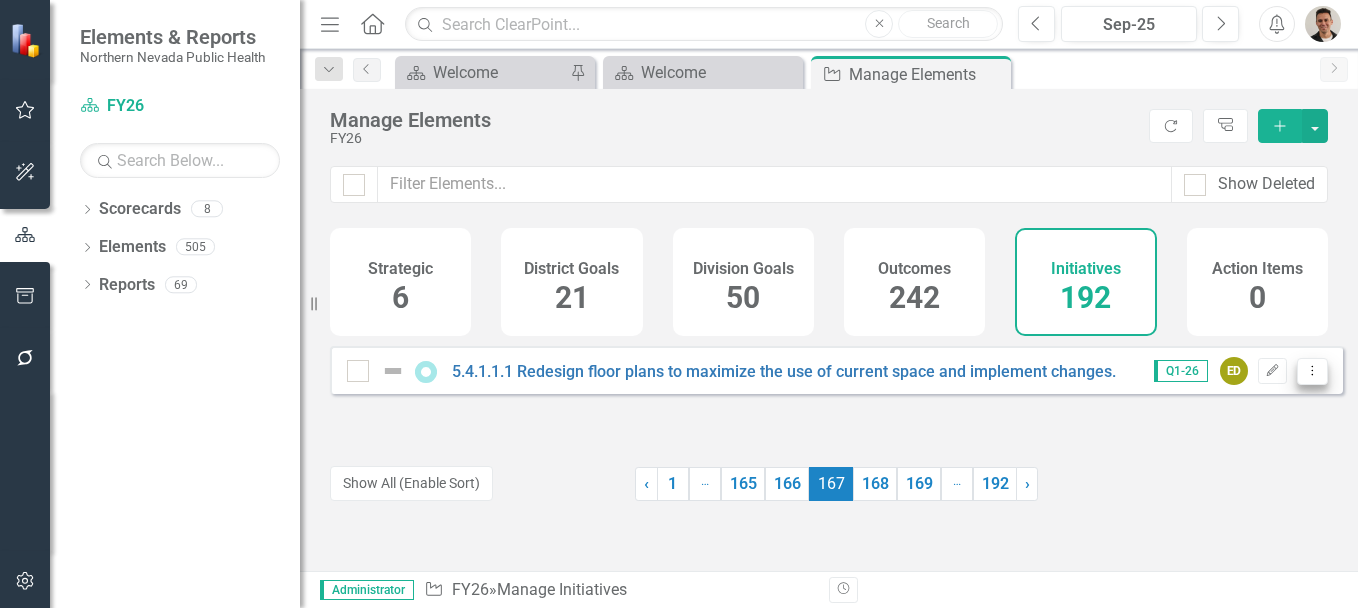 click on "Dropdown Menu" 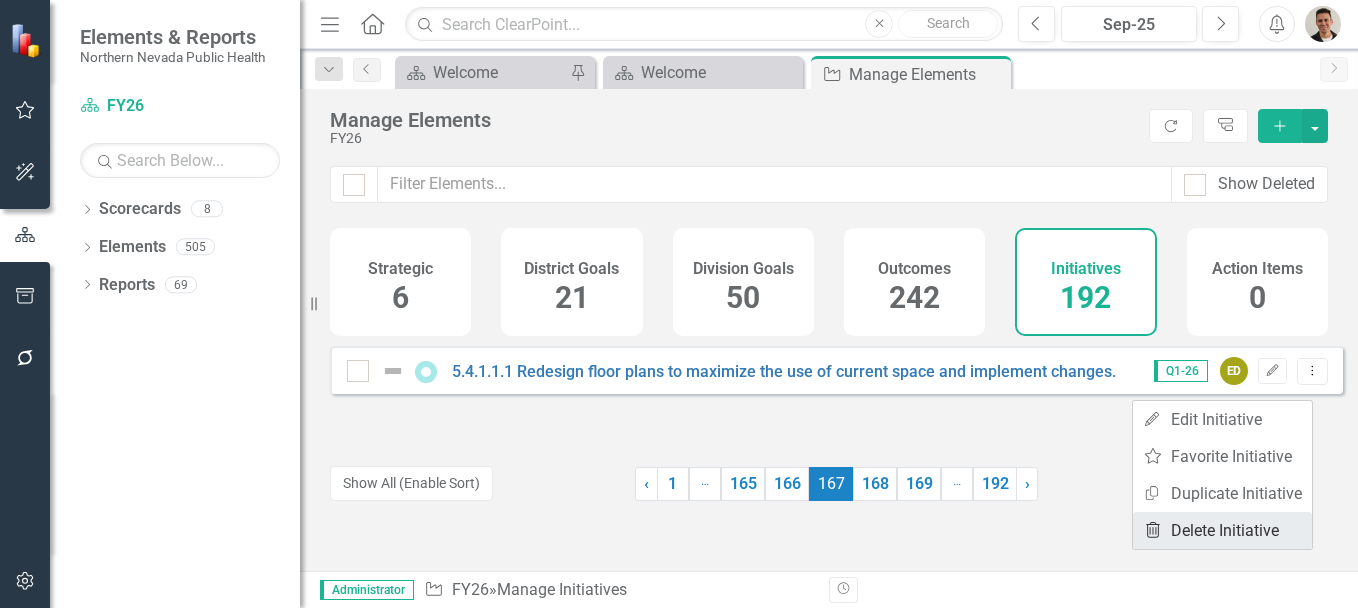 click on "Trash Delete Initiative" at bounding box center (1222, 530) 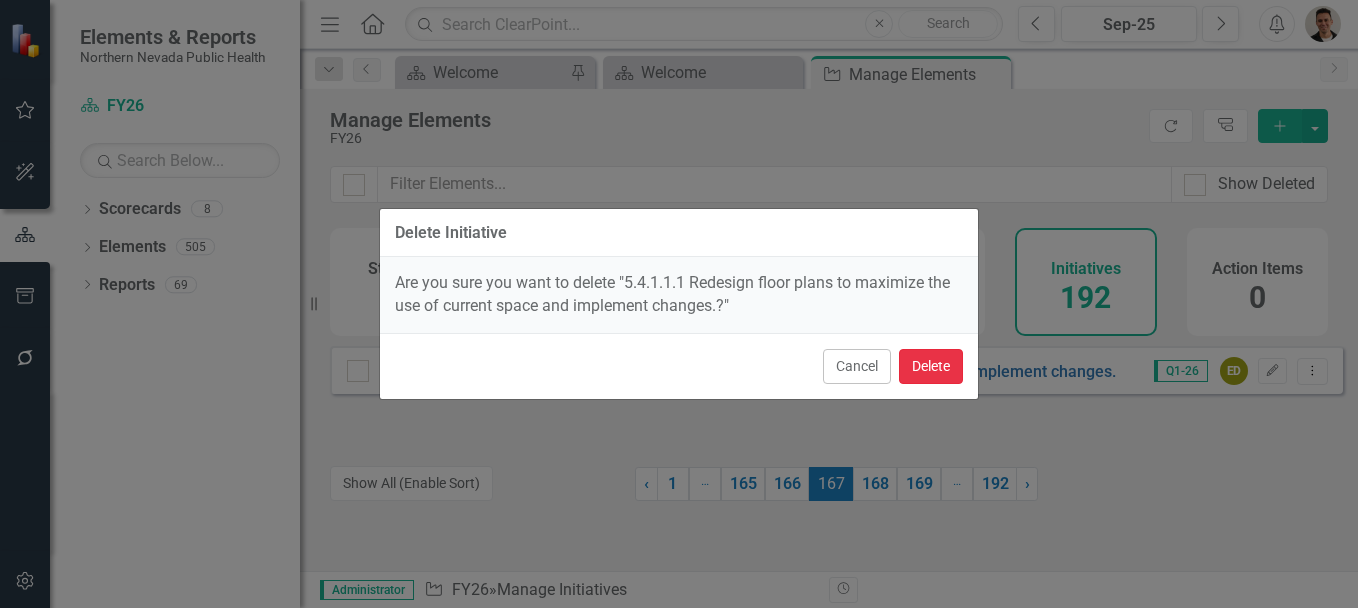 click on "Delete" at bounding box center (931, 366) 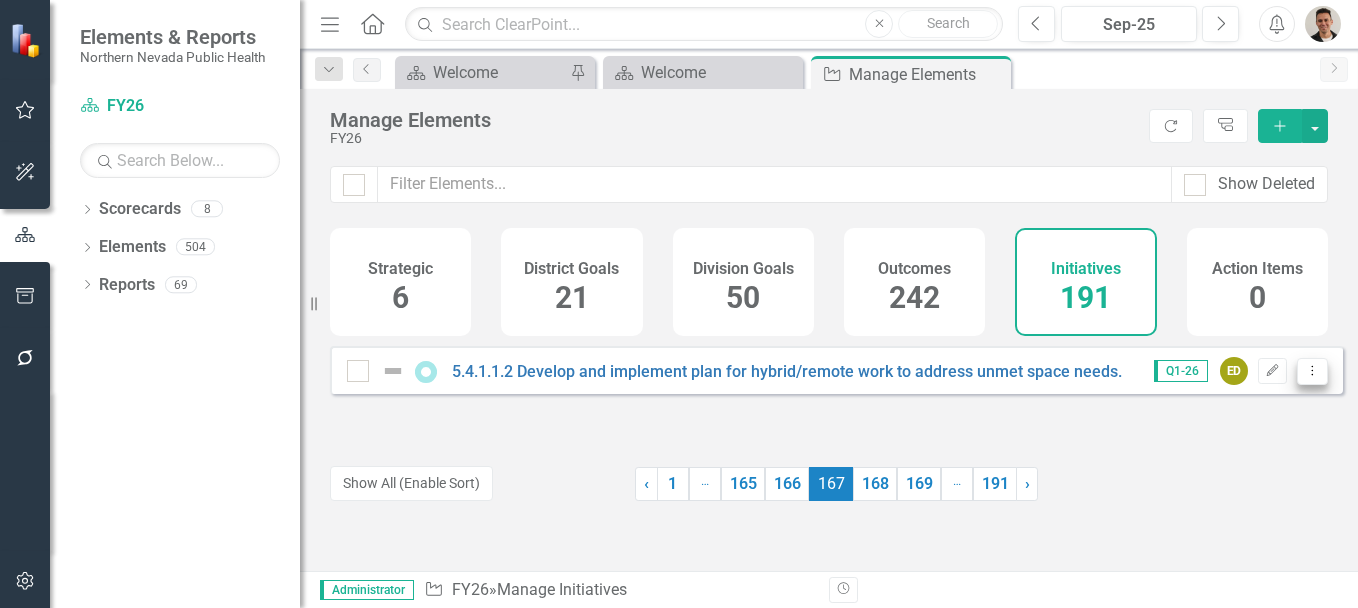 click on "Dropdown Menu" at bounding box center (1312, 371) 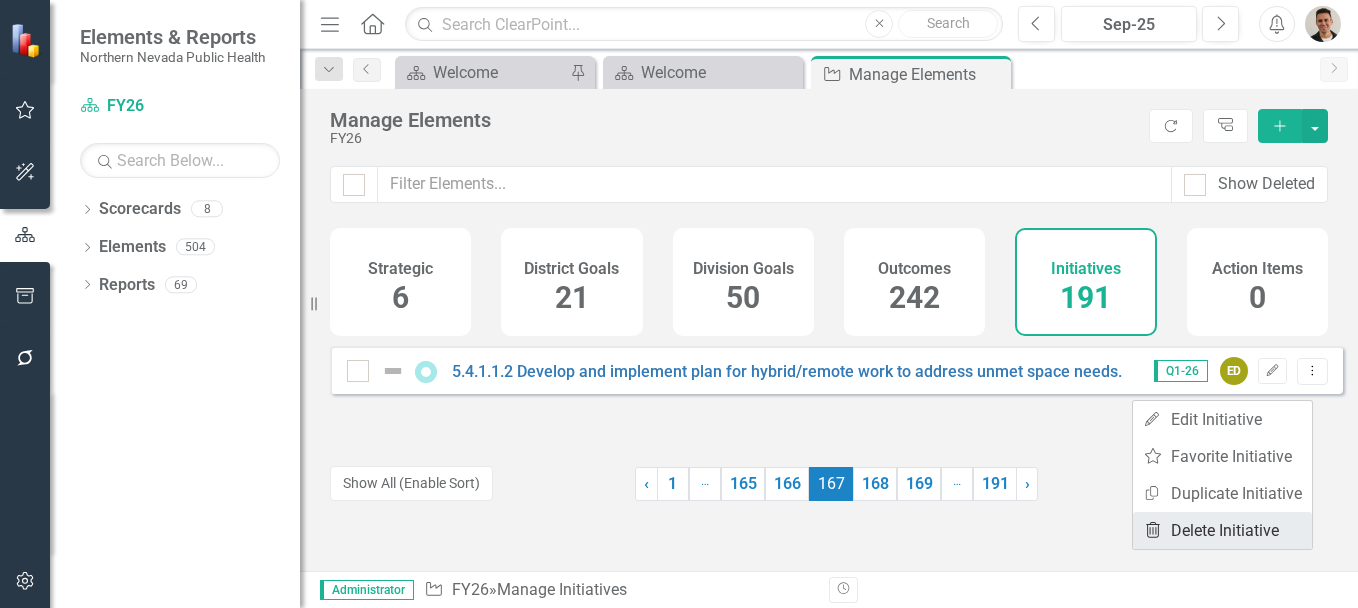 click on "Trash Delete Initiative" at bounding box center [1222, 530] 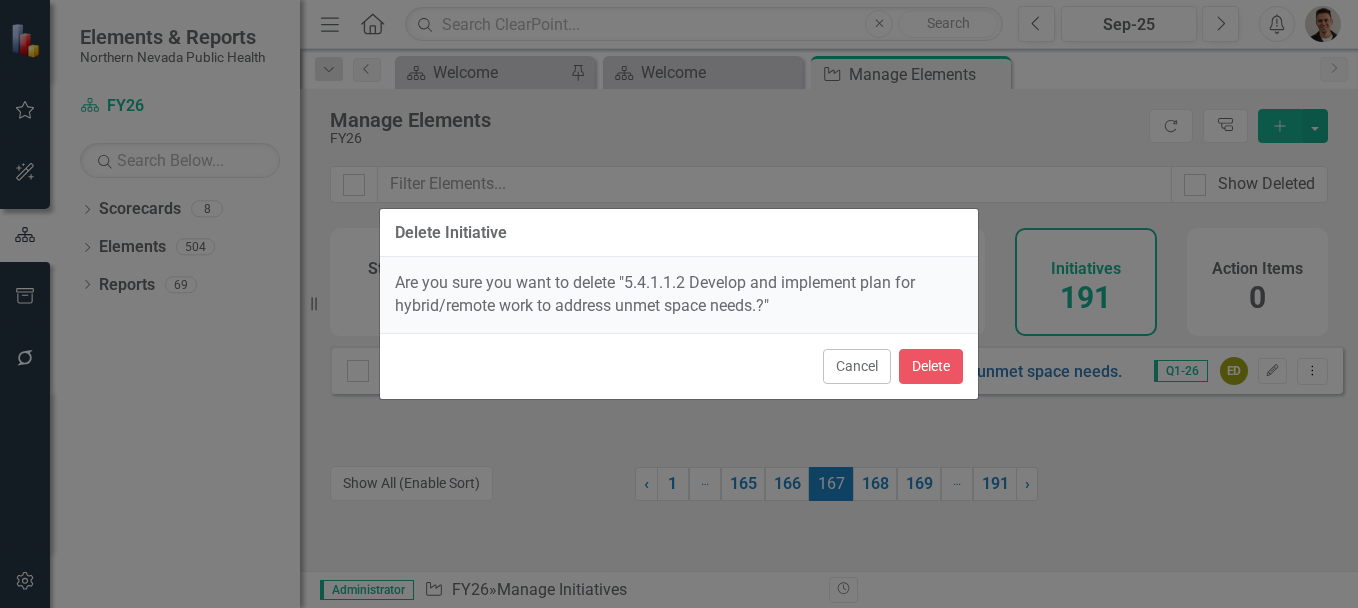 click on "Cancel Delete" at bounding box center (679, 366) 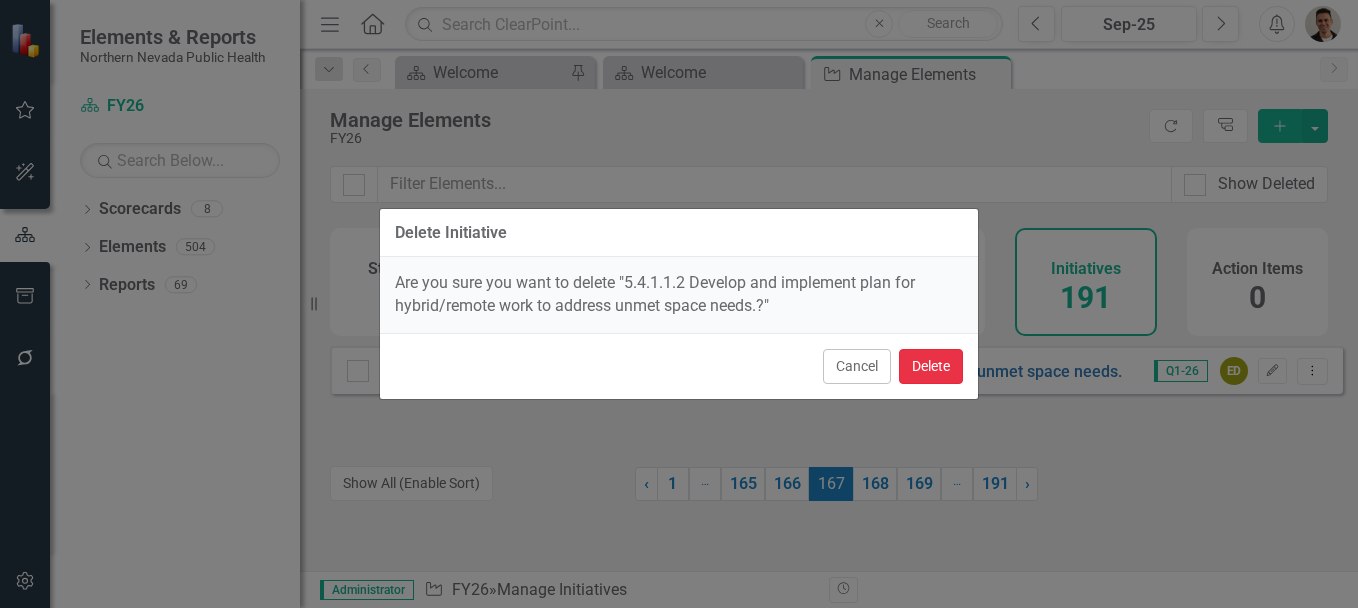 click on "Delete" at bounding box center (931, 366) 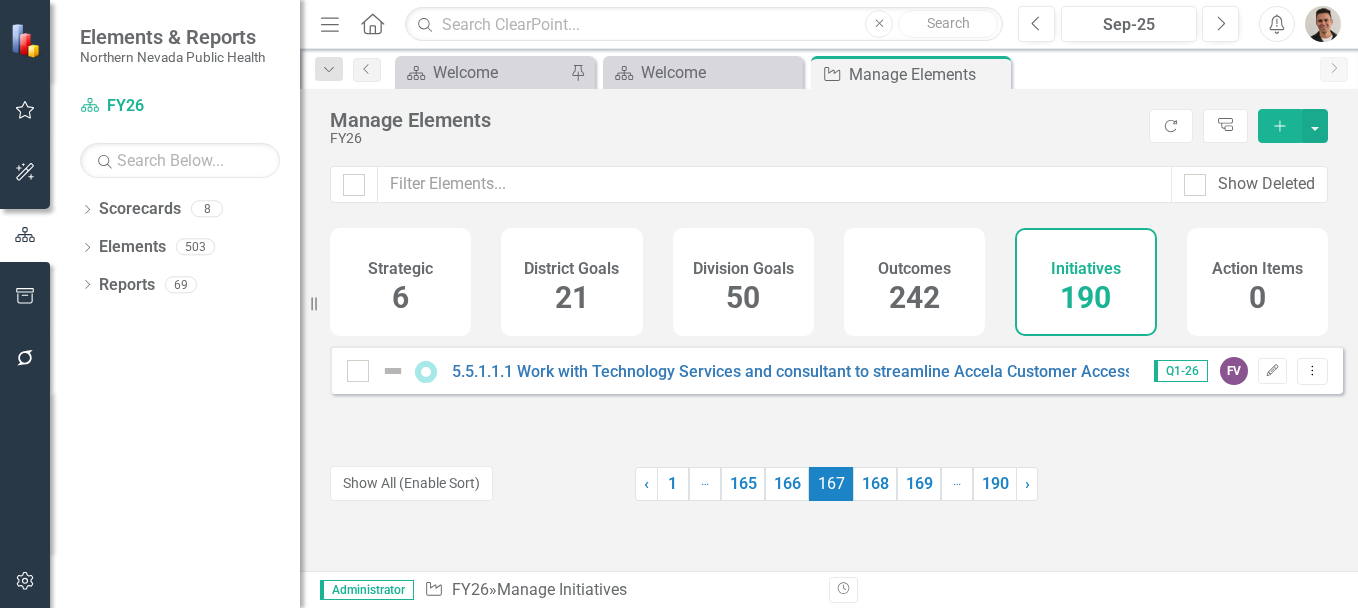 click on "50" at bounding box center [743, 297] 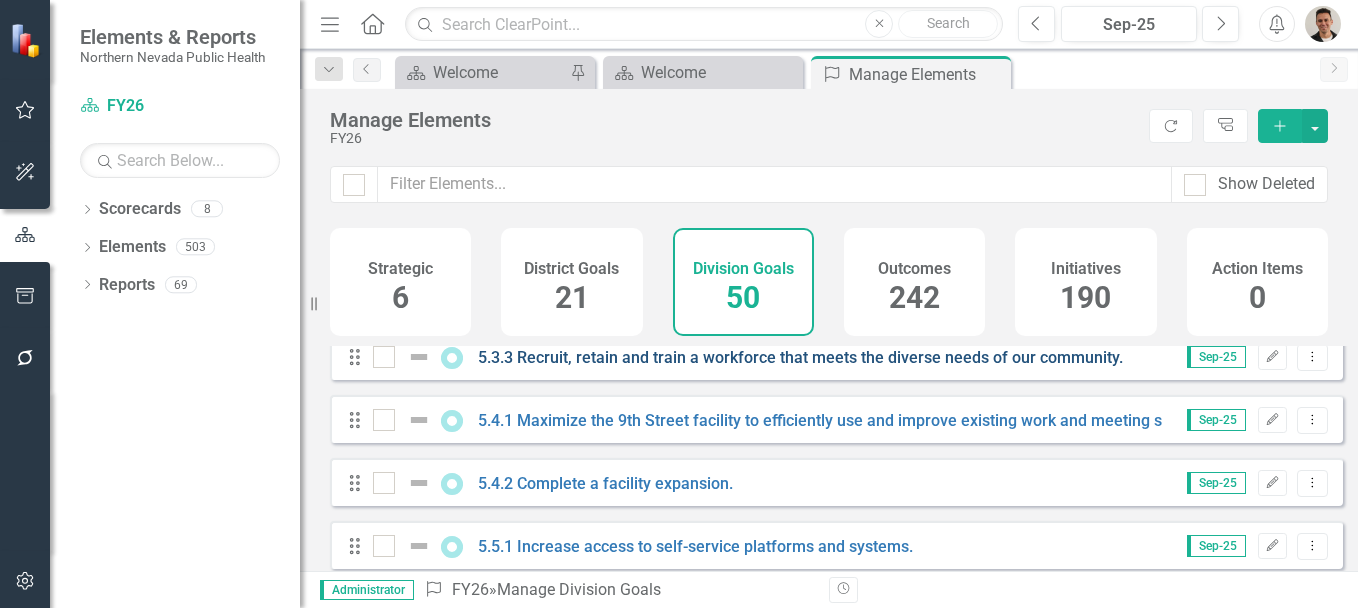 scroll, scrollTop: 2500, scrollLeft: 0, axis: vertical 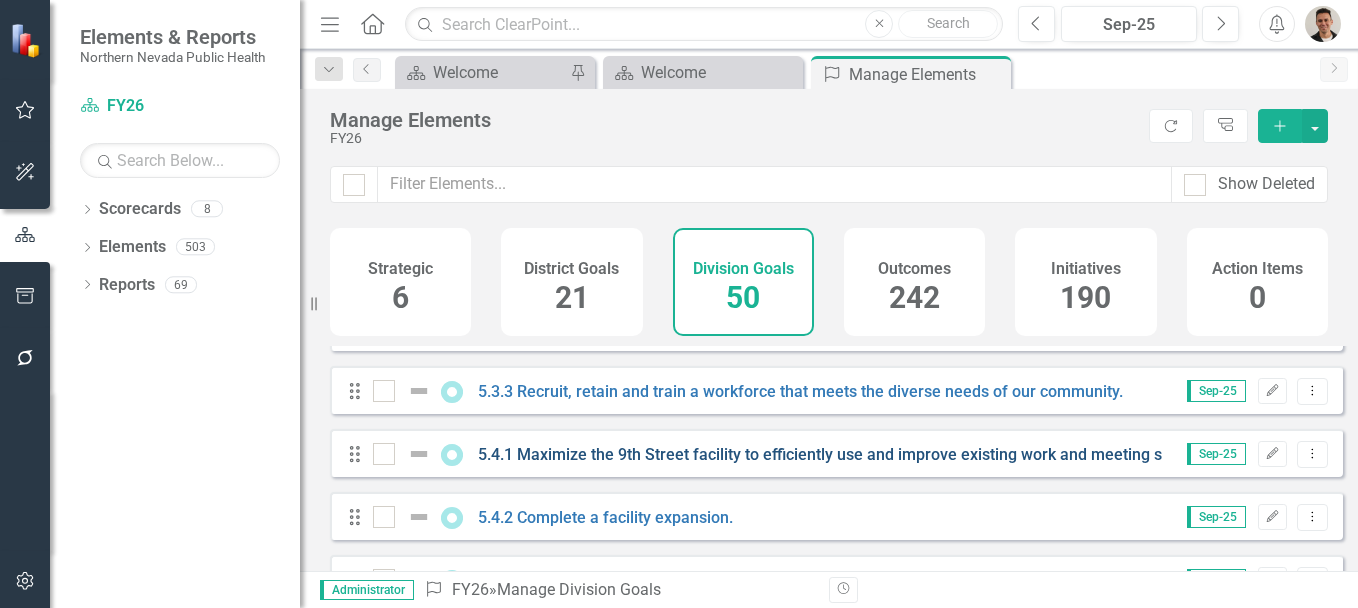 click on "5.4.1 Maximize the 9th Street facility to efficiently use and improve existing work and meeting spaces." at bounding box center [843, 454] 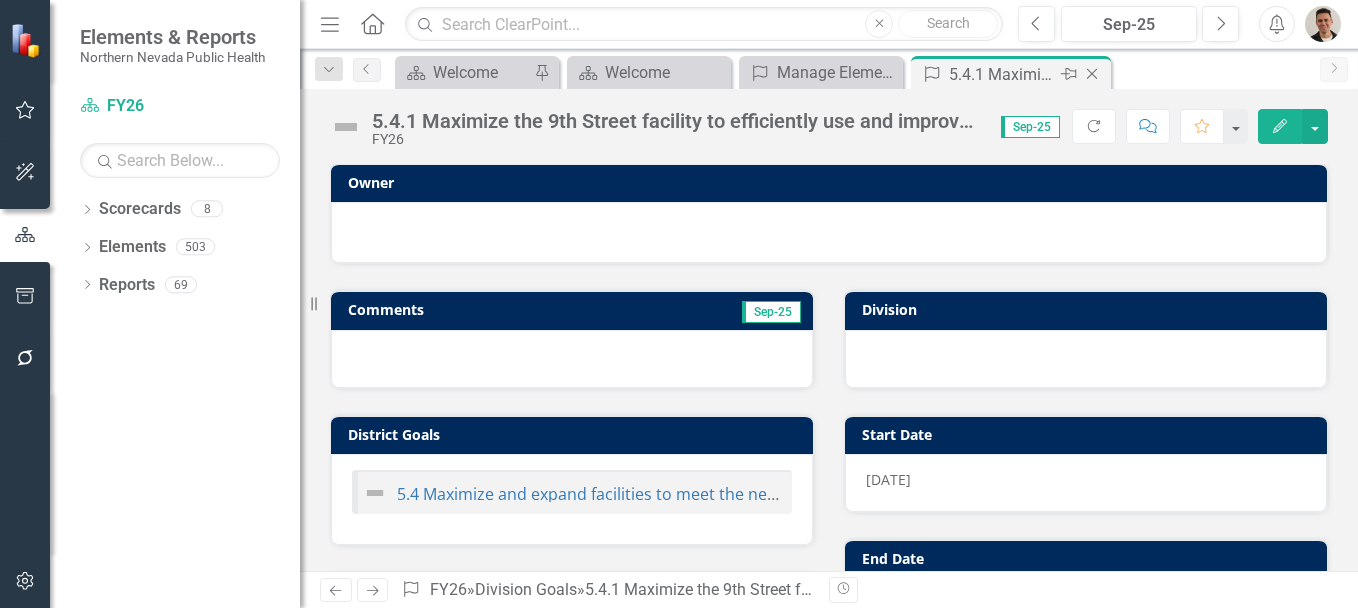 scroll, scrollTop: 0, scrollLeft: 0, axis: both 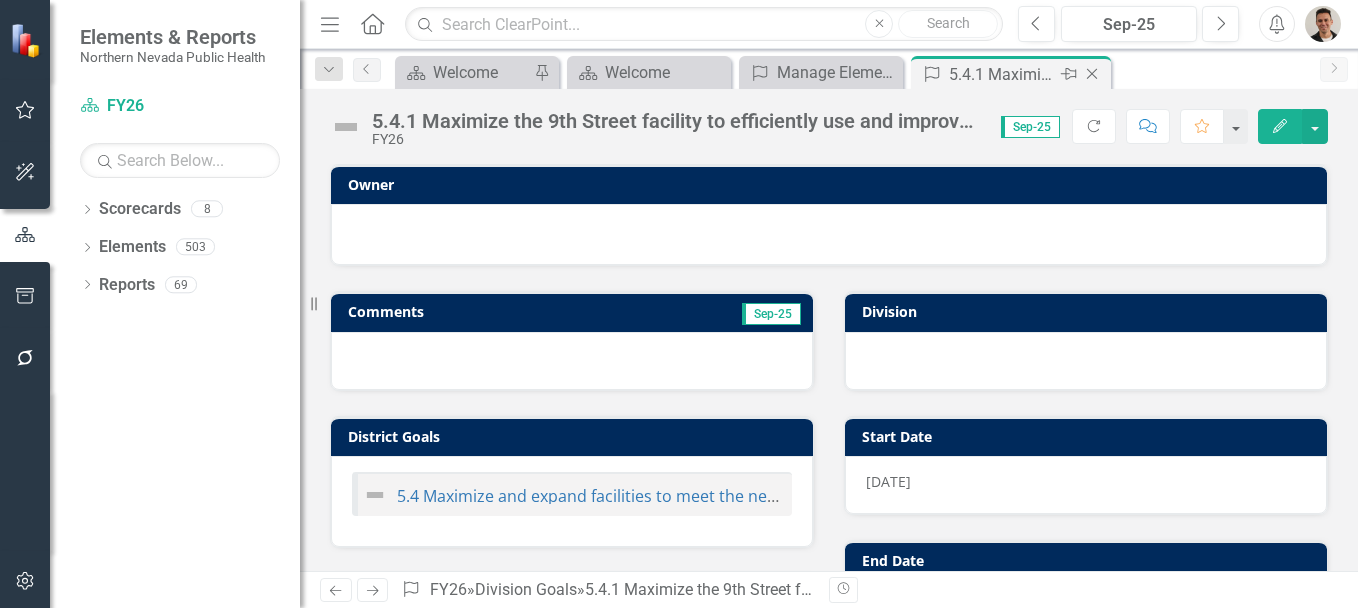 click on "Close" 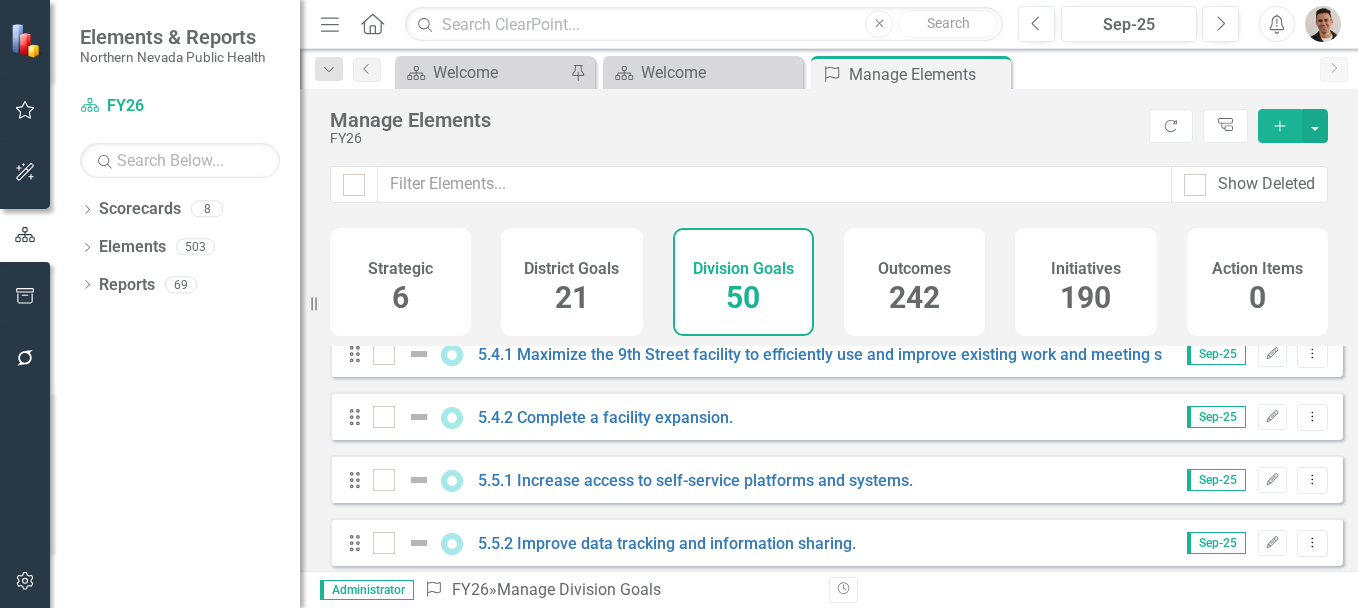 scroll, scrollTop: 2500, scrollLeft: 0, axis: vertical 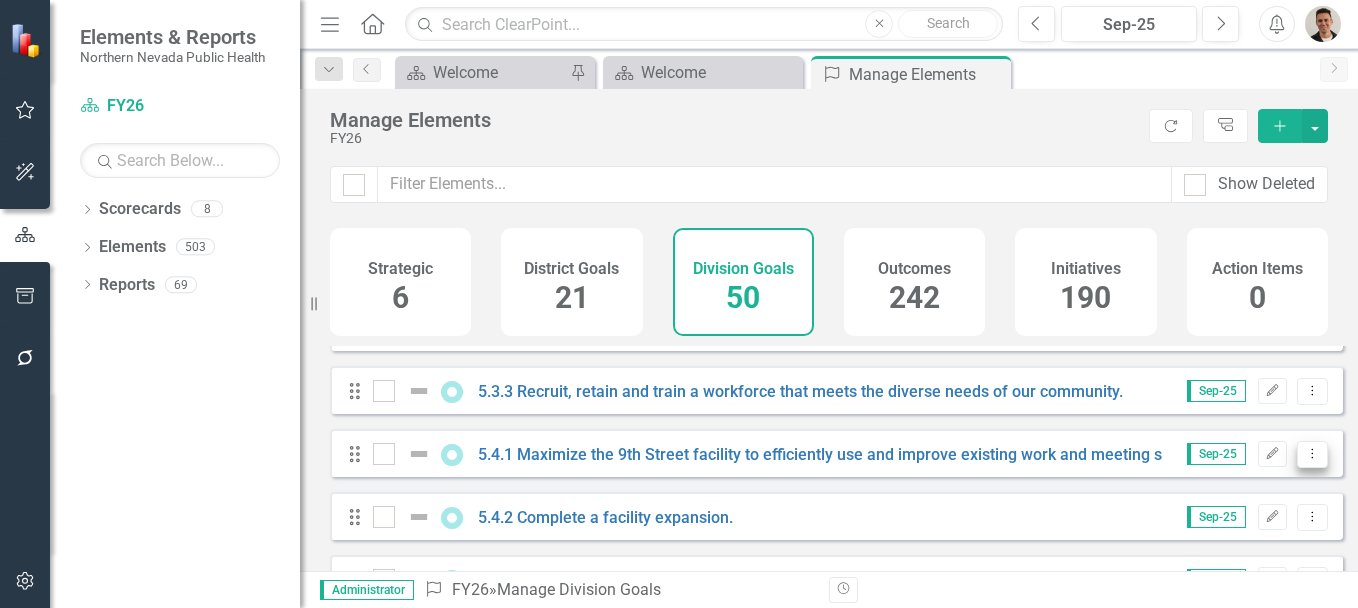 click on "Dropdown Menu" 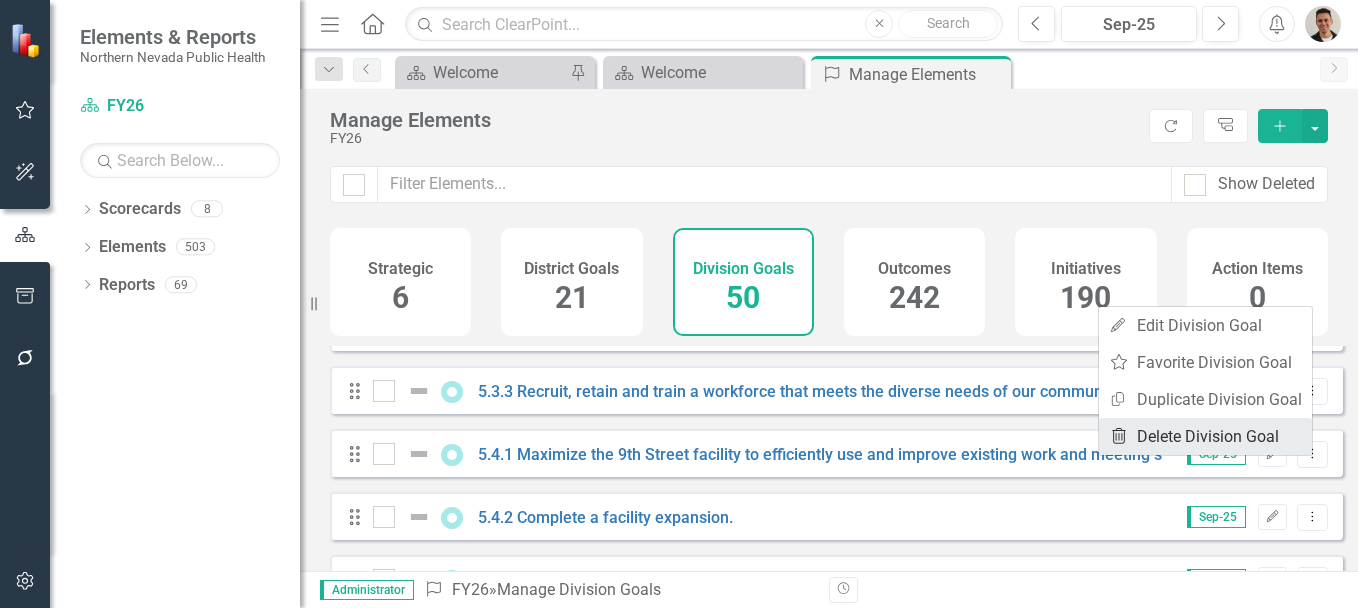 click on "Trash Delete Division Goal" at bounding box center (1205, 436) 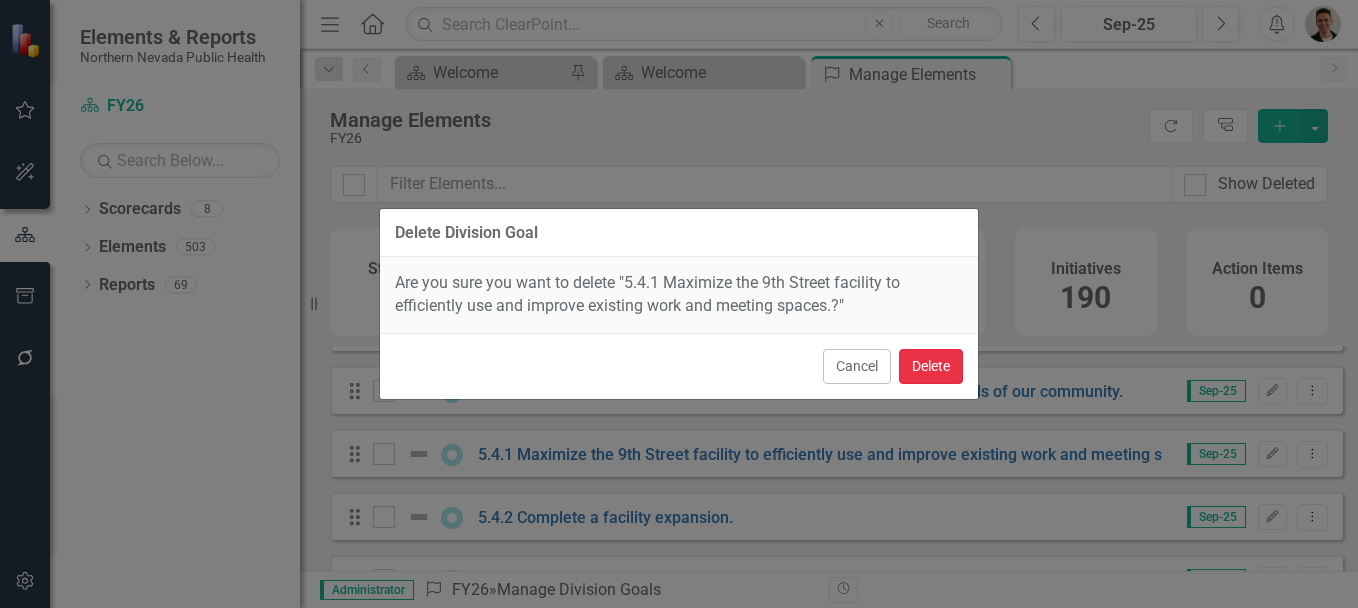 click on "Delete" at bounding box center (931, 366) 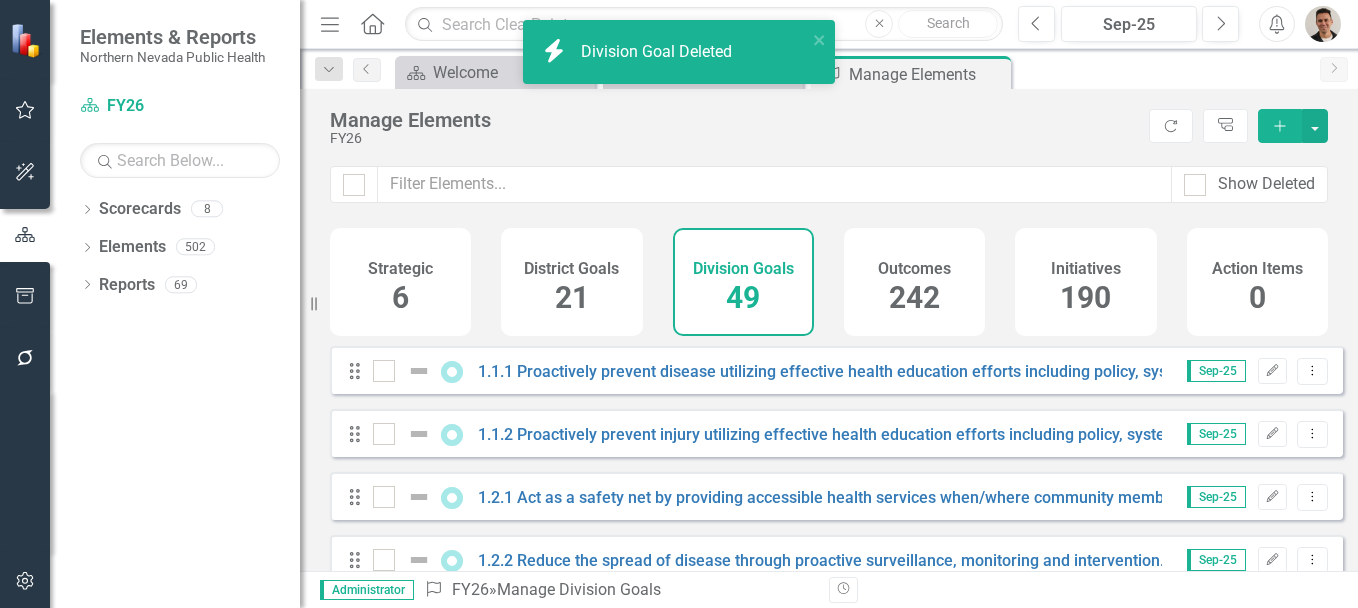 click on "242" at bounding box center [914, 297] 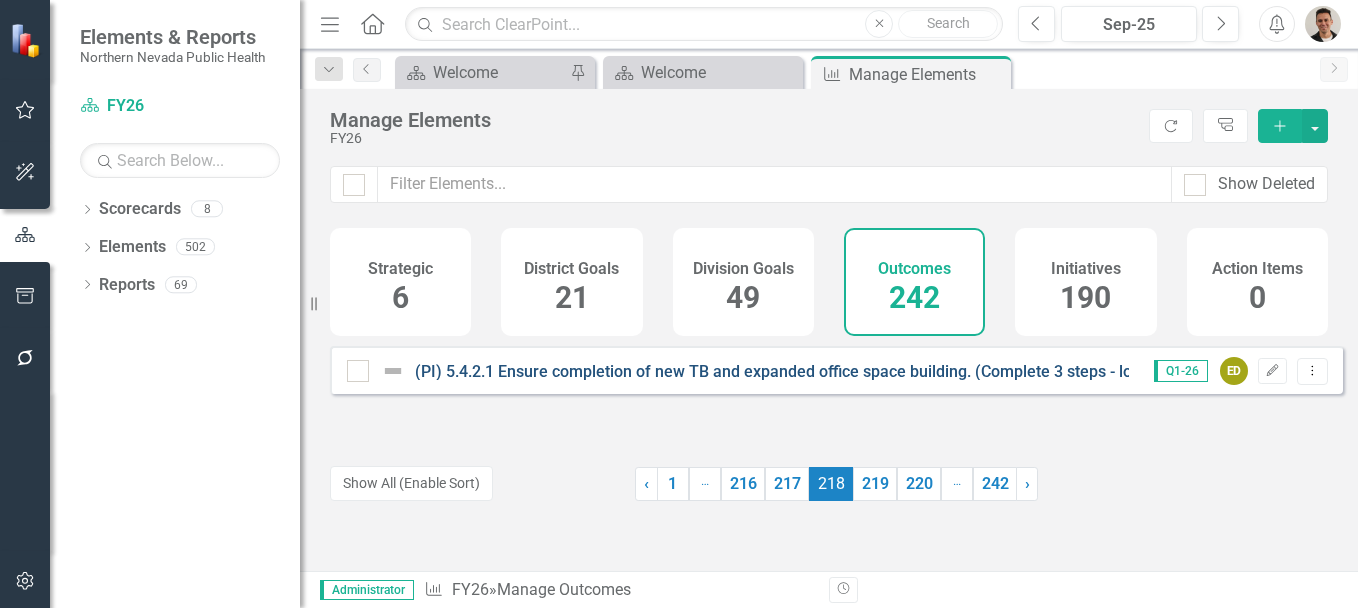 click on "(PI) 5.4.2.1 Ensure completion of new TB and expanded office space building. (Complete 3 steps - location identified, building design complete, contractor identified)" at bounding box center [1004, 371] 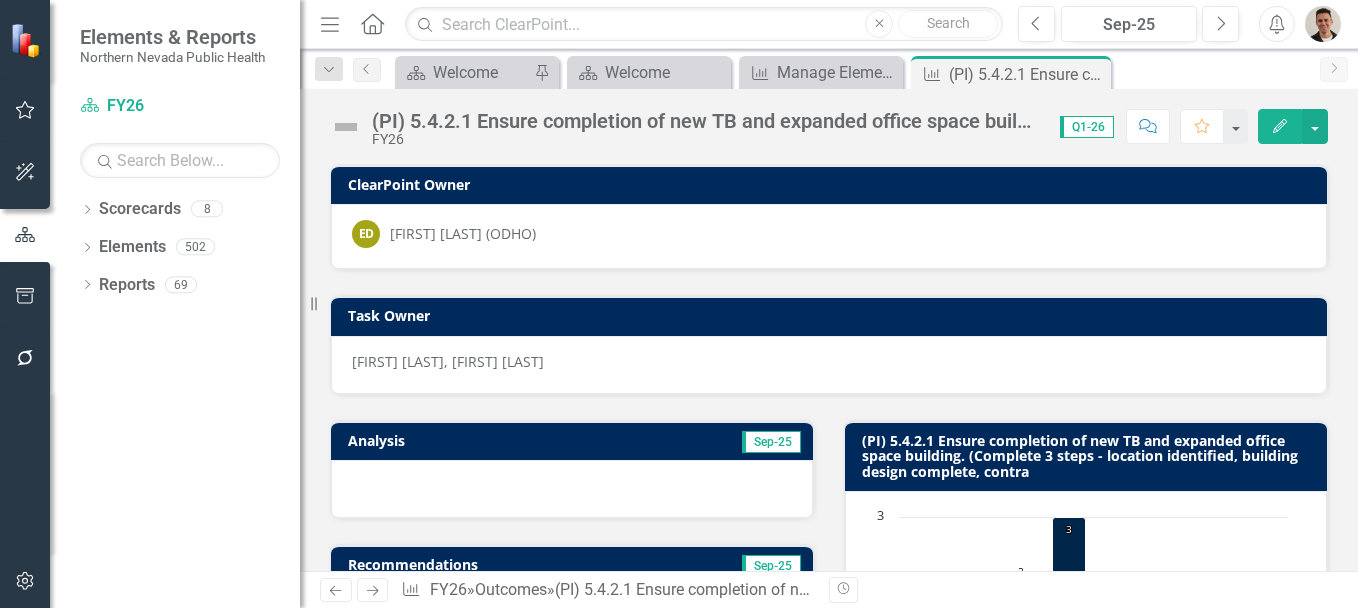 click on "(PI) 5.4.2.1 Ensure completion of new TB and expanded office space building. (Complete 3 steps - location identified, building design complete, contractor identified)" at bounding box center [706, 121] 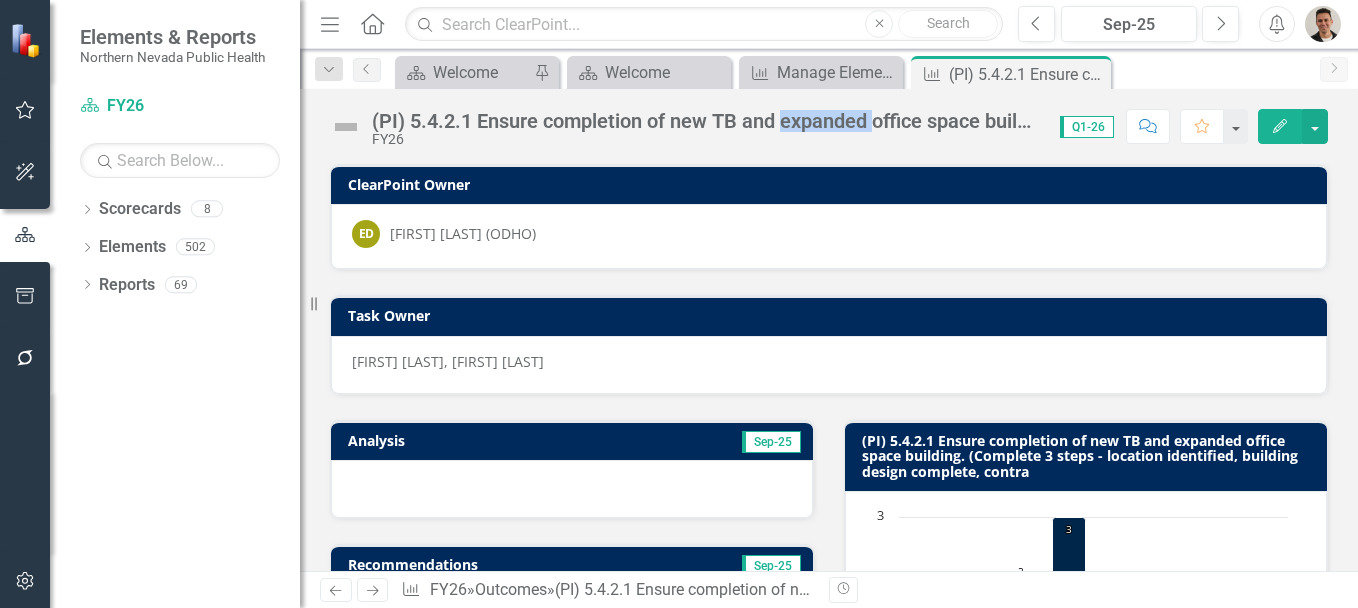 click on "(PI) 5.4.2.1 Ensure completion of new TB and expanded office space building. (Complete 3 steps - location identified, building design complete, contractor identified)" at bounding box center [706, 121] 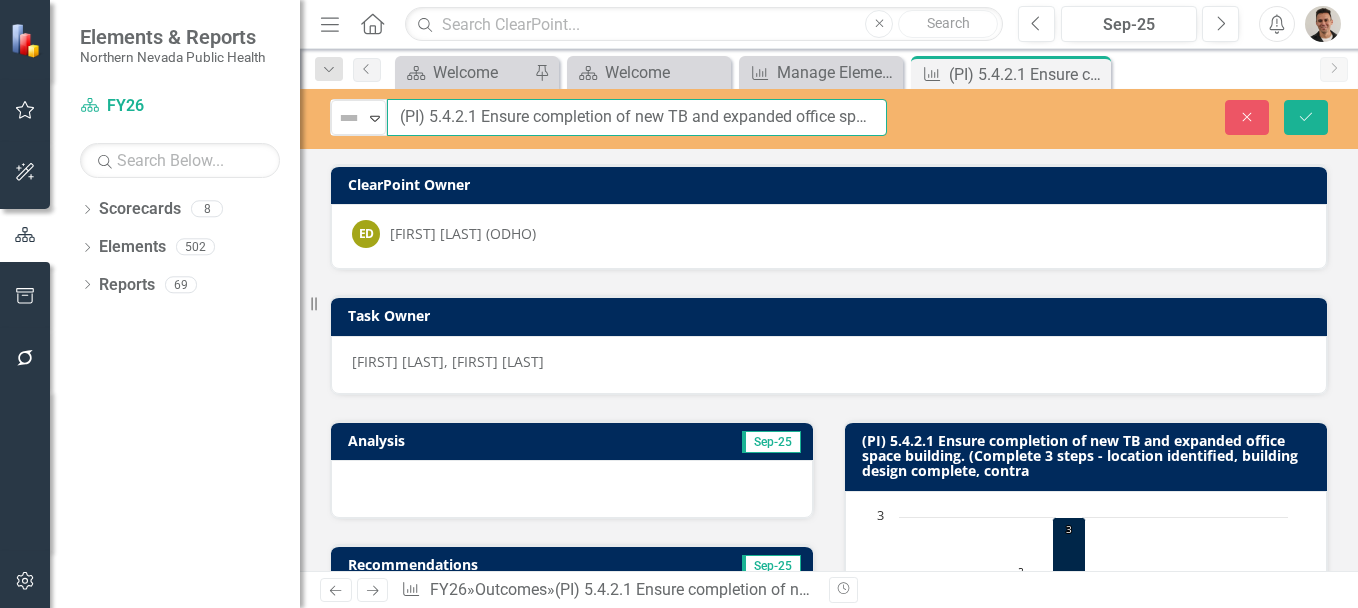 click on "(PI) 5.4.2.1 Ensure completion of new TB and expanded office space building. (Complete 3 steps - location identified, building design complete, contractor identified)" at bounding box center [637, 117] 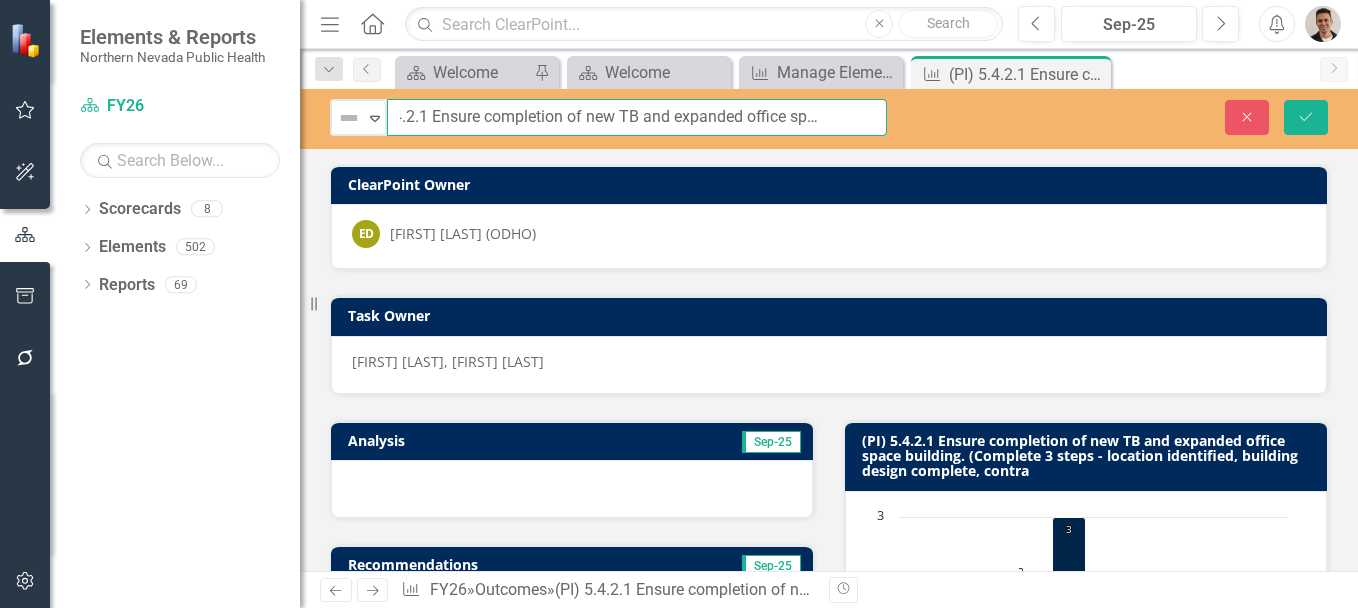 scroll, scrollTop: 0, scrollLeft: 71, axis: horizontal 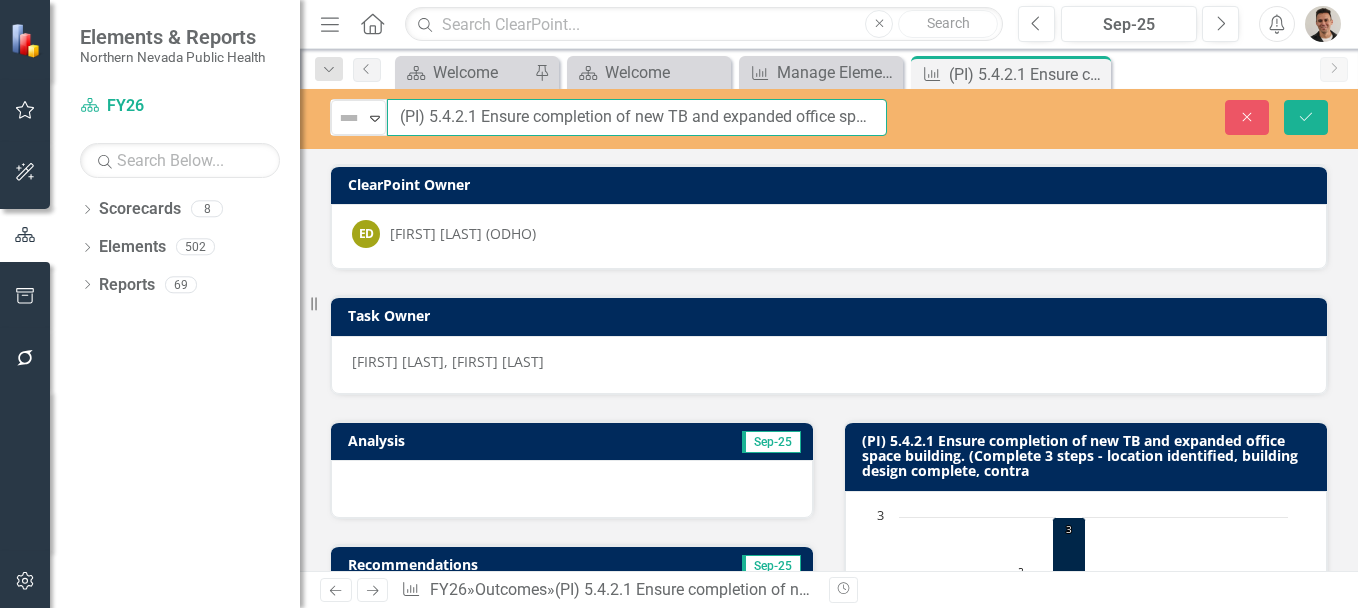 click on "(PI) 5.4.2.1 Ensure completion of new TB and expanded office space building. (Complete 3 steps - location identified, building design complete, contractor identified)" at bounding box center (637, 117) 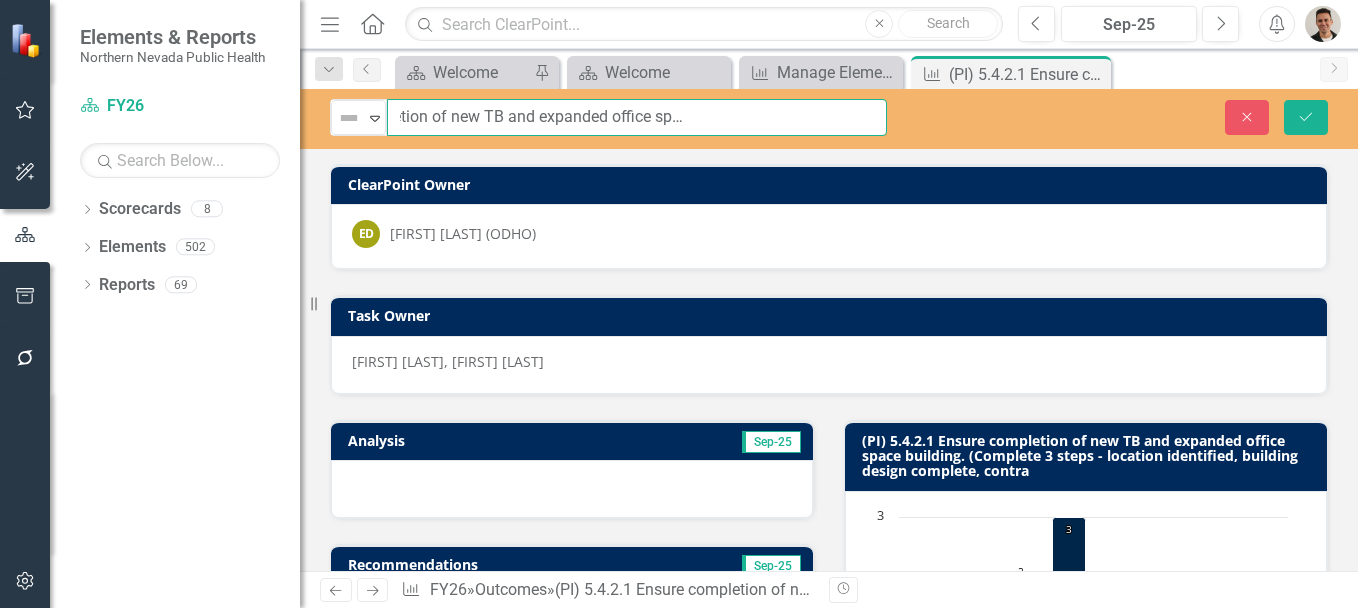 scroll, scrollTop: 0, scrollLeft: 213, axis: horizontal 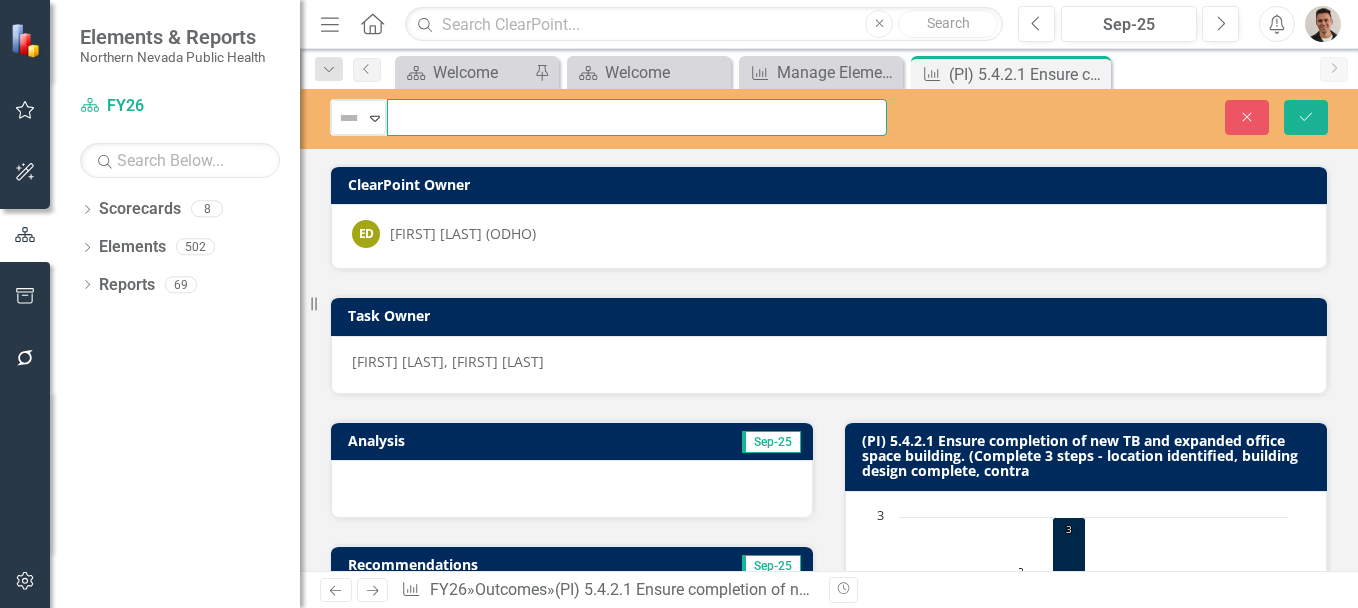 drag, startPoint x: 743, startPoint y: 122, endPoint x: 907, endPoint y: 127, distance: 164.0762 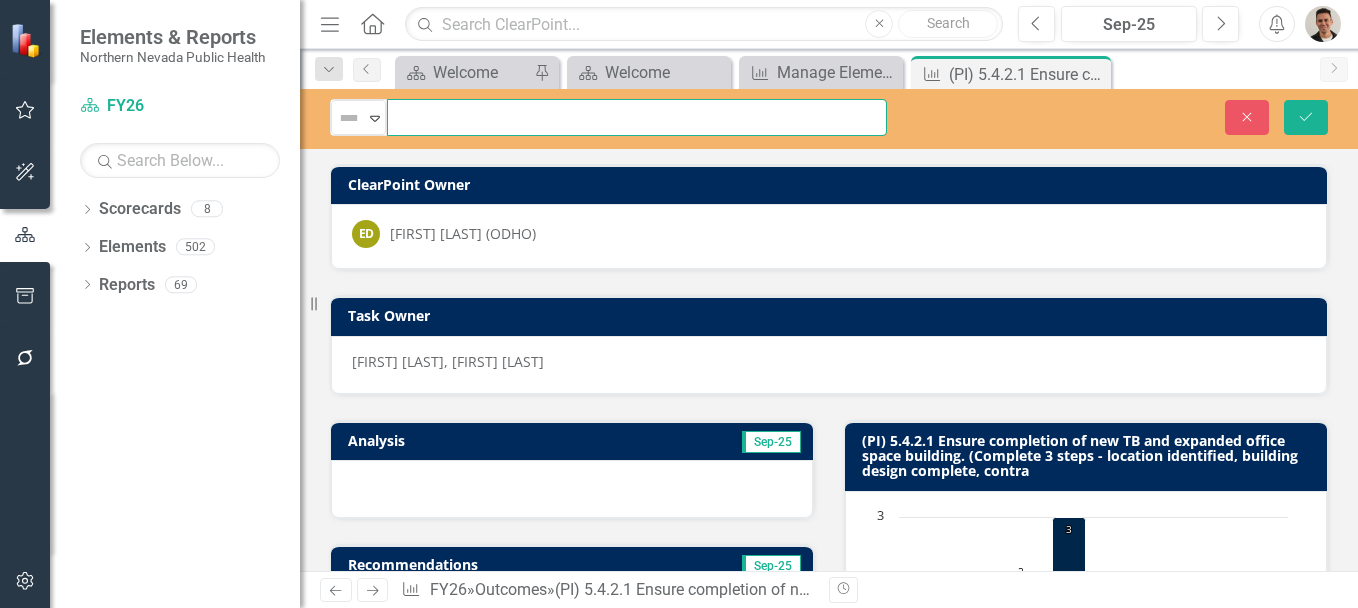 click on "Not Defined Expand (PI) 5.4.2.1 Ensure completion of new TB and expanded office space building. (Complete 3 steps - location identified, building design complete, contractor identified)" at bounding box center (608, 117) 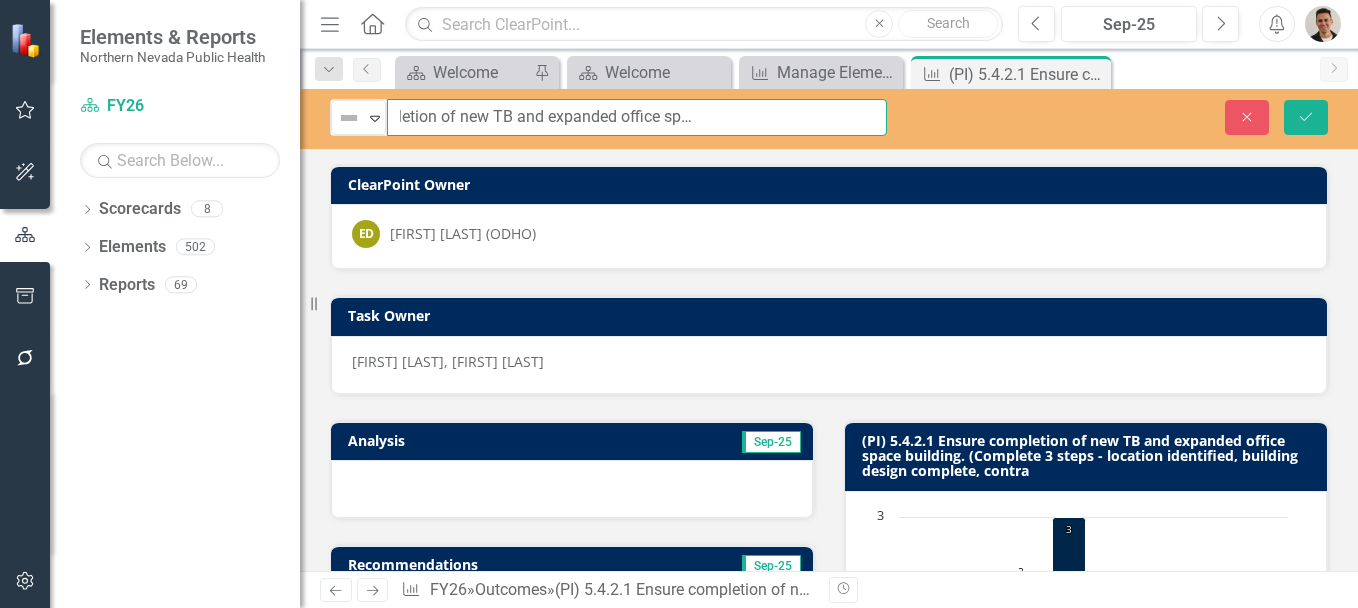 scroll, scrollTop: 0, scrollLeft: 183, axis: horizontal 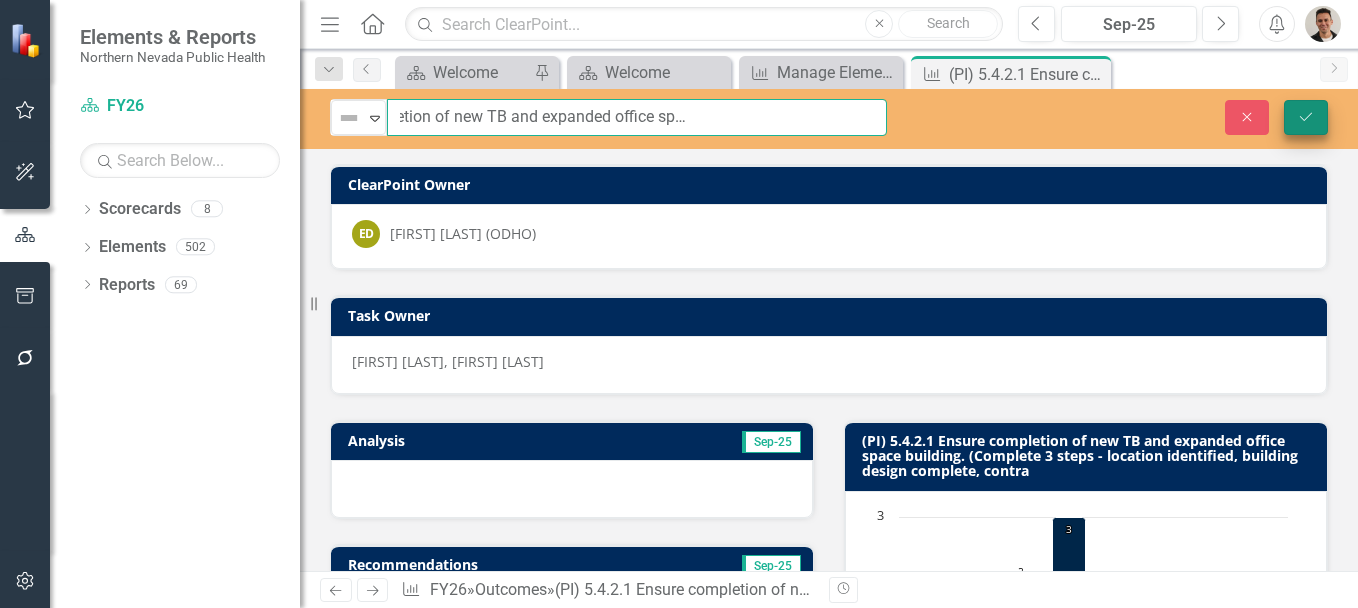 type on "(PI) 5.4.2.1 Ensure completion of new TB and expanded office space building by April 1, 2026" 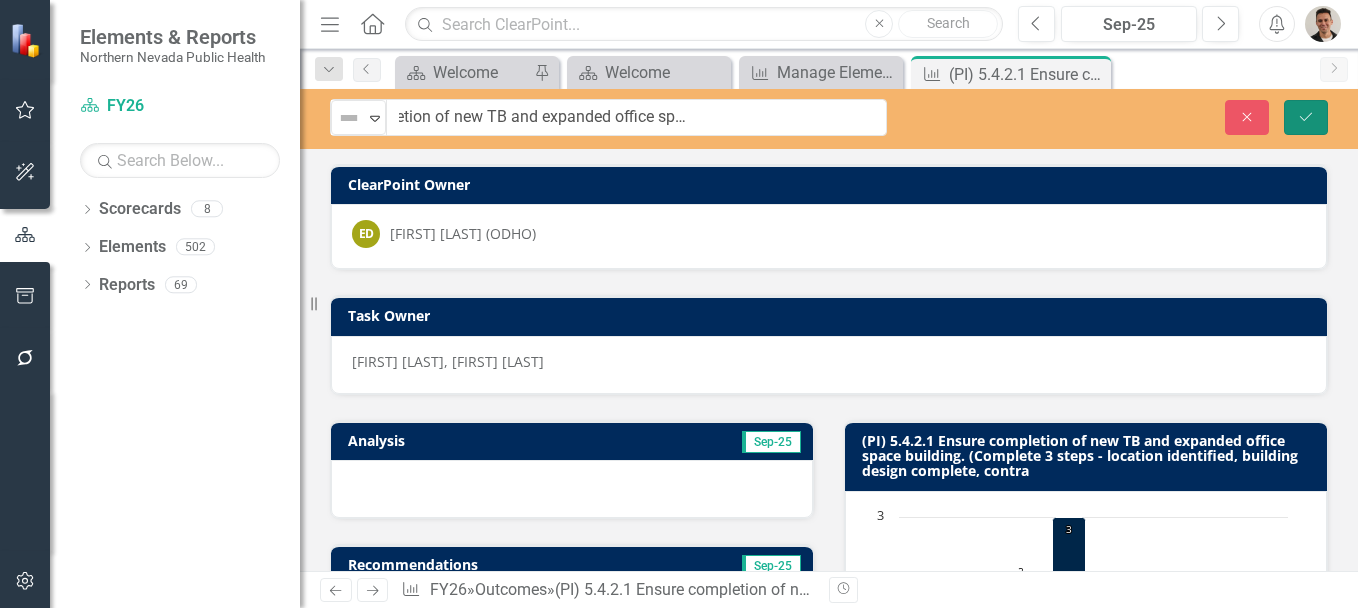click on "Save" 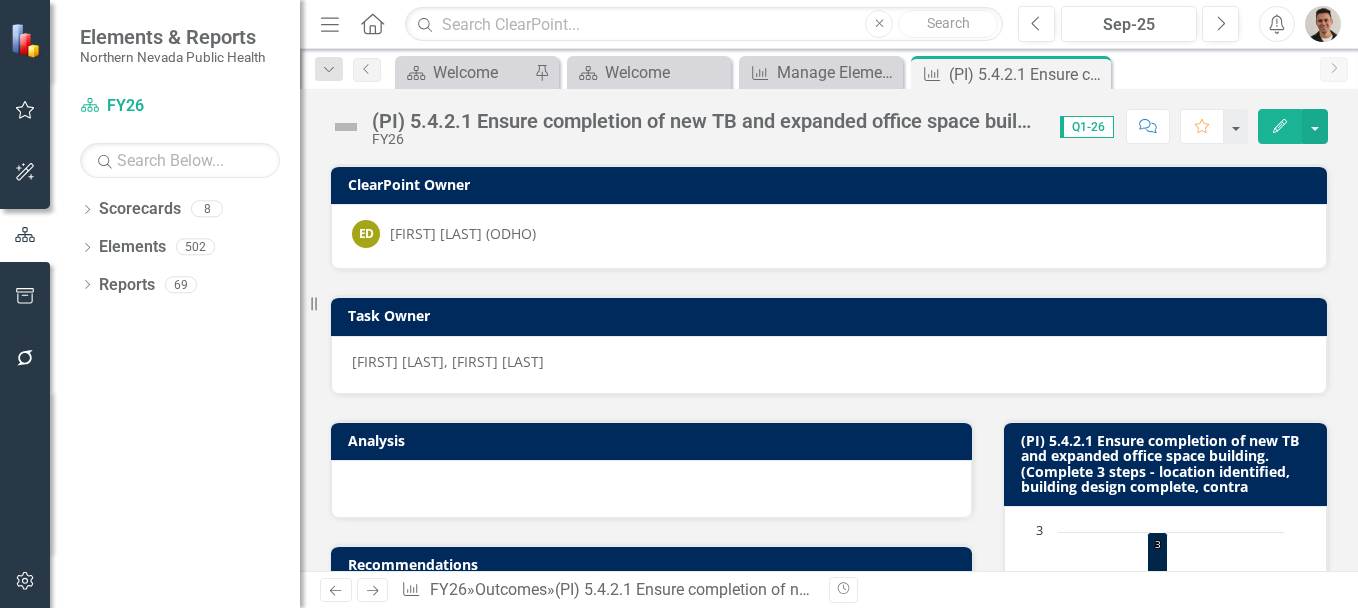 click on "(PI) 5.4.2.1 Ensure completion of new TB and expanded office space building by April 1, 2026 FY26 Score: 0.00 Q1-26 Completed  Comment Favorite Edit" at bounding box center [829, 119] 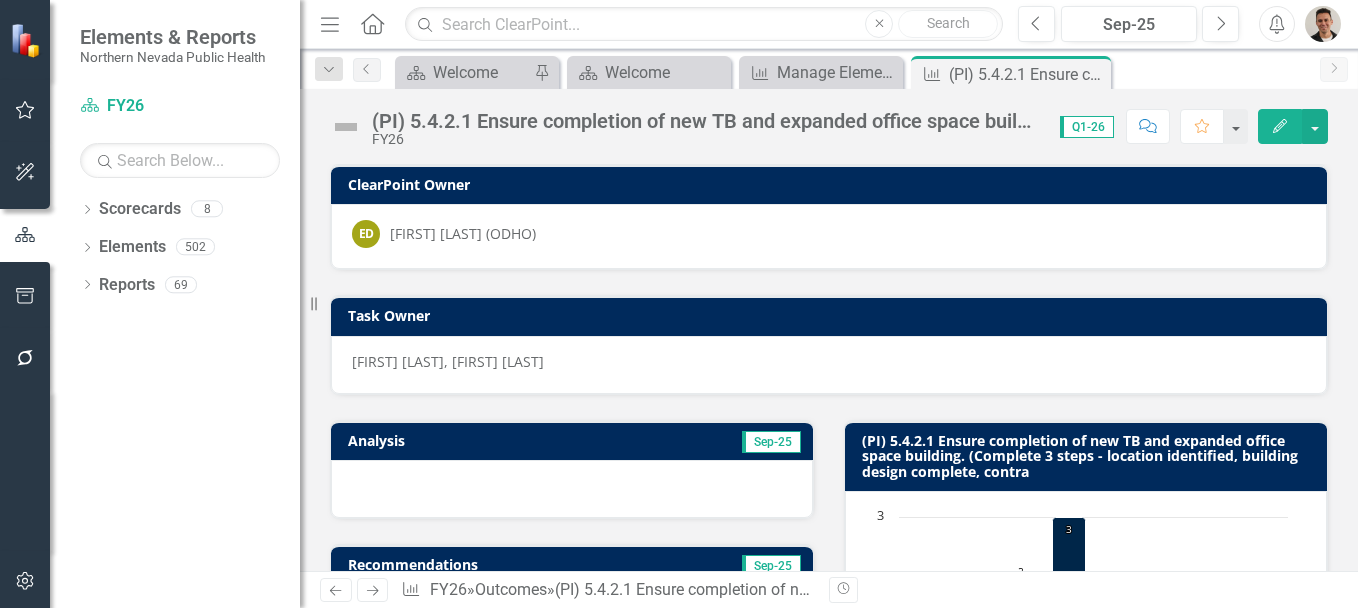click on "(PI) 5.4.2.1 Ensure completion of new TB and expanded office space building by April 1, 2026" at bounding box center [706, 121] 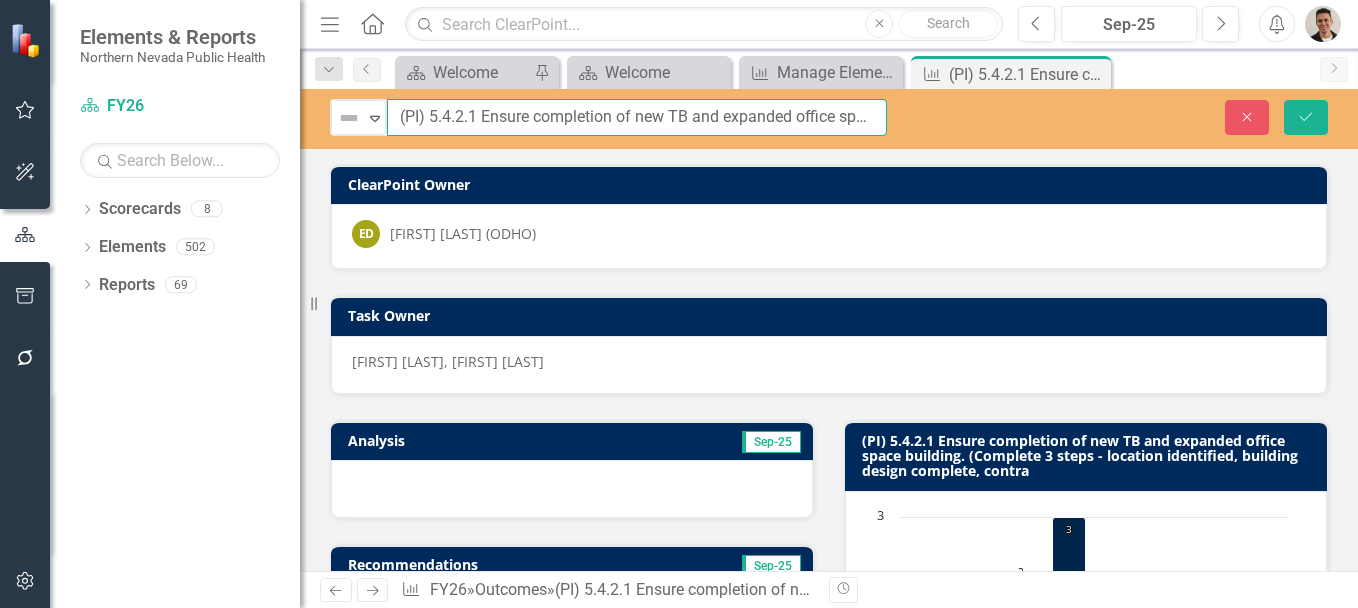 click on "(PI) 5.4.2.1 Ensure completion of new TB and expanded office space building by April 1, 2026" at bounding box center (637, 117) 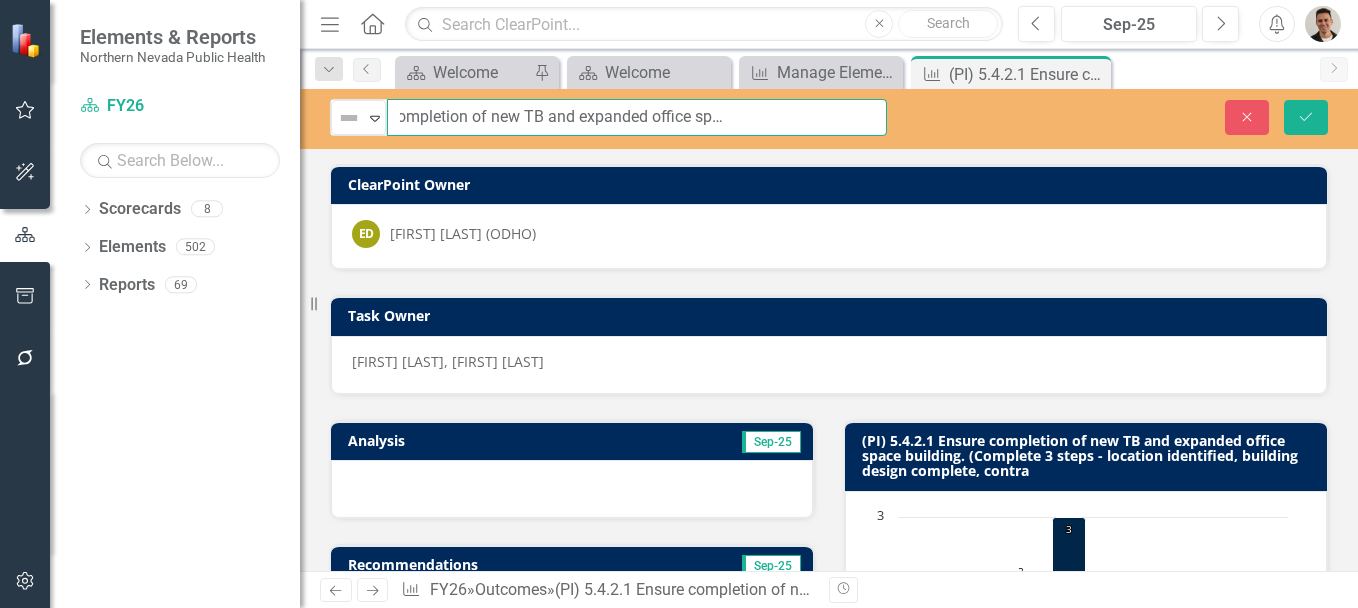 scroll, scrollTop: 0, scrollLeft: 183, axis: horizontal 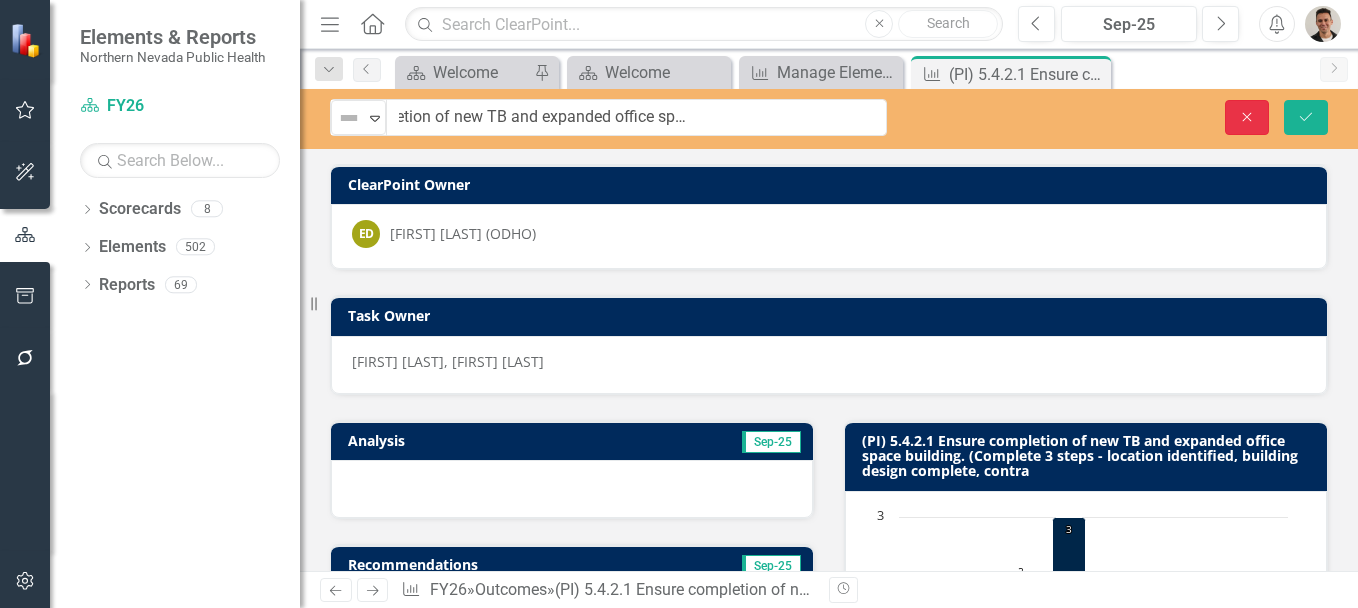 click on "Close" 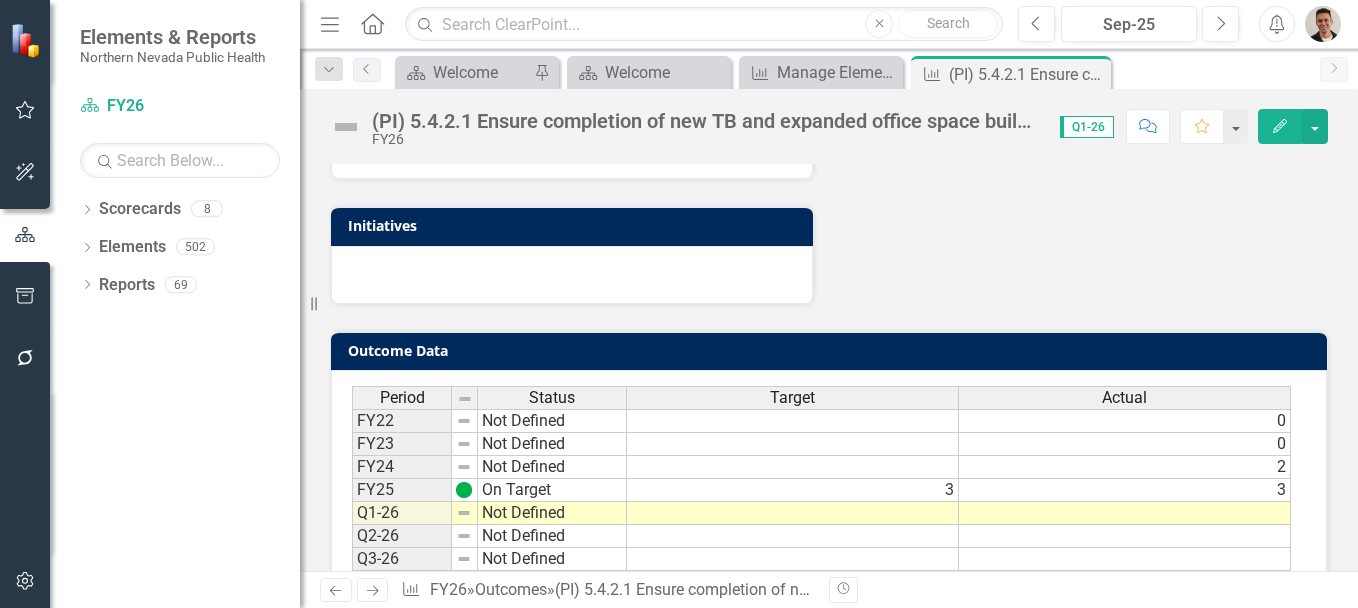scroll, scrollTop: 853, scrollLeft: 0, axis: vertical 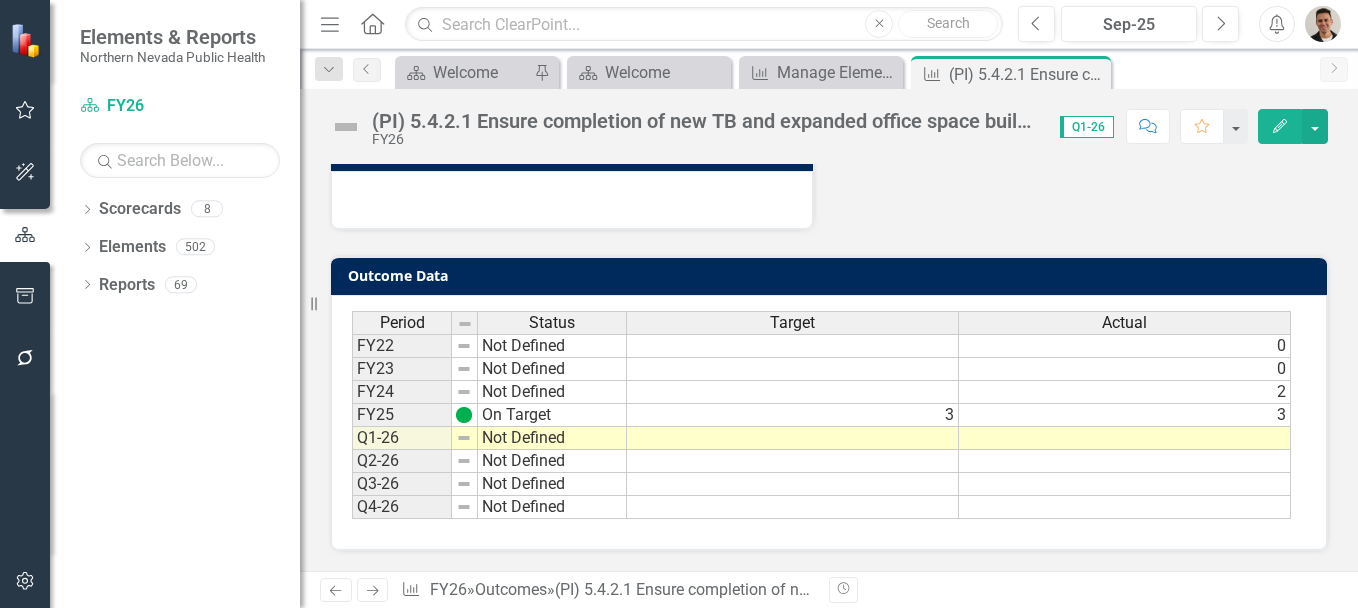 click at bounding box center (793, 438) 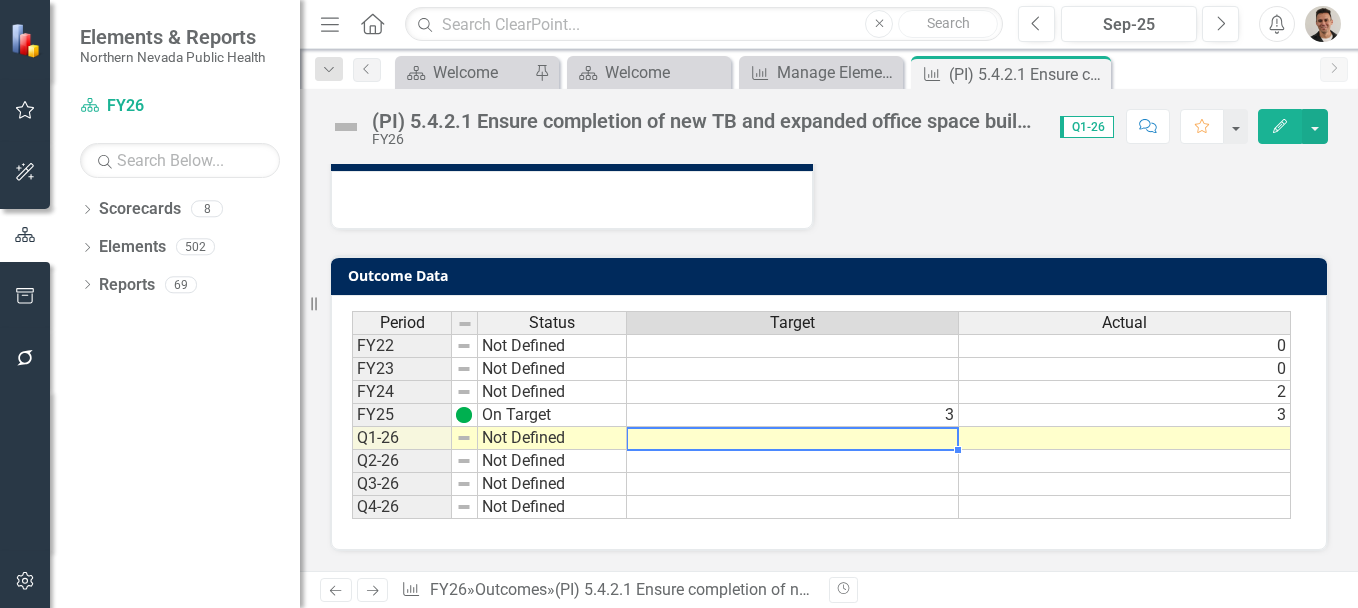 click at bounding box center [793, 438] 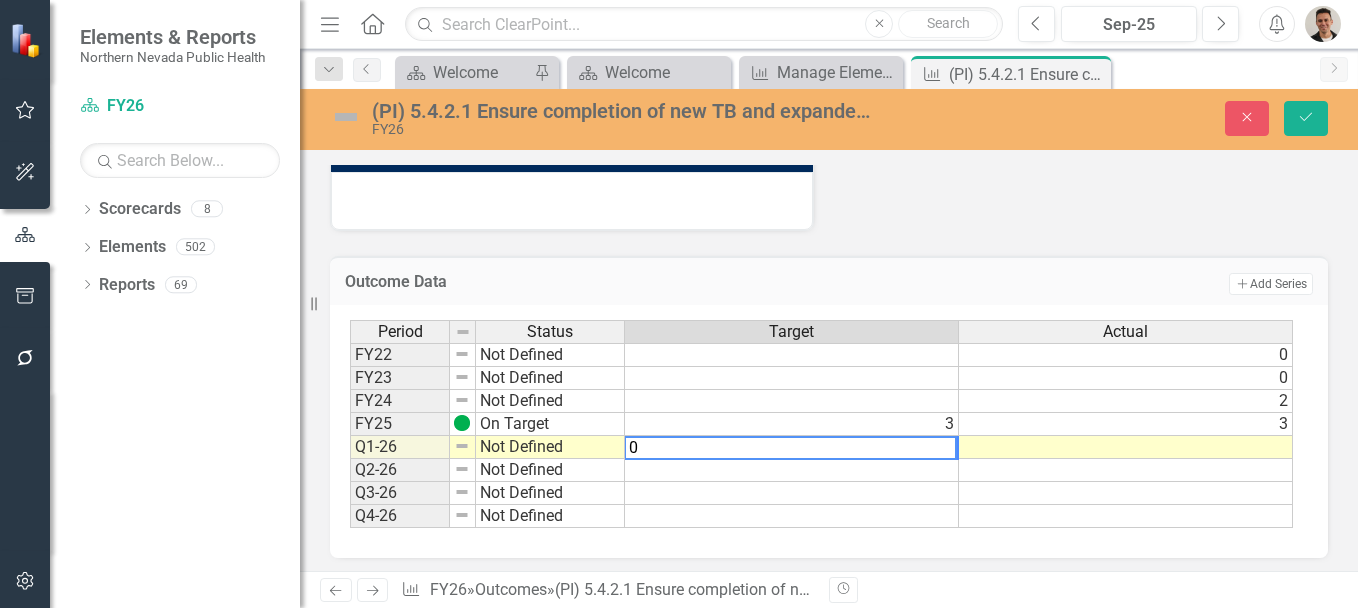 type on "0" 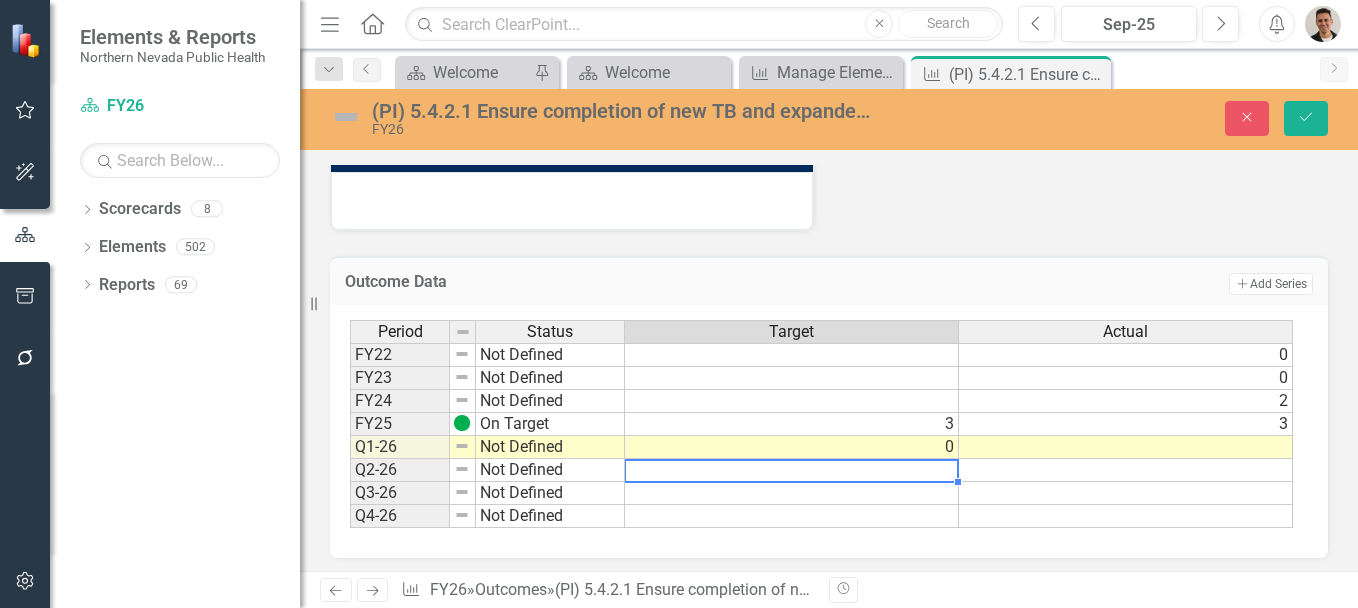 click at bounding box center [792, 470] 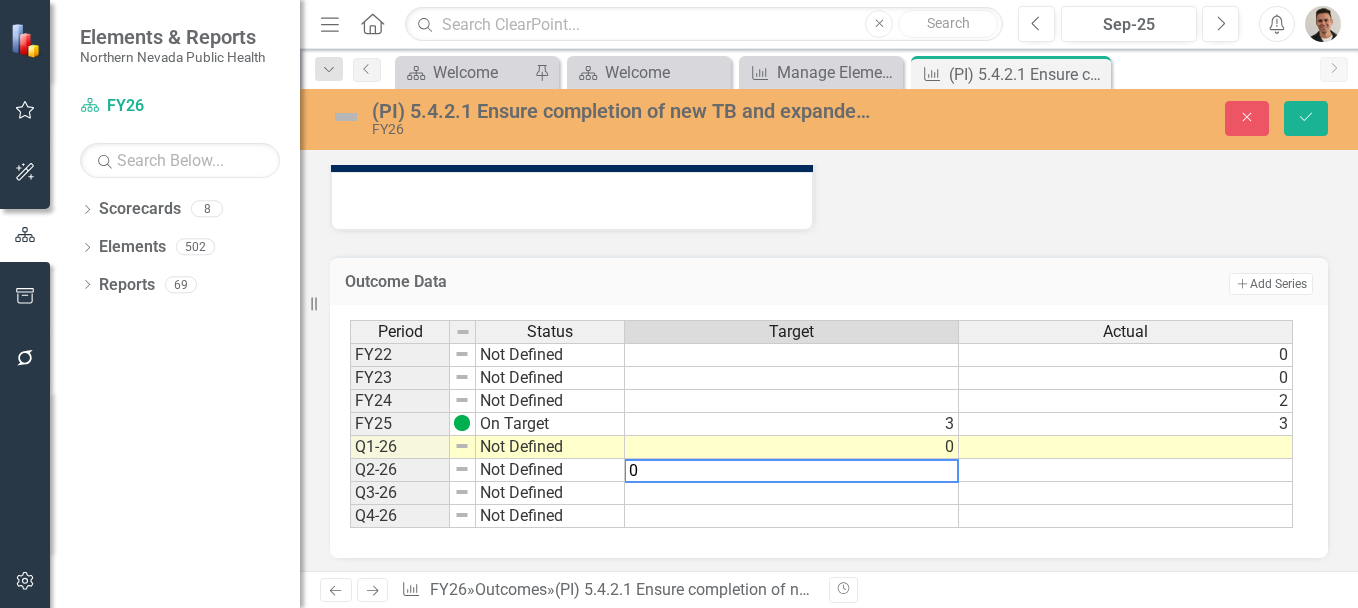 type on "0" 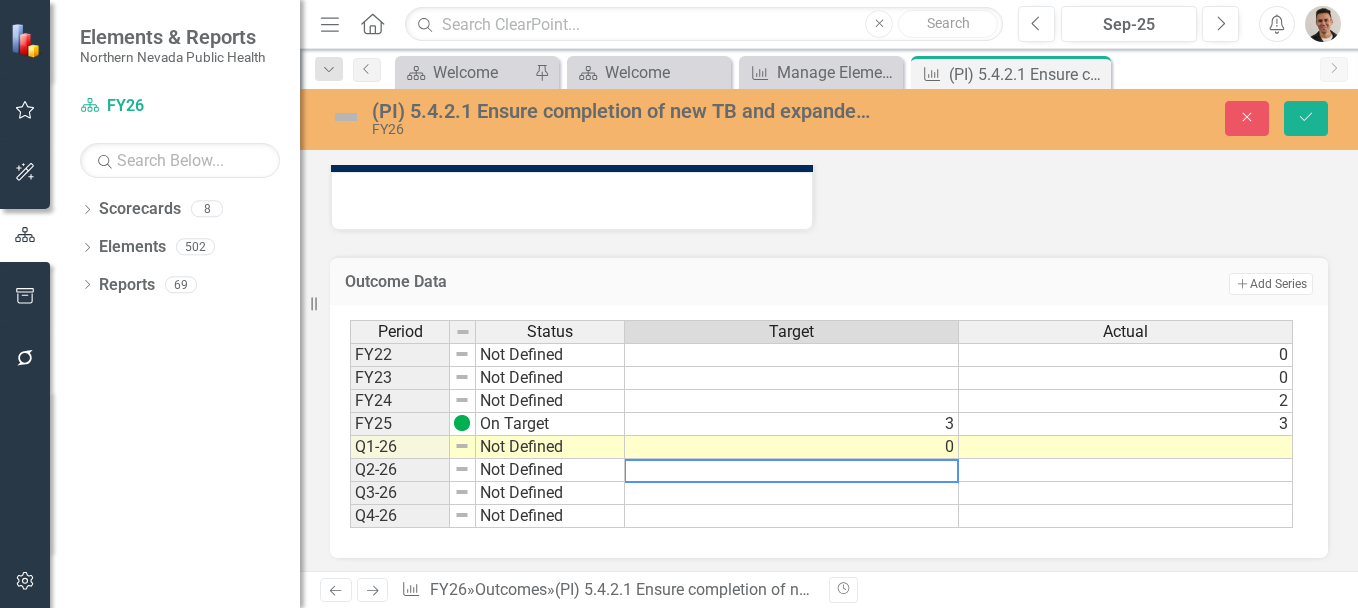 click at bounding box center [792, 493] 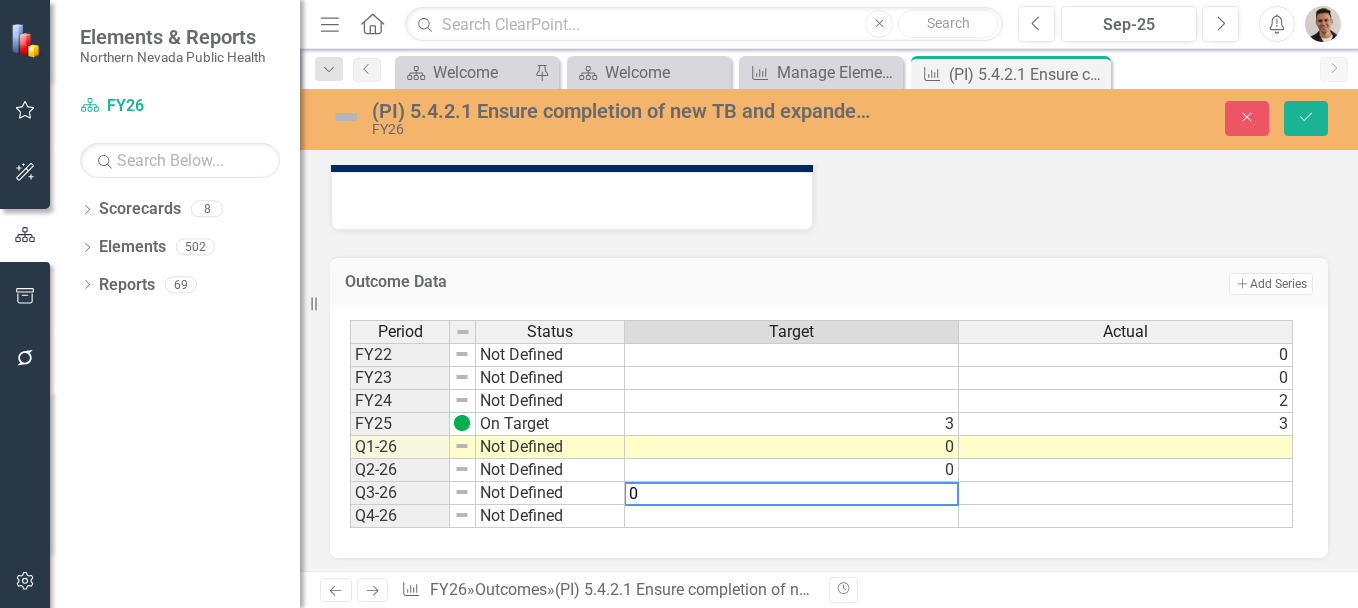 type on "0" 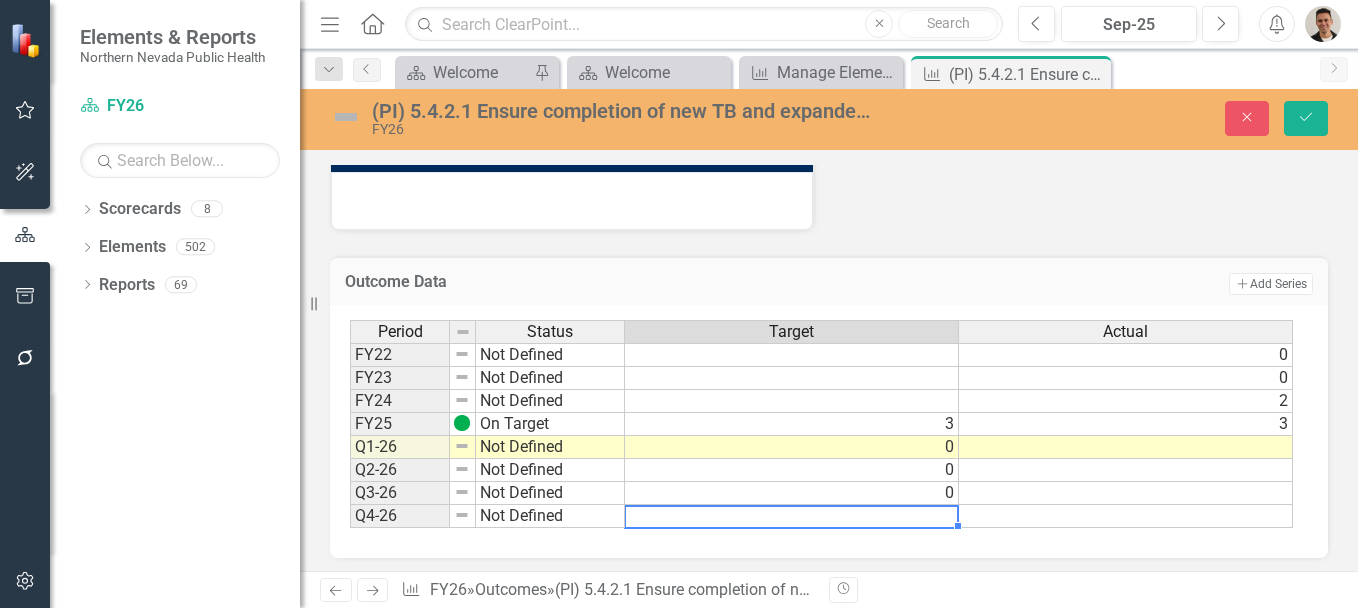click at bounding box center [792, 516] 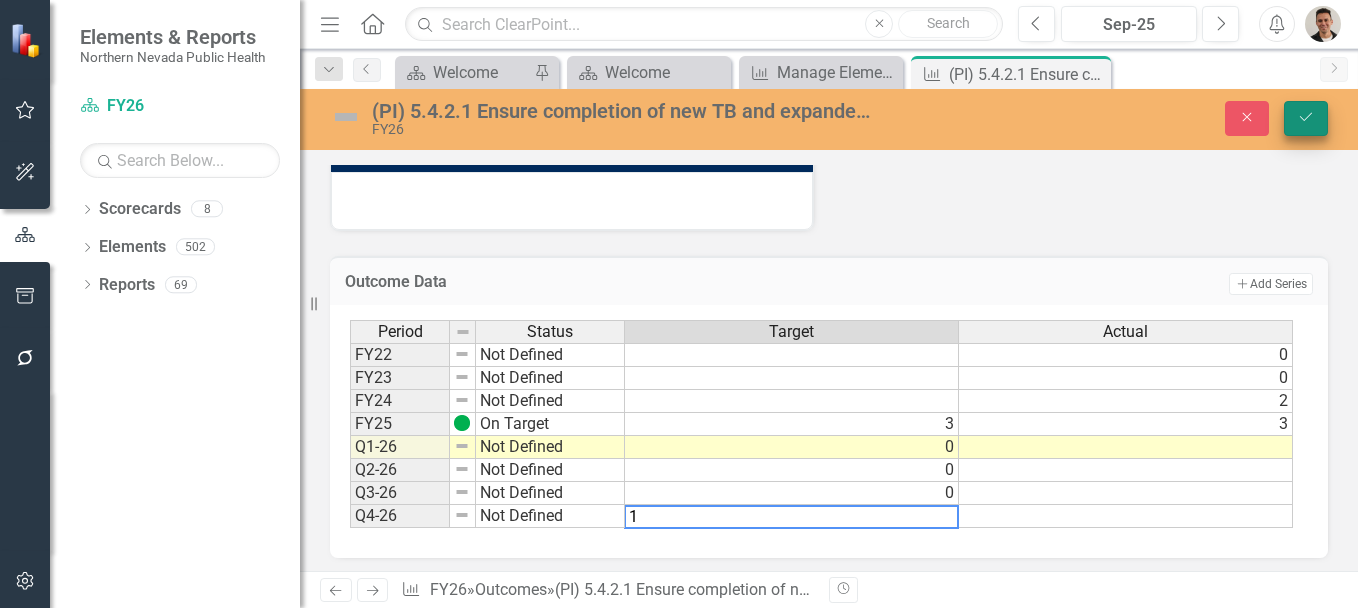 type on "1" 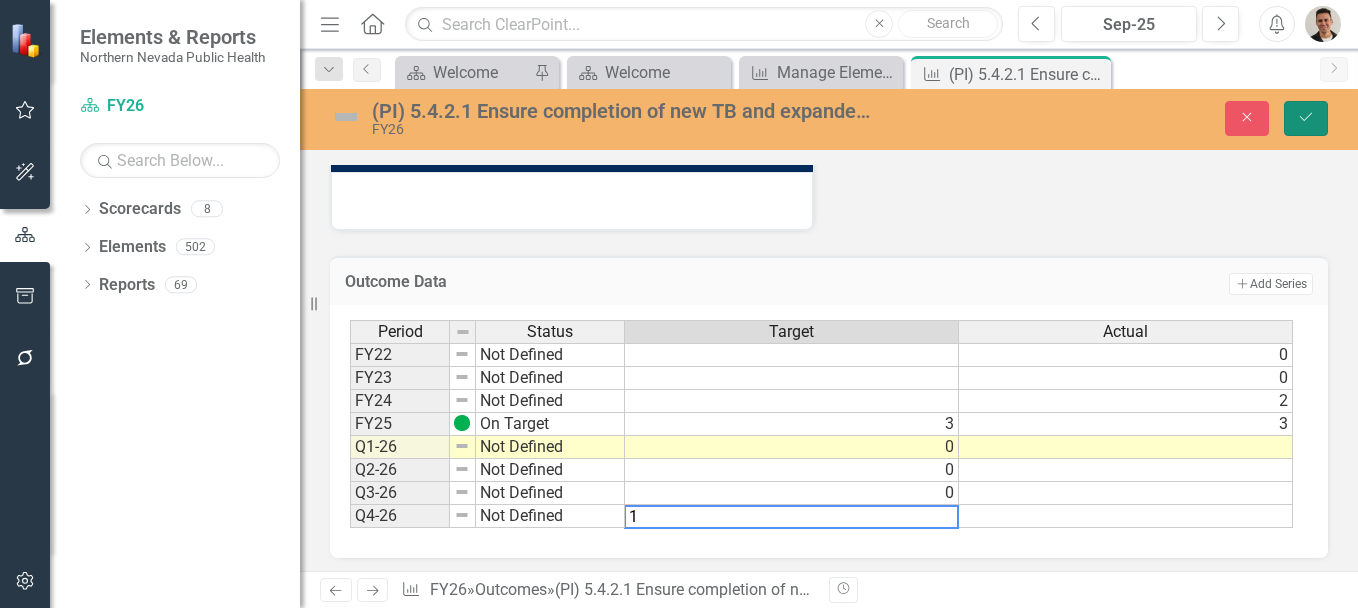 click on "Save" at bounding box center [1306, 118] 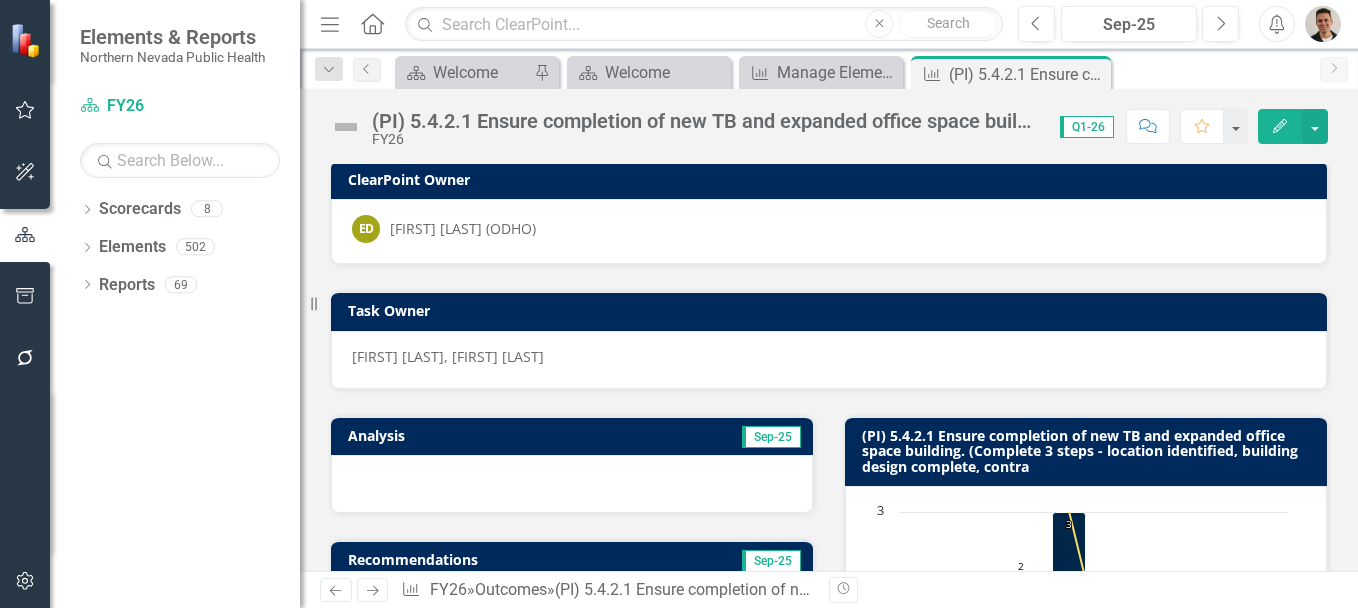 scroll, scrollTop: 0, scrollLeft: 0, axis: both 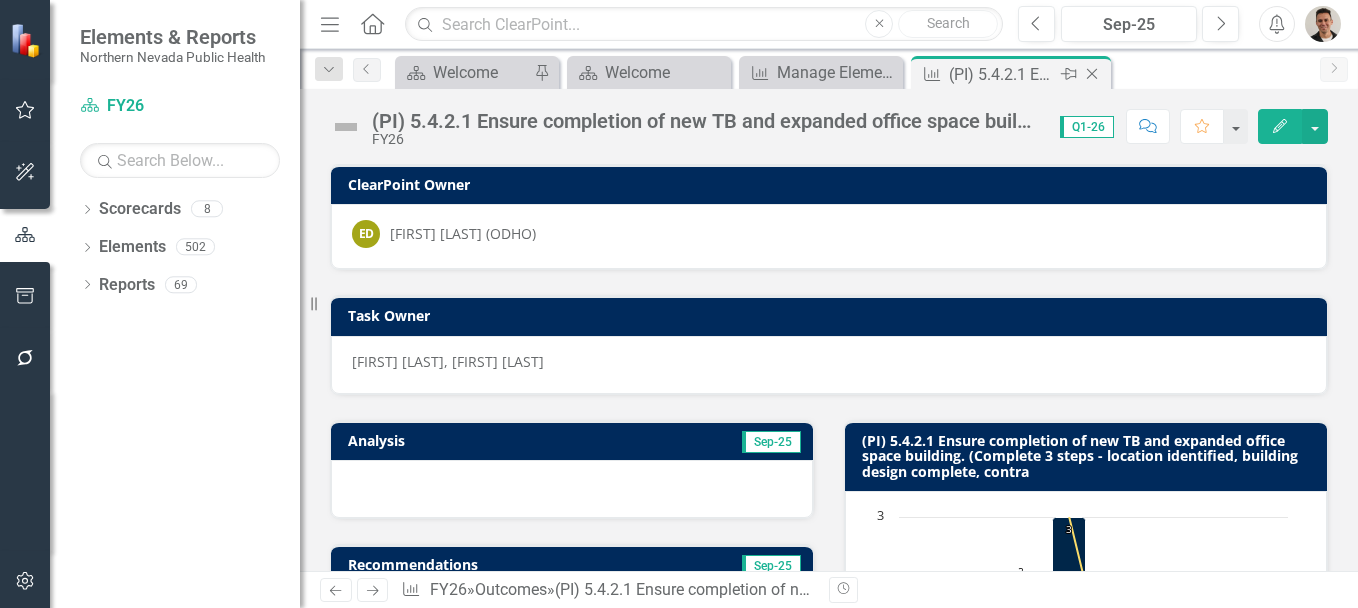 click on "Close" 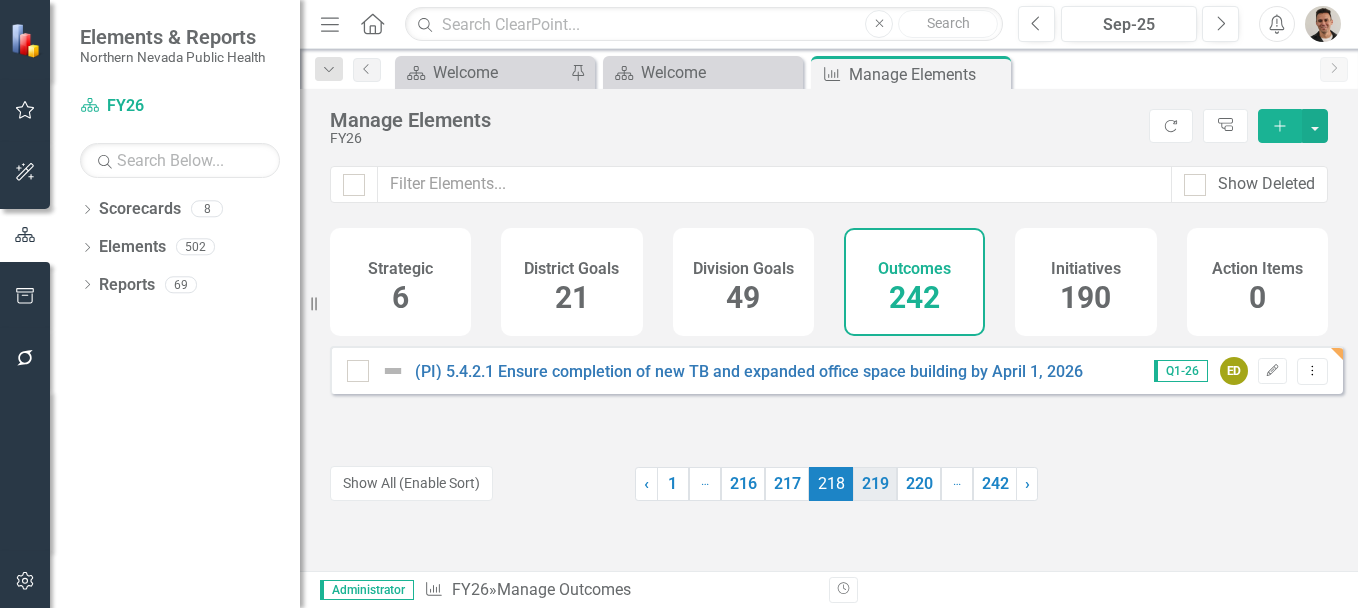 click on "219" at bounding box center (875, 484) 